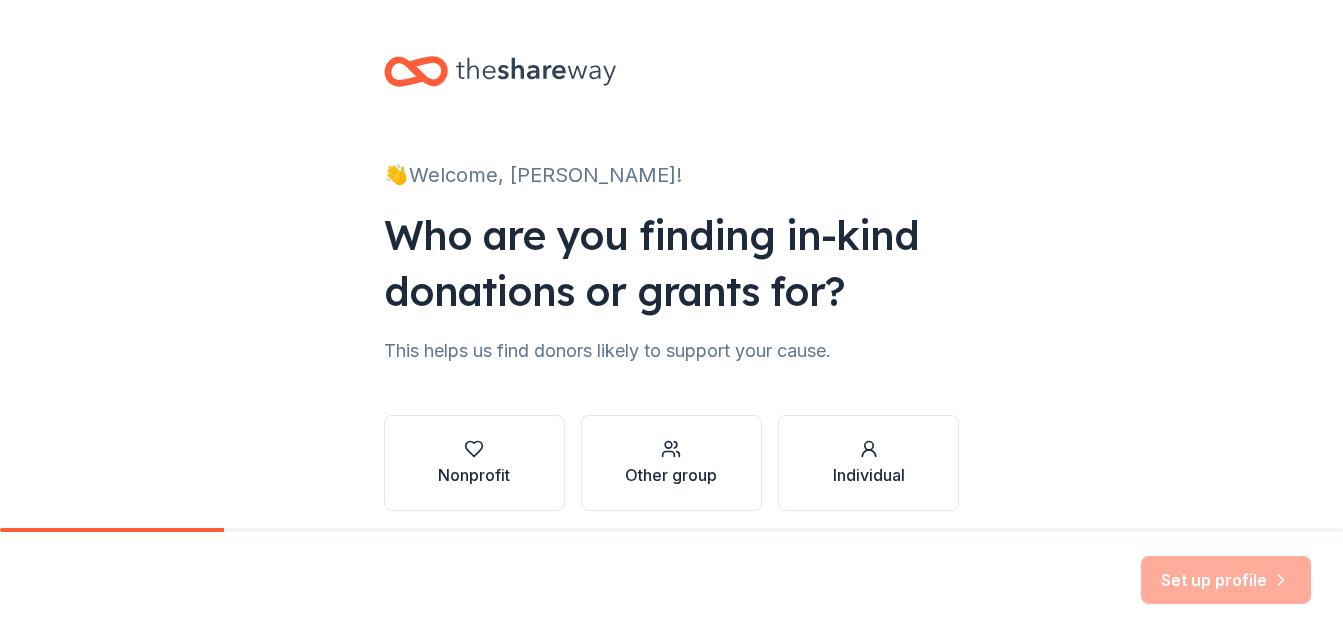 scroll, scrollTop: 0, scrollLeft: 0, axis: both 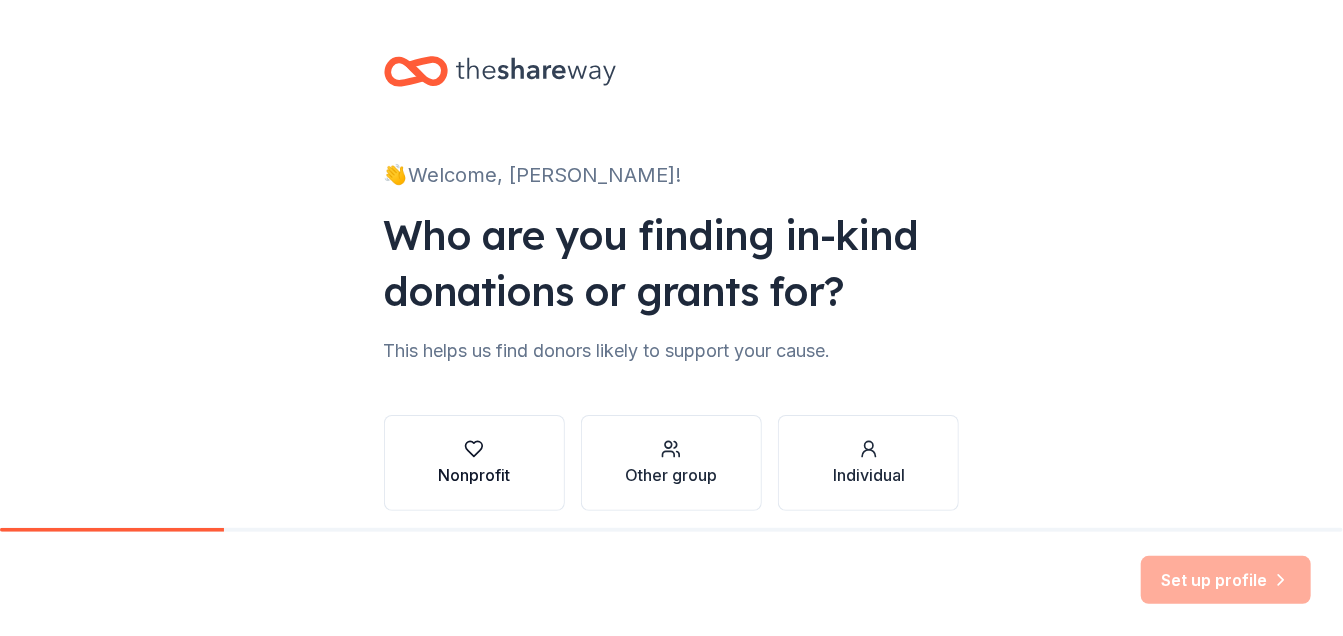 click on "Nonprofit" at bounding box center [474, 463] 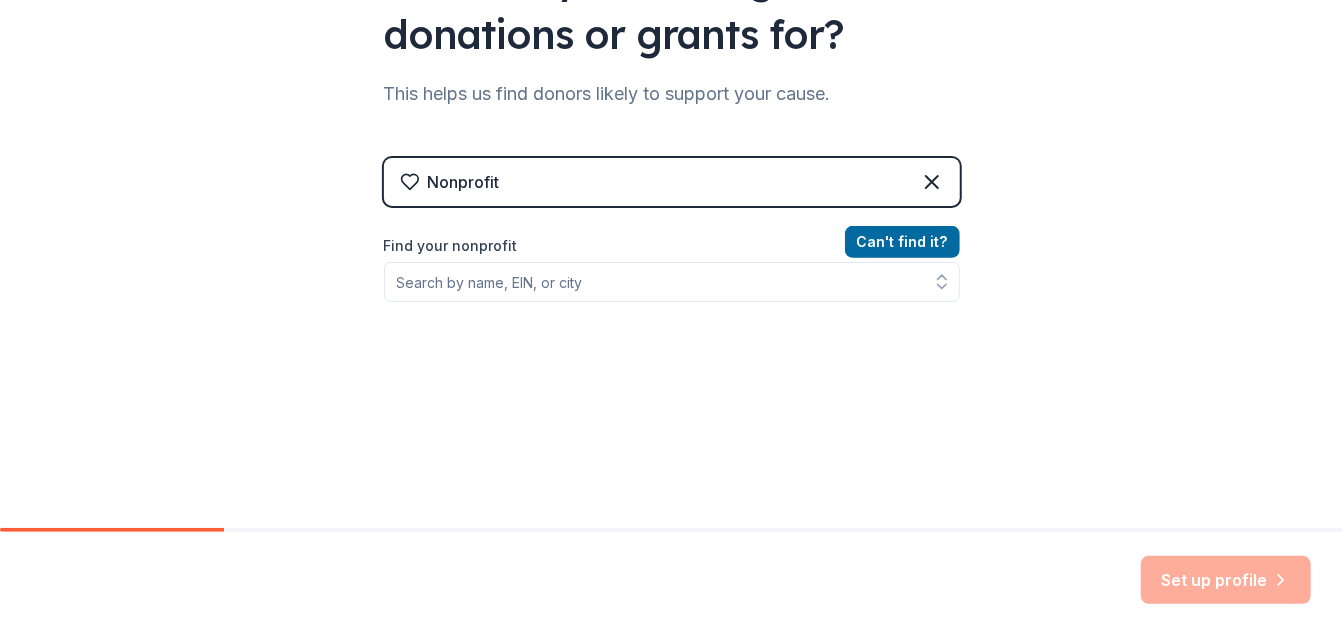 scroll, scrollTop: 227, scrollLeft: 0, axis: vertical 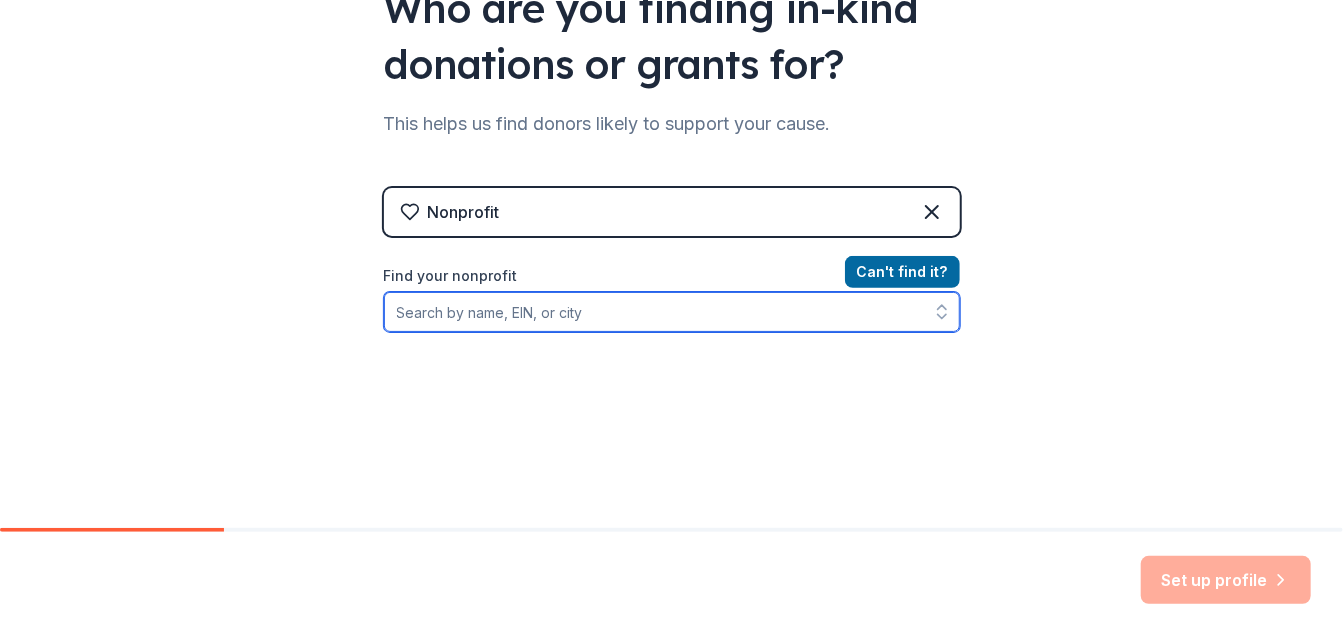 click on "Find your nonprofit" at bounding box center (672, 312) 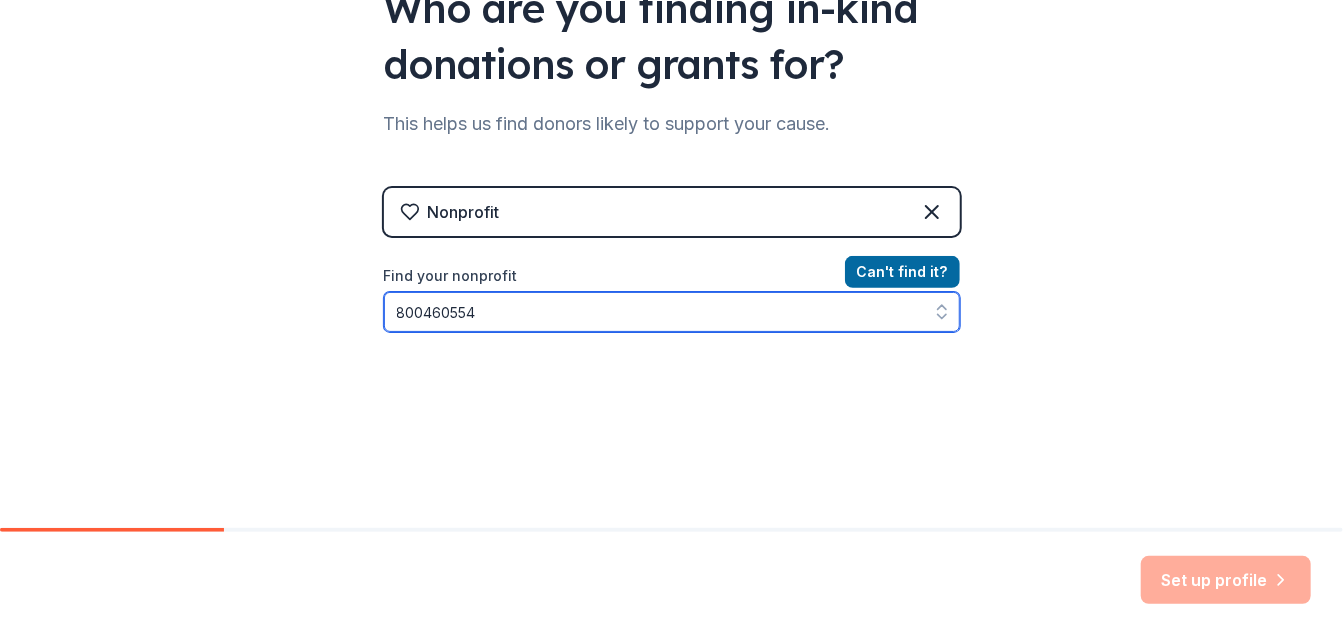 click on "800460554" at bounding box center (672, 312) 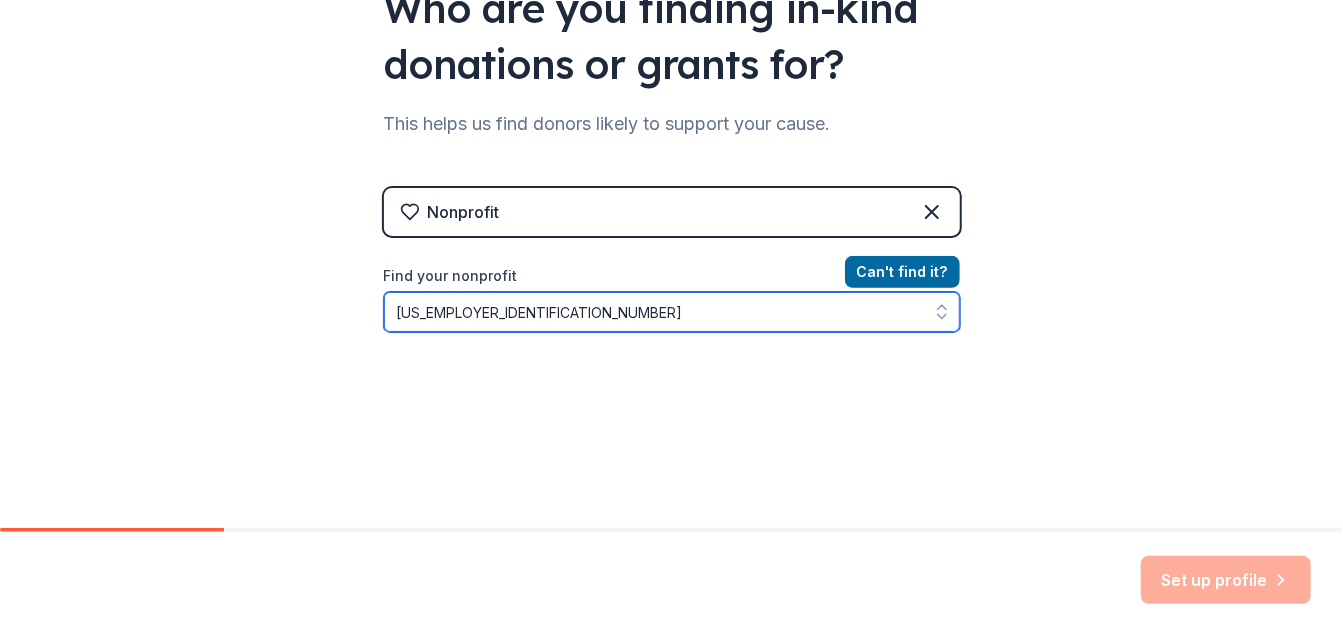 drag, startPoint x: 475, startPoint y: 303, endPoint x: 200, endPoint y: 272, distance: 276.74176 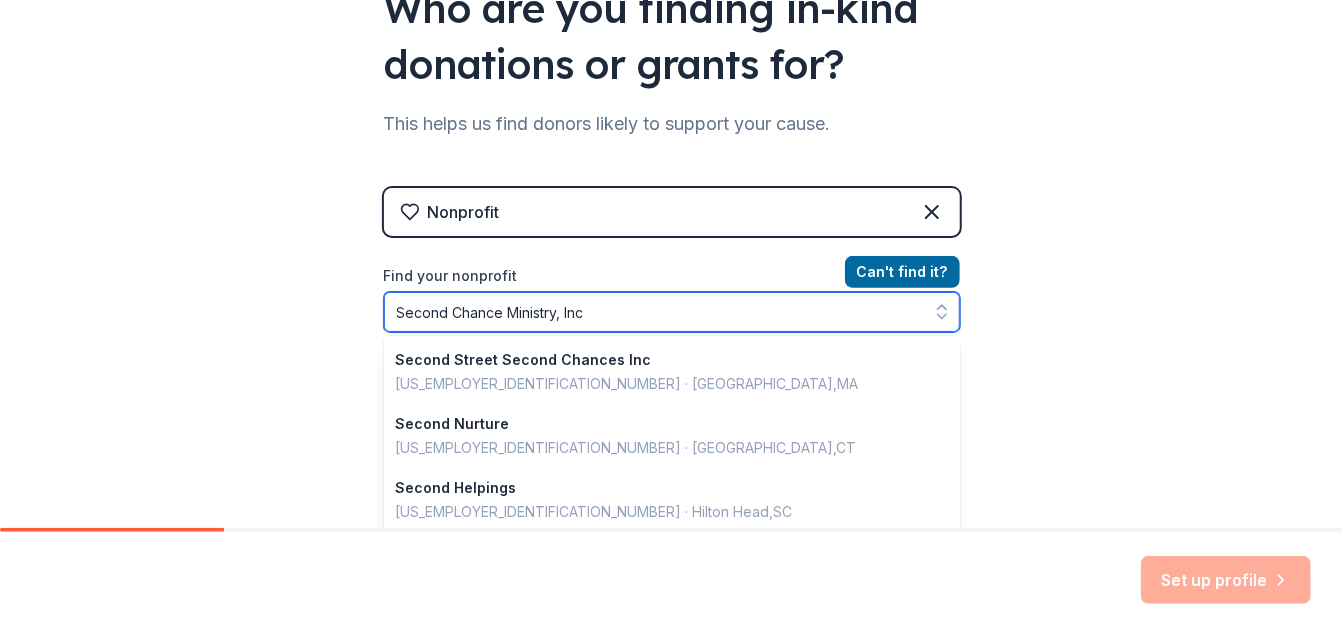 type on "Second Chance Ministry, Inc." 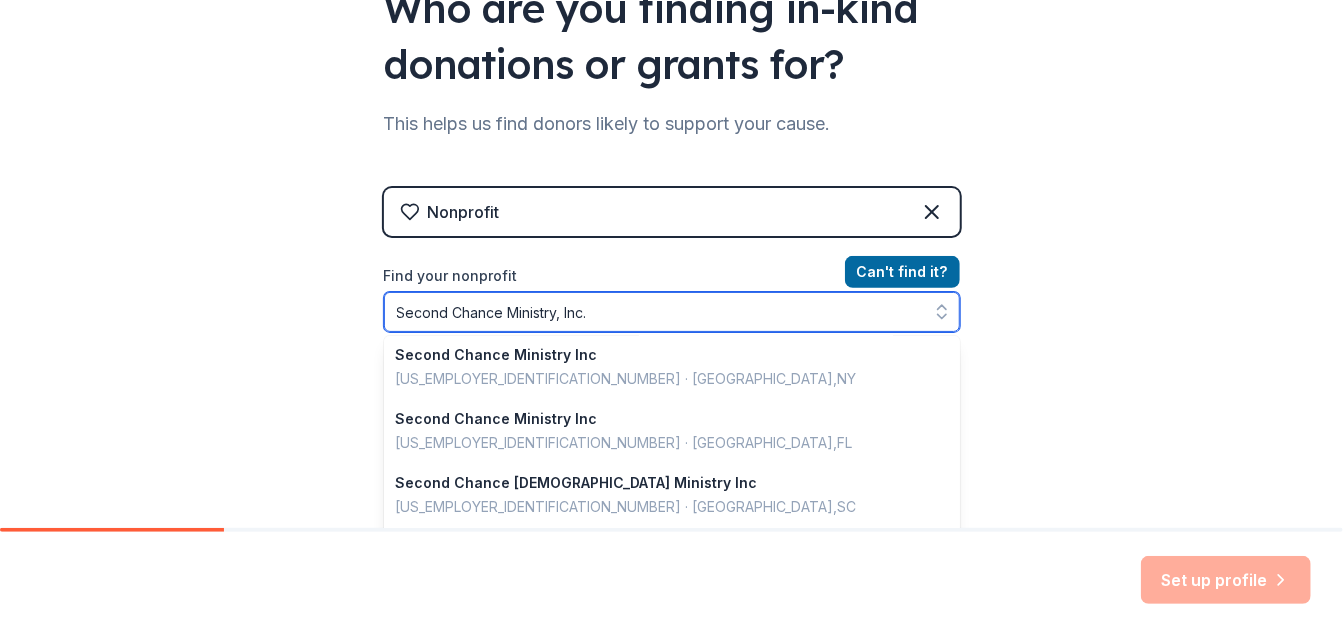 scroll, scrollTop: 0, scrollLeft: 0, axis: both 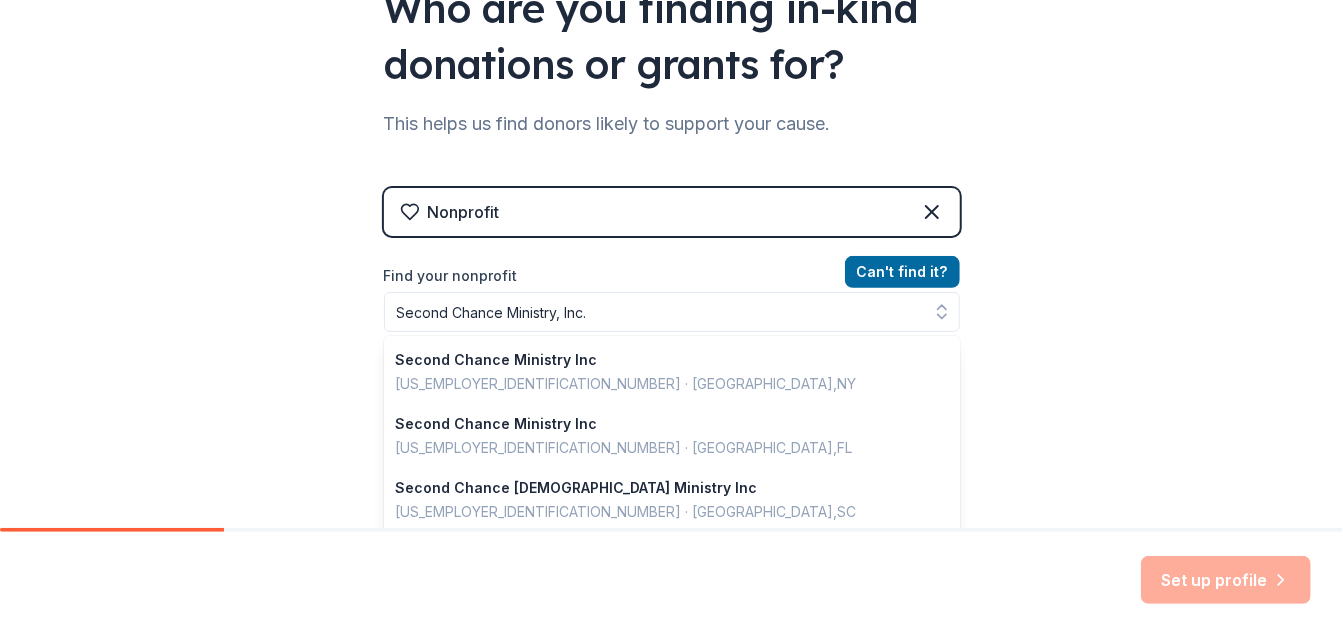 click on "👋  Welcome, Khristy! Who are you finding in-kind donations or grants for? This helps us find donors likely to support your cause. Nonprofit Can ' t find it? Find your nonprofit Second Chance Ministry, Inc. Second Chance Ministry Inc 36-4651936   ·   Watertown ,  NY Second Chance Ministry Inc 46-4959941   ·   Brooksville ,  FL Second Chance Christian Ministry Inc 82-0682516   ·   Spartanburg ,  SC Second Chance Life Ministry Inc 52-2260471   ·   Houston ,  TX Second Chance Prison Ministry Inc 36-3558209   ·   Drummonds ,  TN Second Chance Covenant Ministry Inc 47-1702637   ·   Lathrup Village ,  MI Second Chance Music Ministry Inc 14-1995814   ·   Muncy ,  PA Ministry Of Second Chances Inc 46-5705089   ·   Paulden ,  AZ Second Chance At Life Ministry Inc 47-5321864   ·   Portland ,  IN Great I Am Of Second Chance Ministry Inc 84-4356726   ·   Elk Grove ,  CA Don't see yours? No problem, just click "Can't find it?" above" at bounding box center (671, 200) 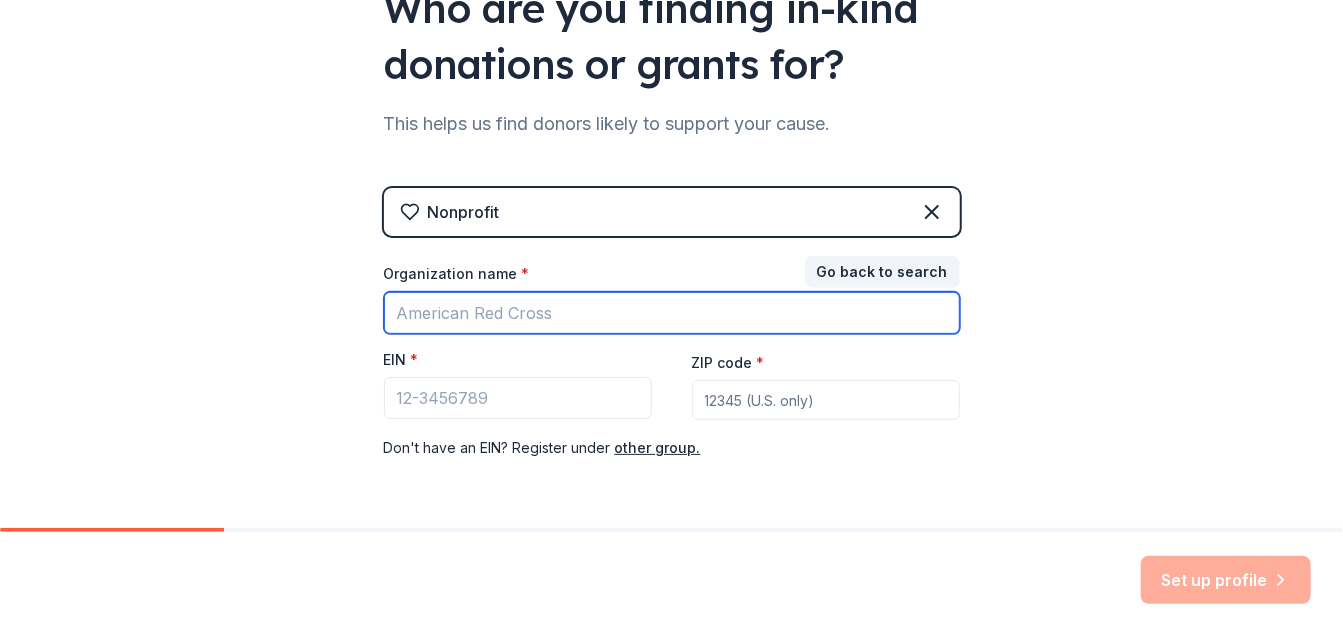 click on "Organization name *" at bounding box center [672, 313] 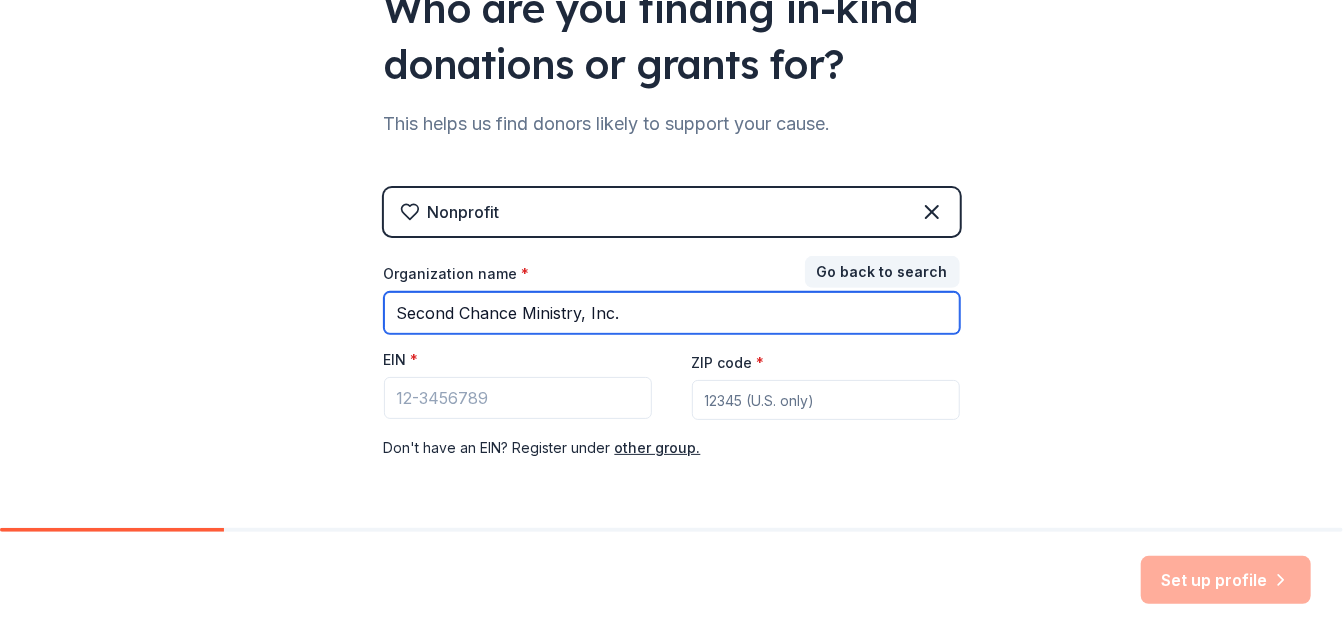 type on "Second Chance Ministry, Inc." 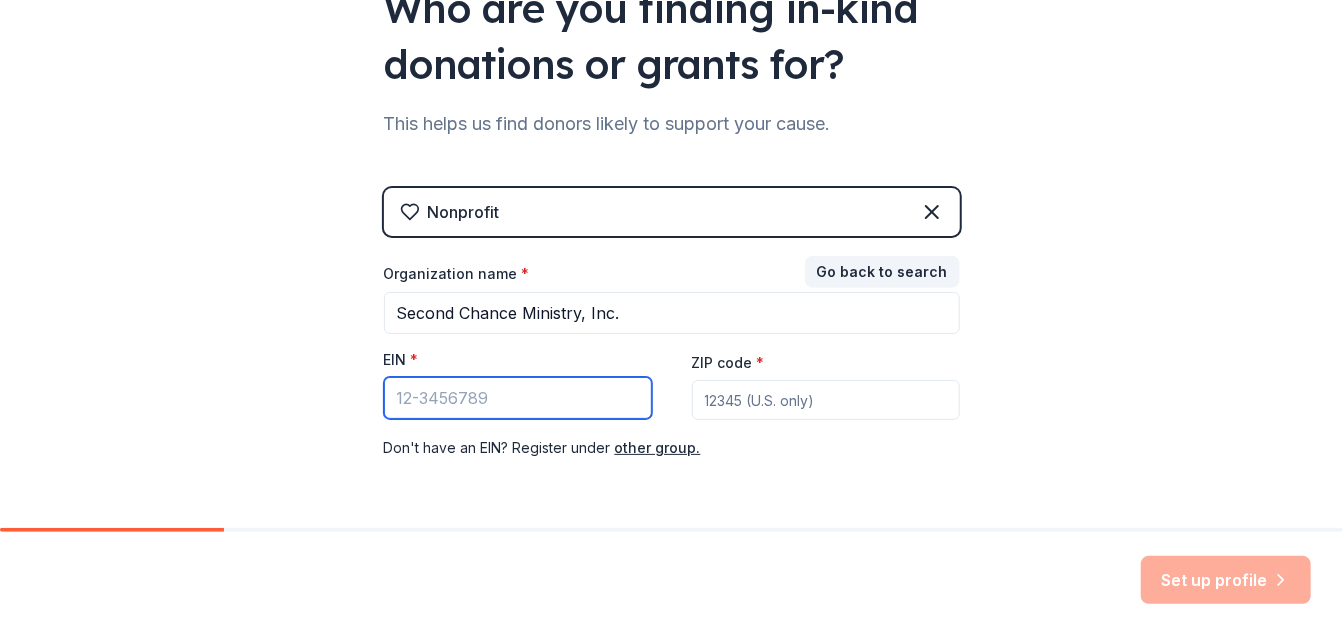 click on "EIN *" at bounding box center [518, 398] 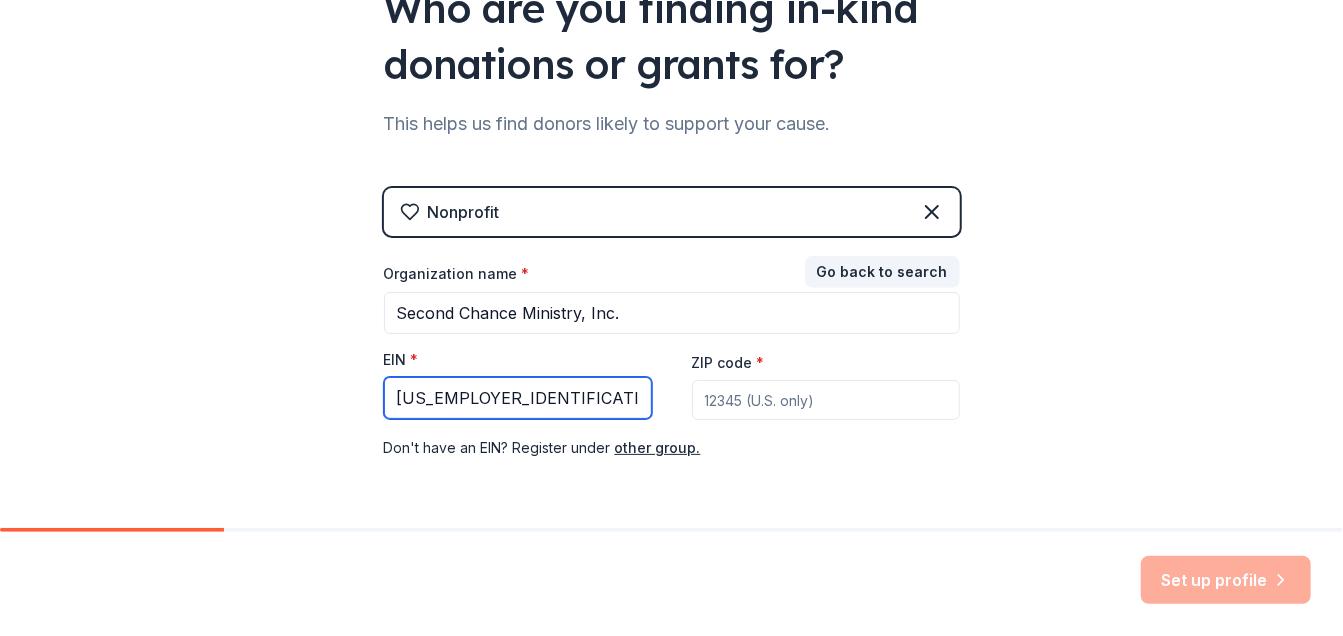 type on "[US_EMPLOYER_IDENTIFICATION_NUMBER]" 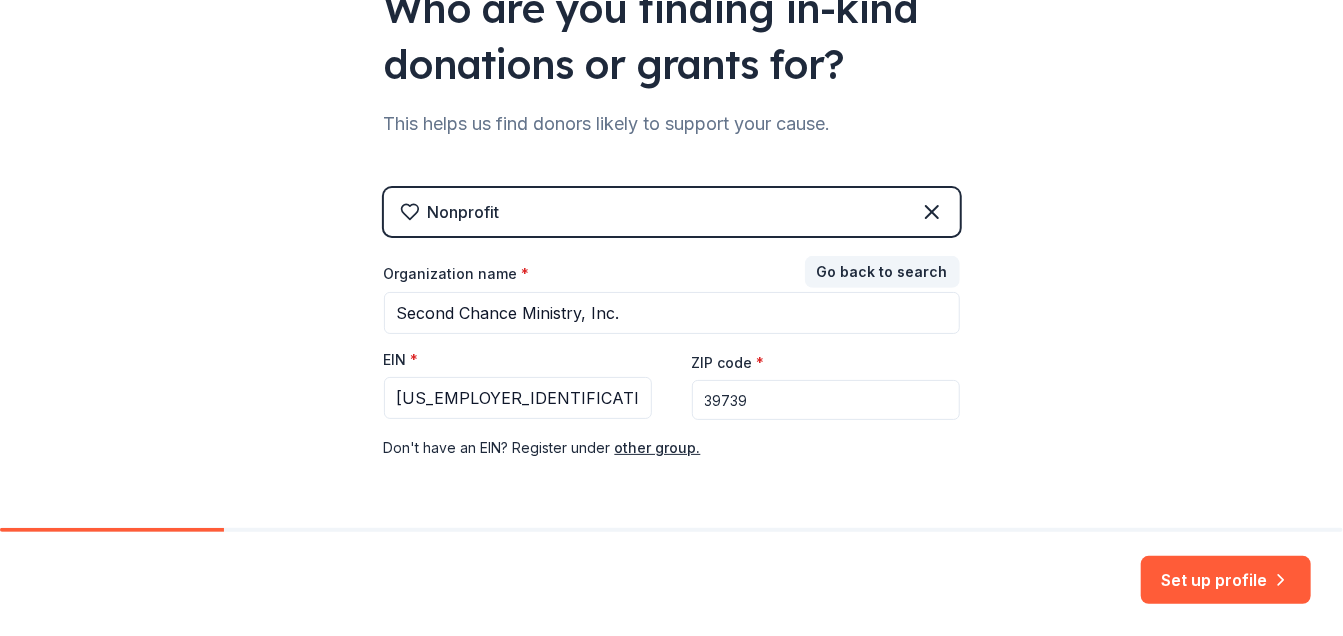 type on "39739" 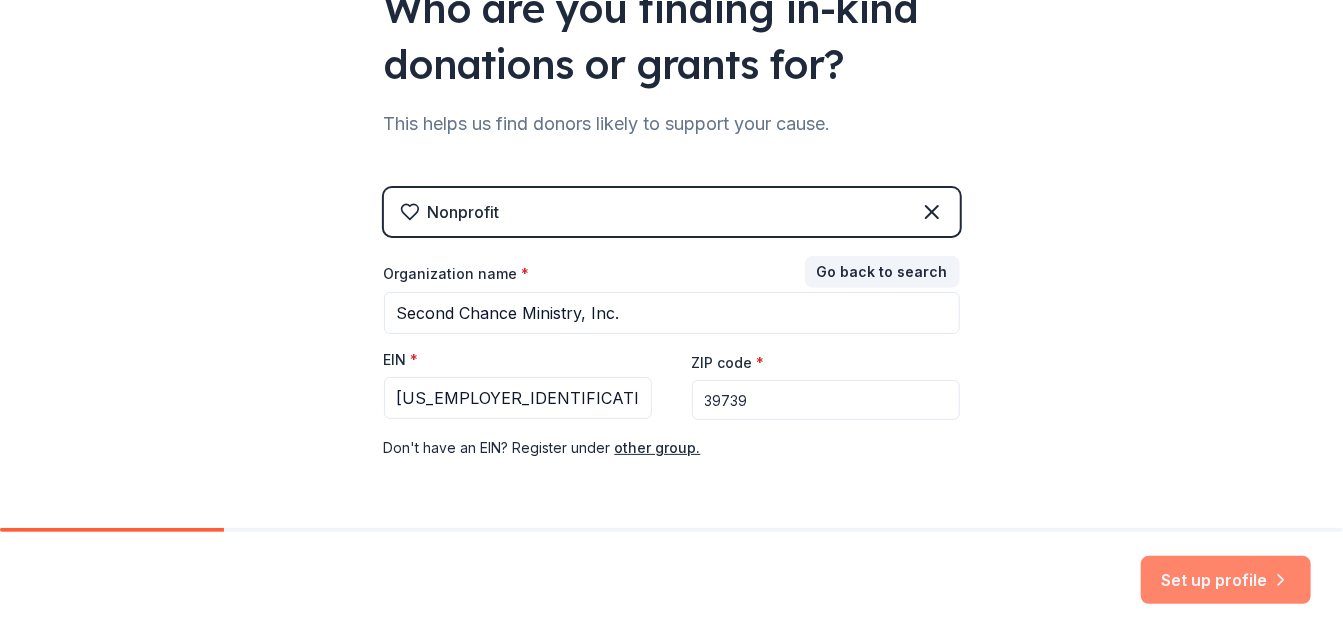 click on "Set up profile" at bounding box center [1226, 580] 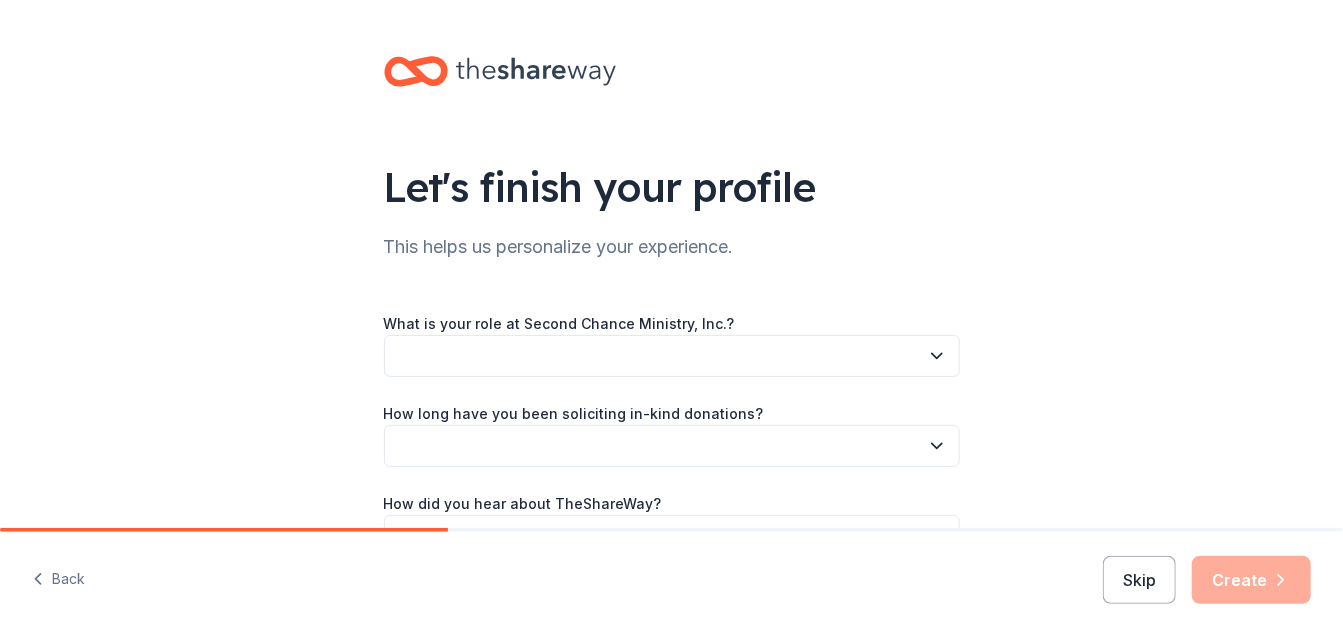 click at bounding box center (672, 356) 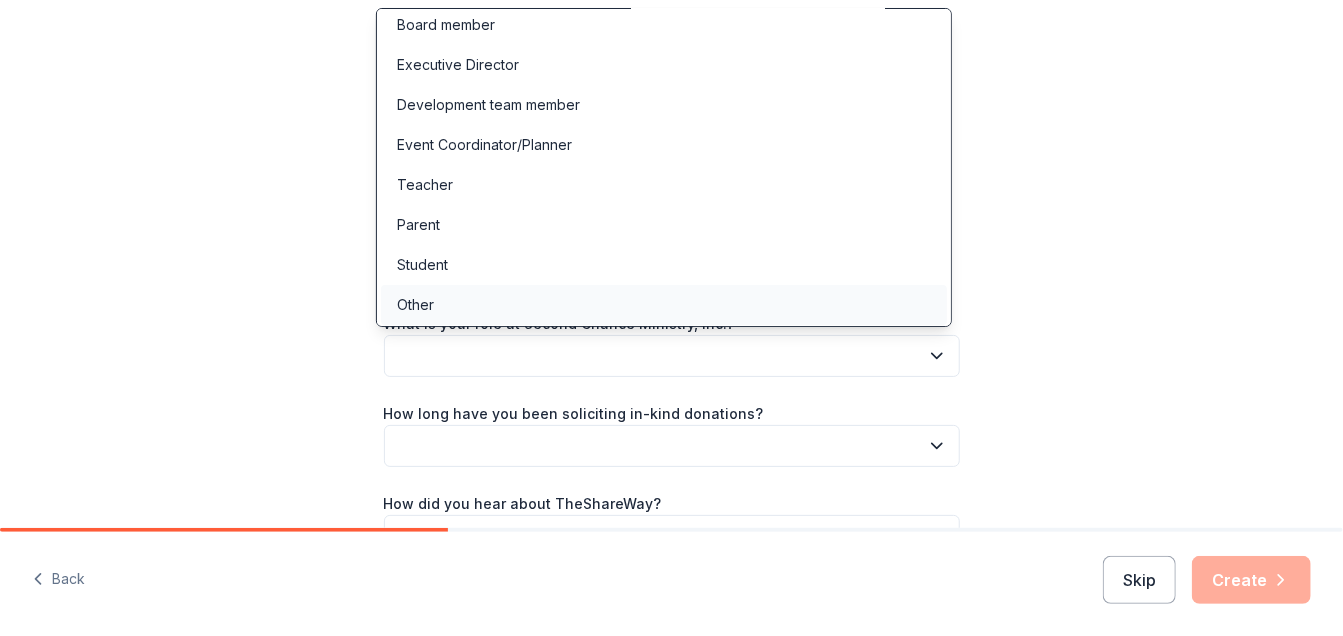 scroll, scrollTop: 10, scrollLeft: 0, axis: vertical 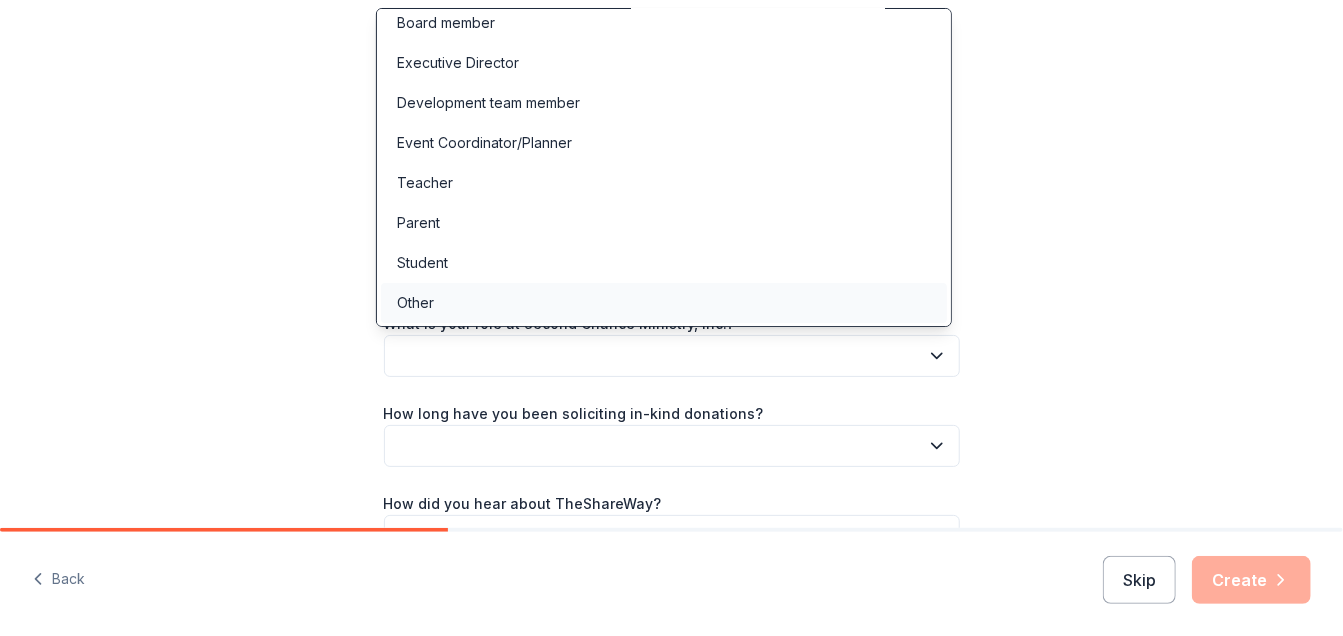 click on "Other" at bounding box center [664, 303] 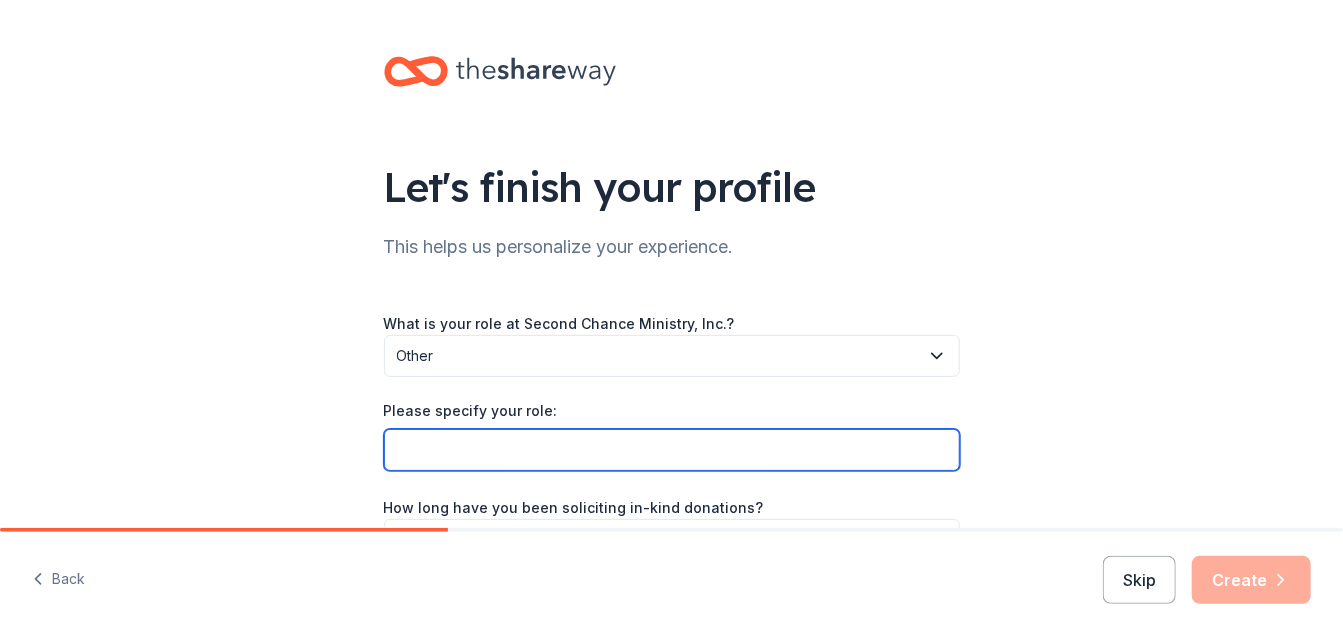 click on "Please specify your role:" at bounding box center [672, 450] 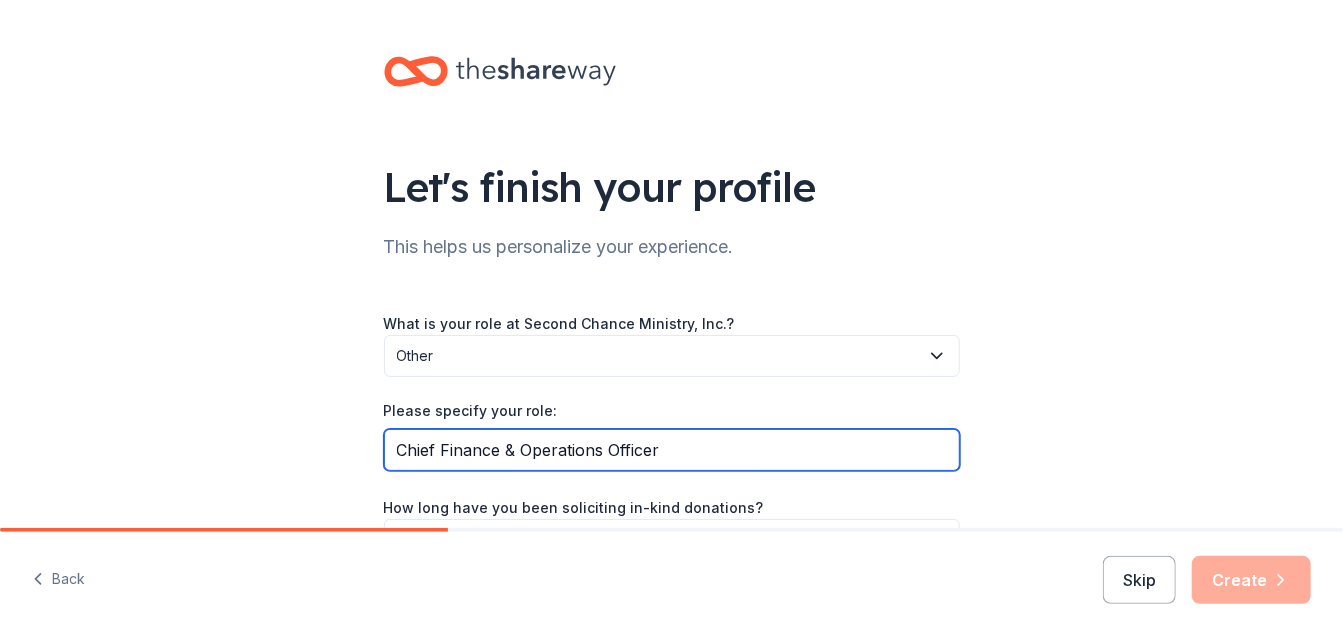 type on "Chief Finance & Operations Officer" 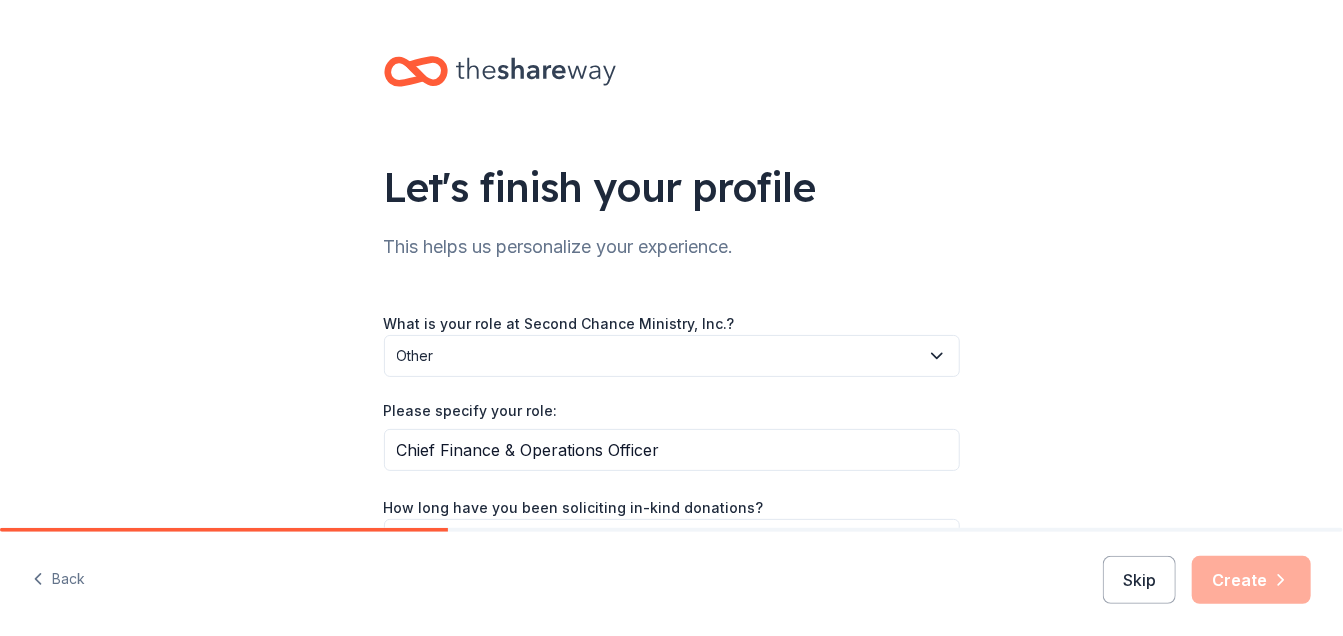 click on "Let's finish your profile This helps us personalize your experience. What is your role at Second Chance Ministry, Inc.? Other Please specify your role: Chief Finance & Operations Officer How long have you been soliciting in-kind donations? How did you hear about TheShareWay?" at bounding box center (671, 373) 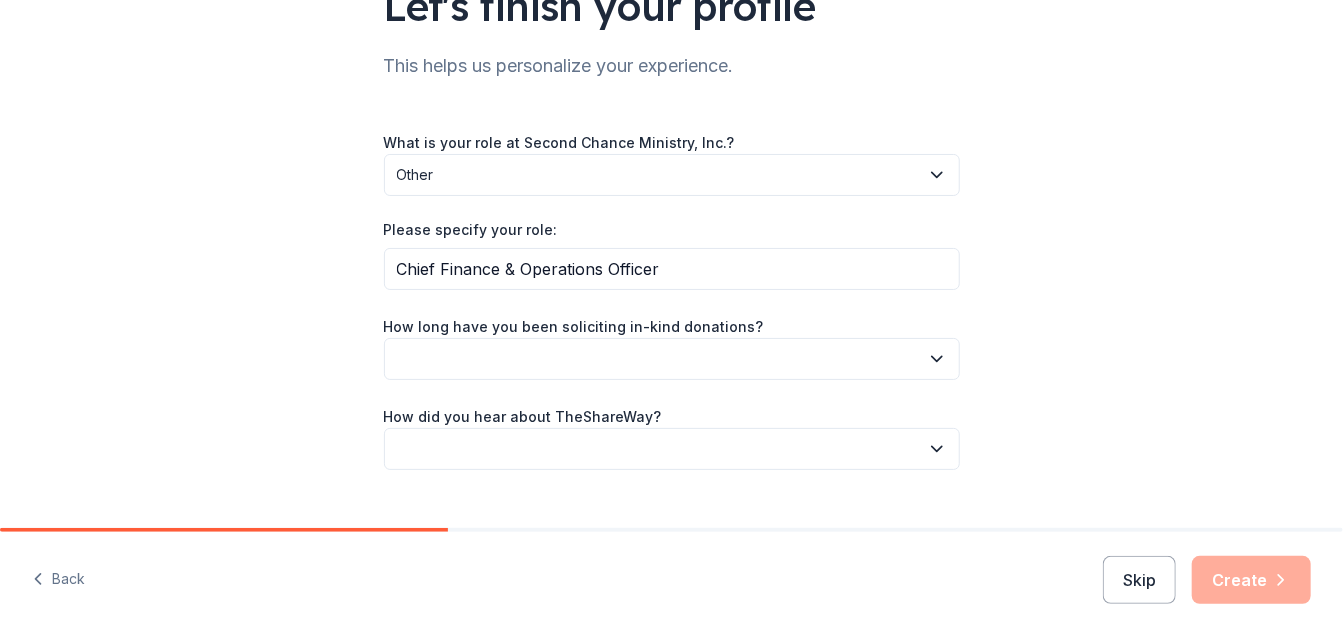 scroll, scrollTop: 200, scrollLeft: 0, axis: vertical 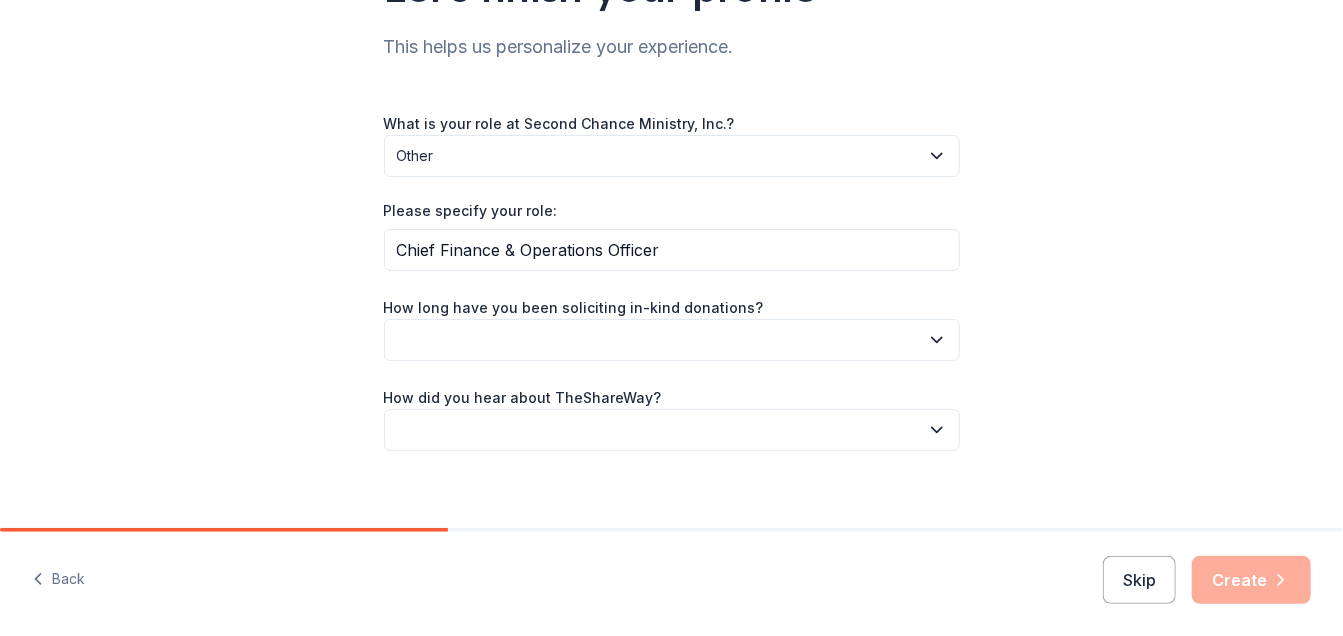 click at bounding box center (672, 340) 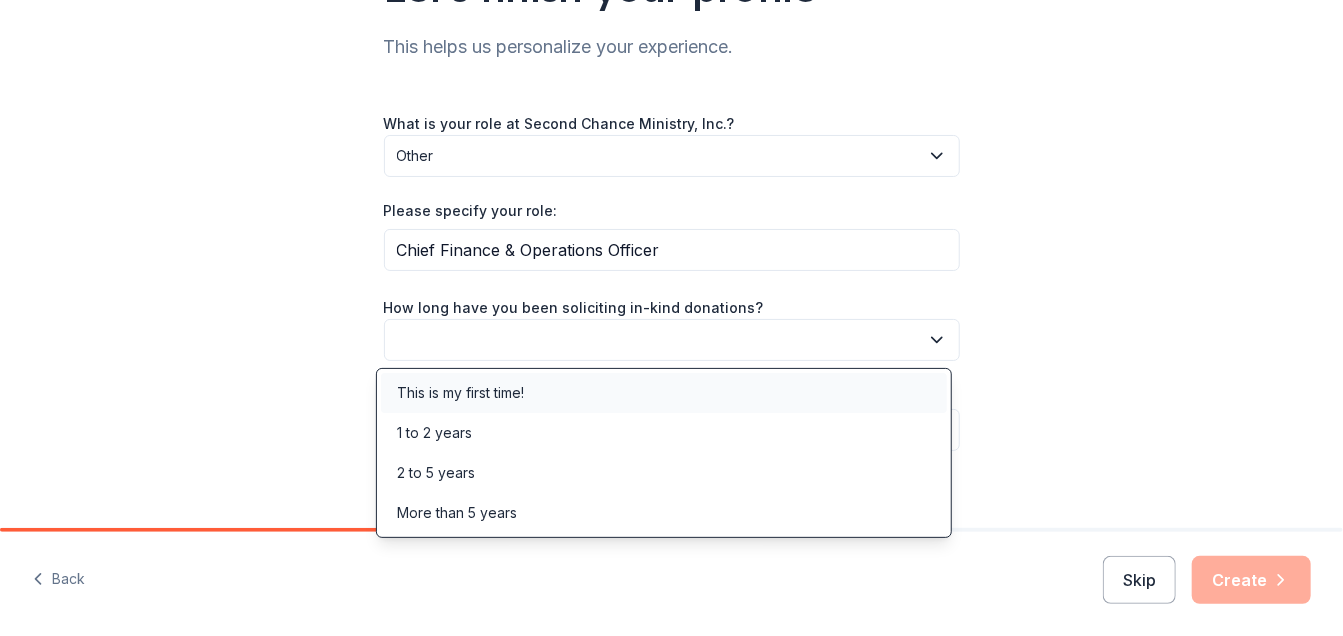click on "This is my first time!" at bounding box center (460, 393) 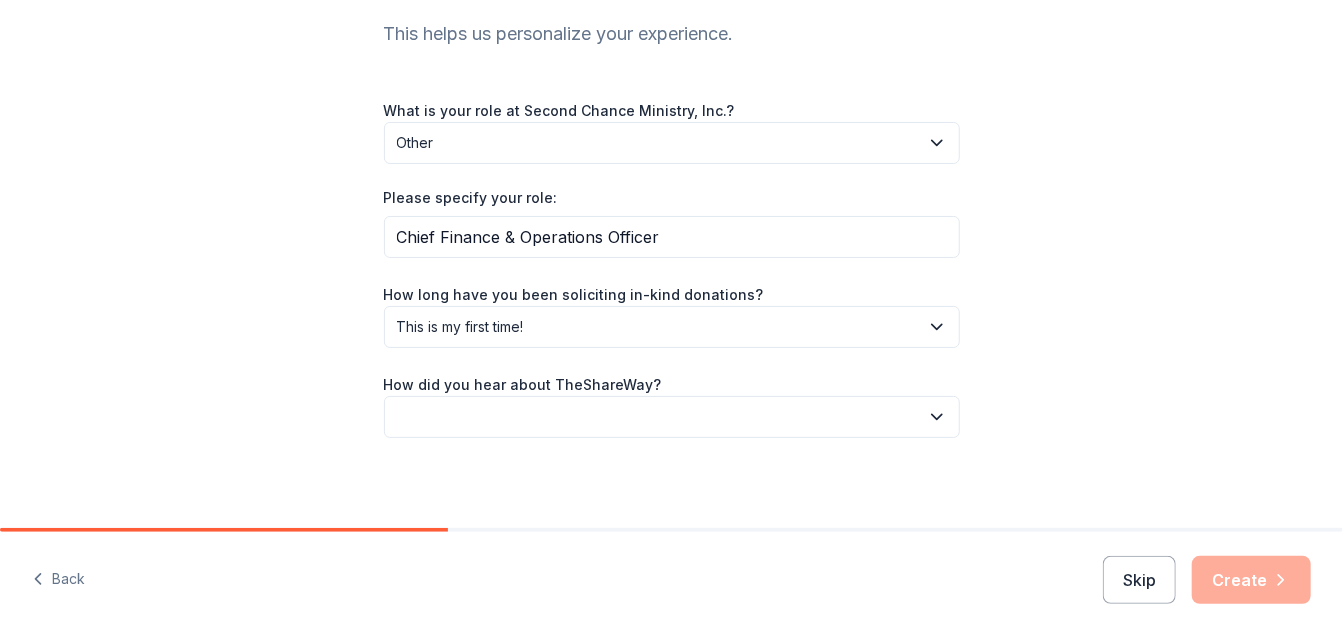 scroll, scrollTop: 218, scrollLeft: 0, axis: vertical 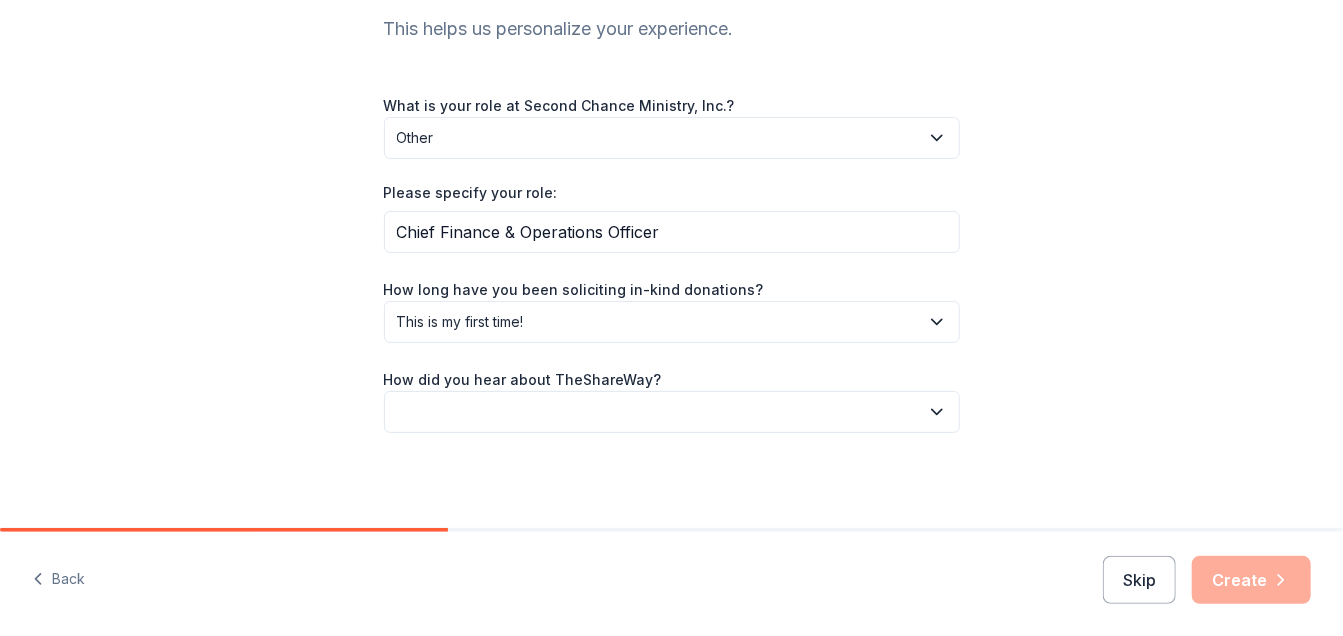 click at bounding box center (672, 412) 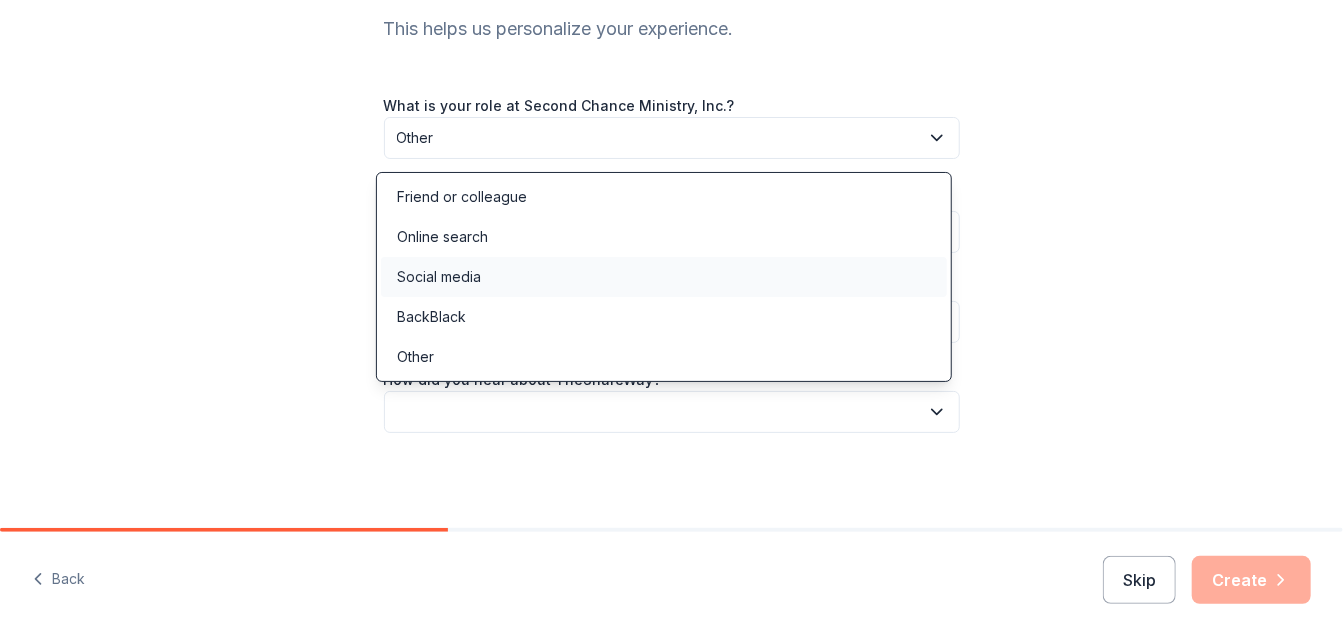 click on "Social media" at bounding box center [664, 277] 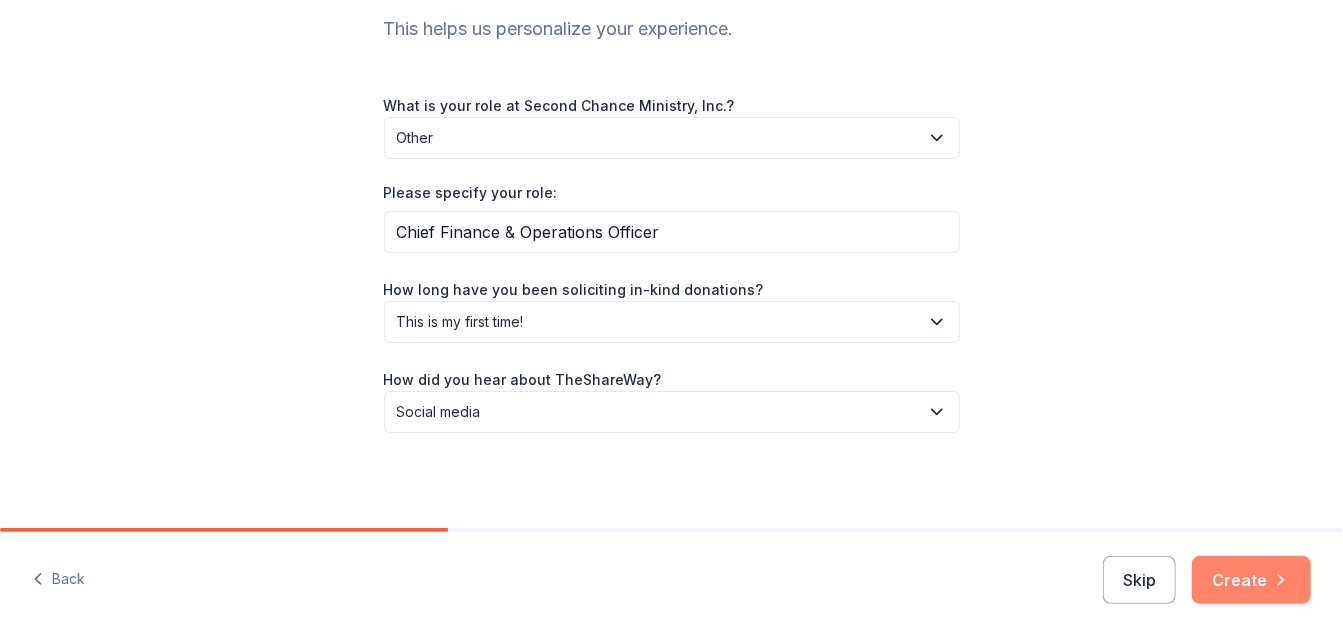 click on "Create" at bounding box center [1251, 580] 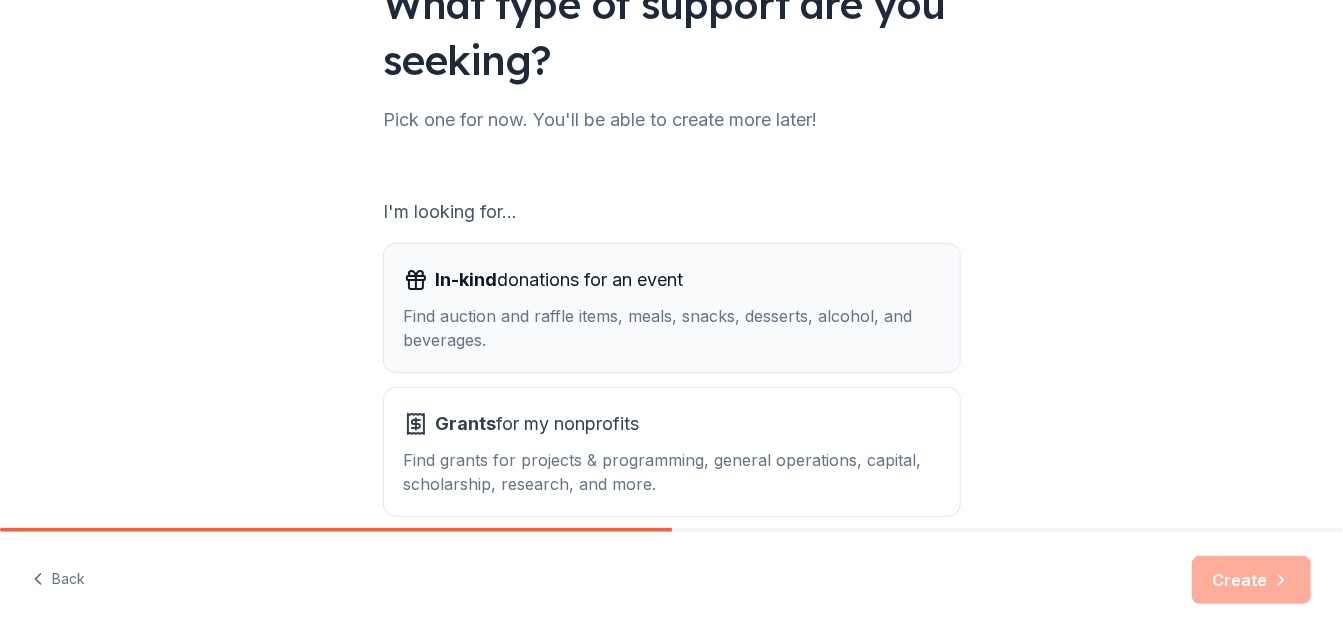 scroll, scrollTop: 200, scrollLeft: 0, axis: vertical 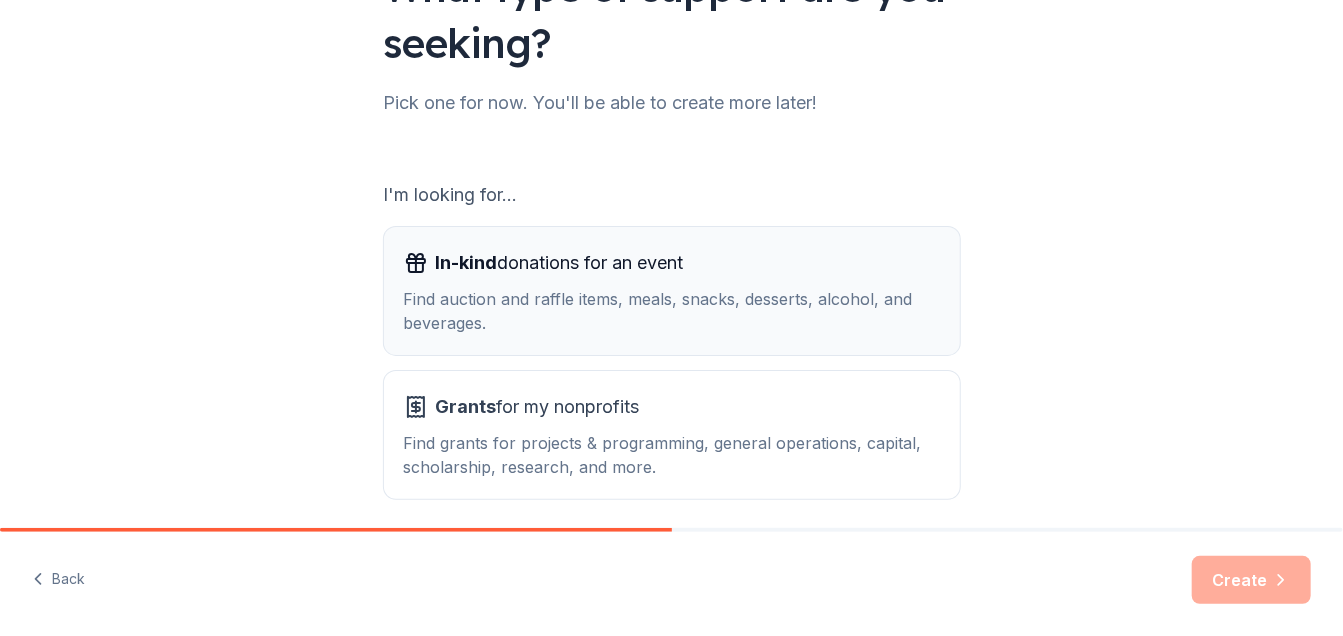 click on "Find auction and raffle items, meals, snacks, desserts, alcohol, and beverages." at bounding box center [672, 311] 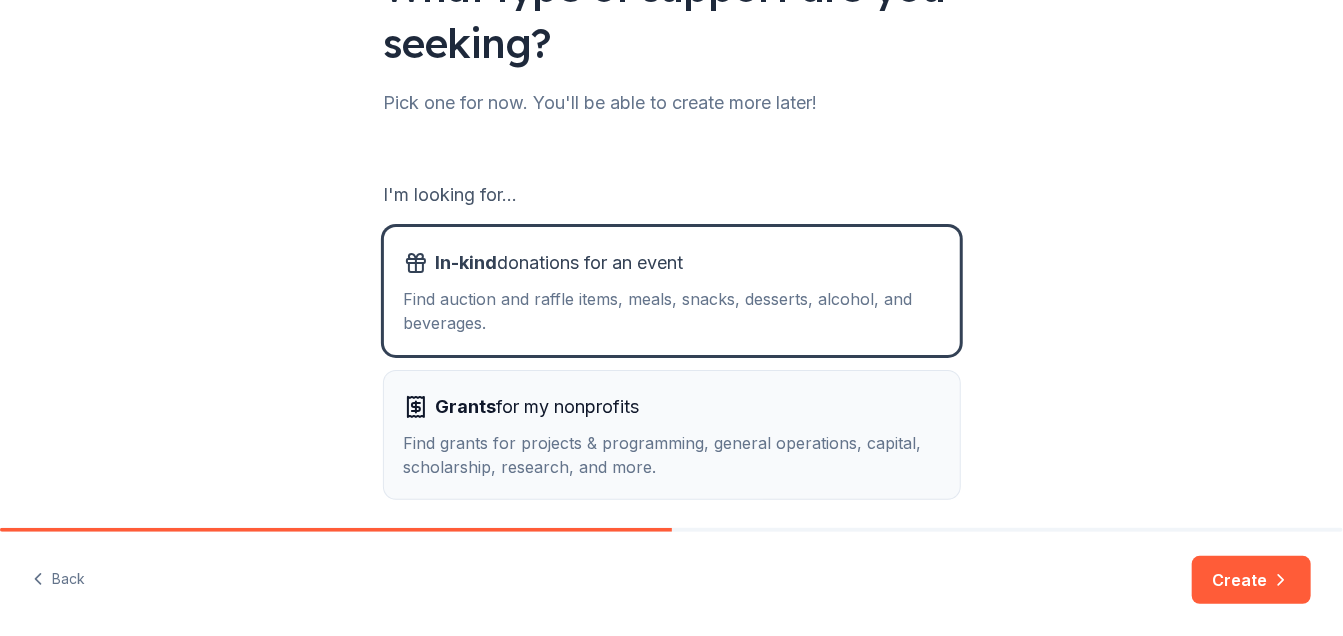 click on "Find grants for projects & programming, general operations, capital, scholarship, research, and more." at bounding box center [672, 455] 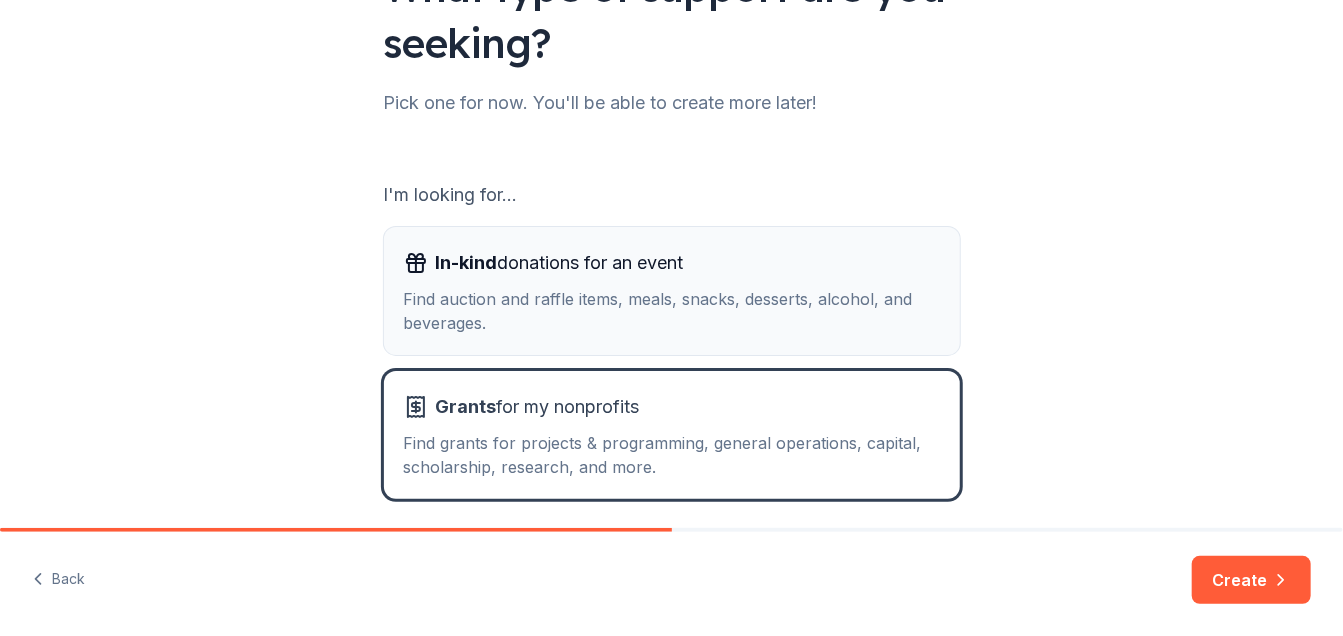 click on "Find auction and raffle items, meals, snacks, desserts, alcohol, and beverages." at bounding box center (672, 311) 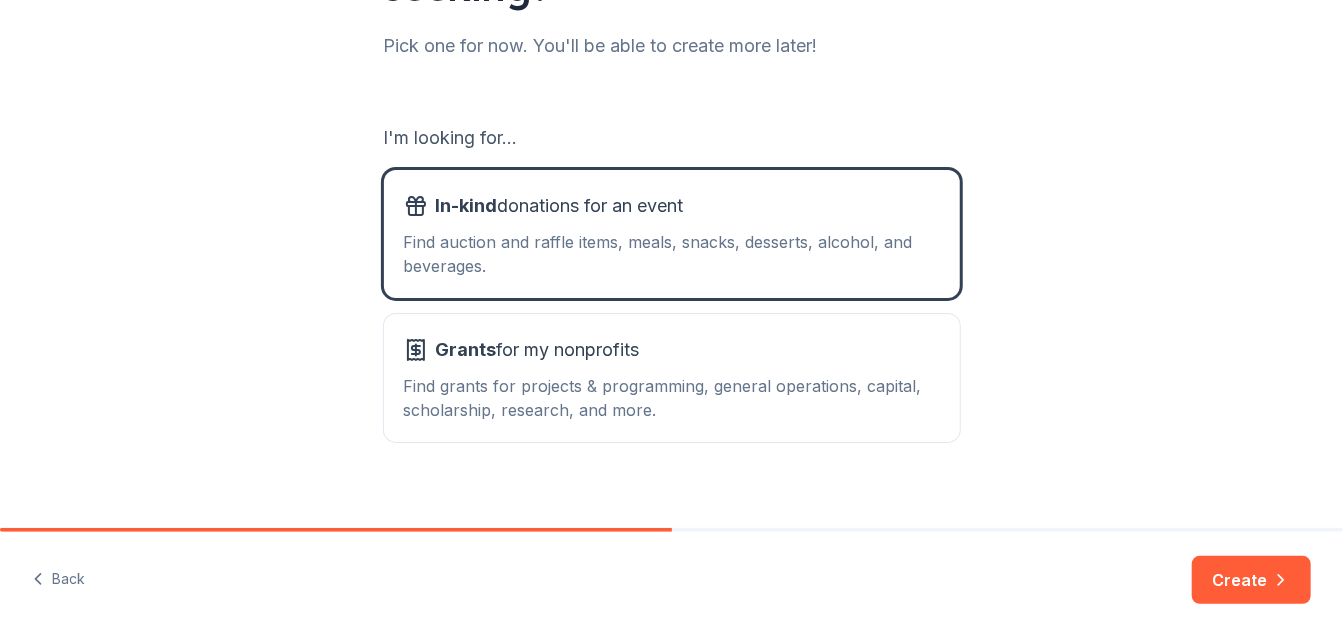 scroll, scrollTop: 279, scrollLeft: 0, axis: vertical 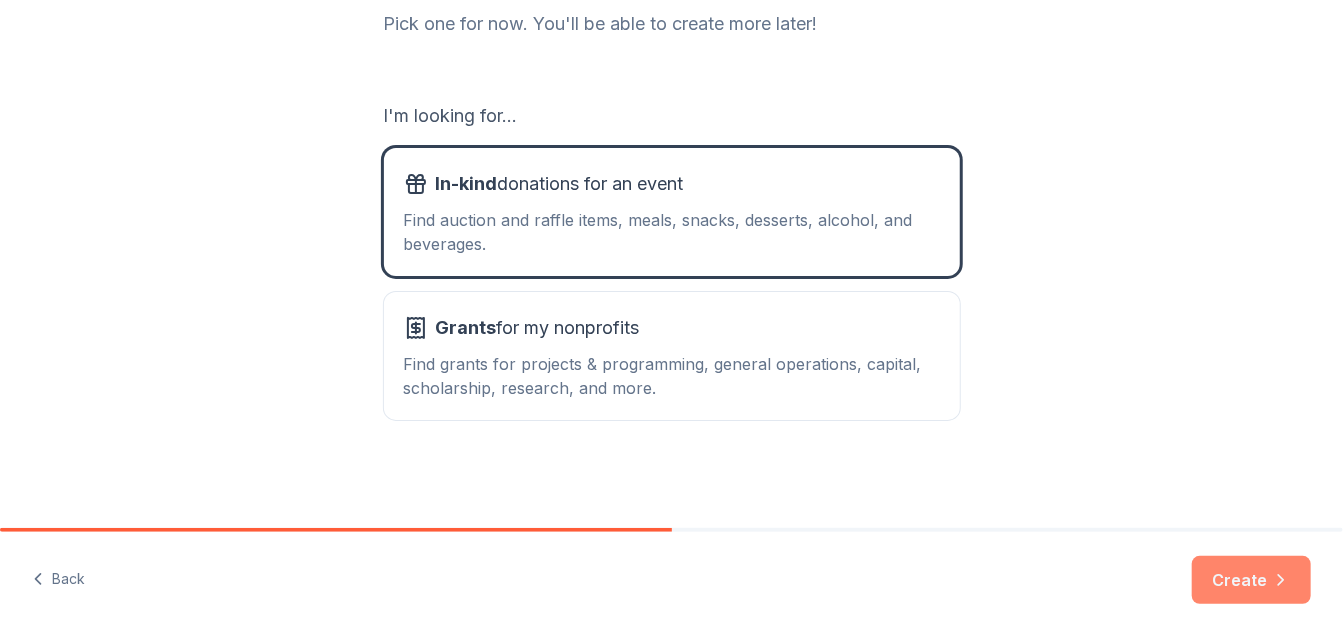 click on "Create" at bounding box center [1251, 580] 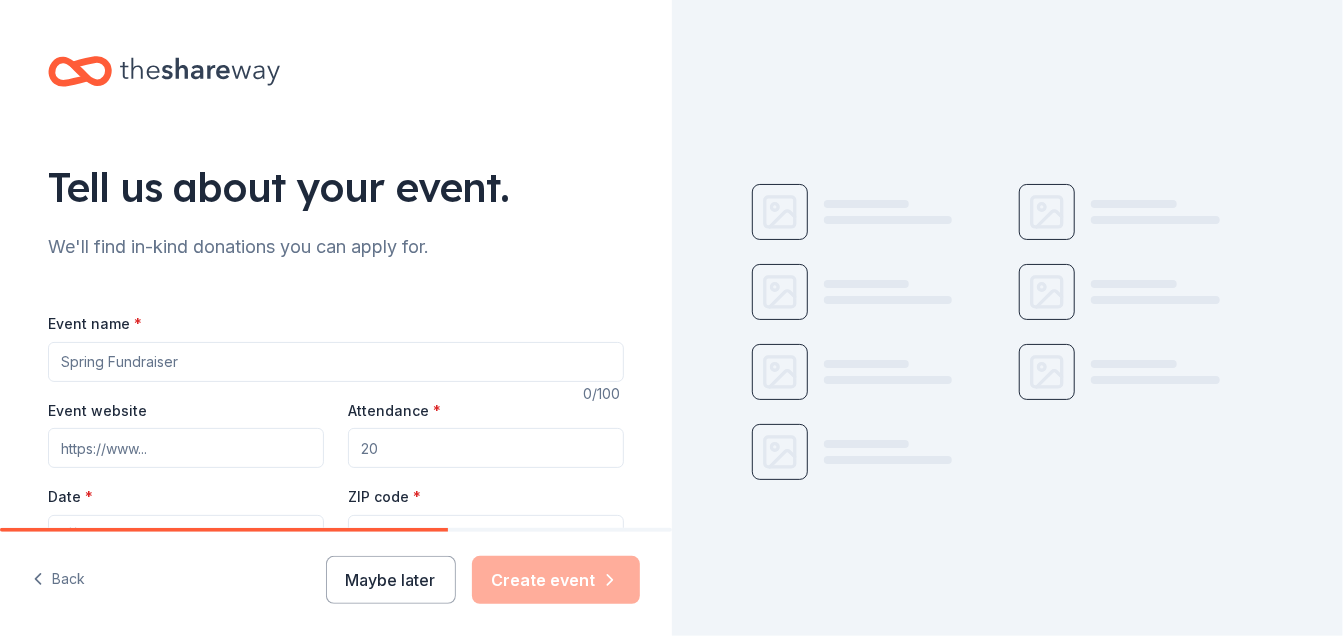click on "Event name *" at bounding box center (336, 362) 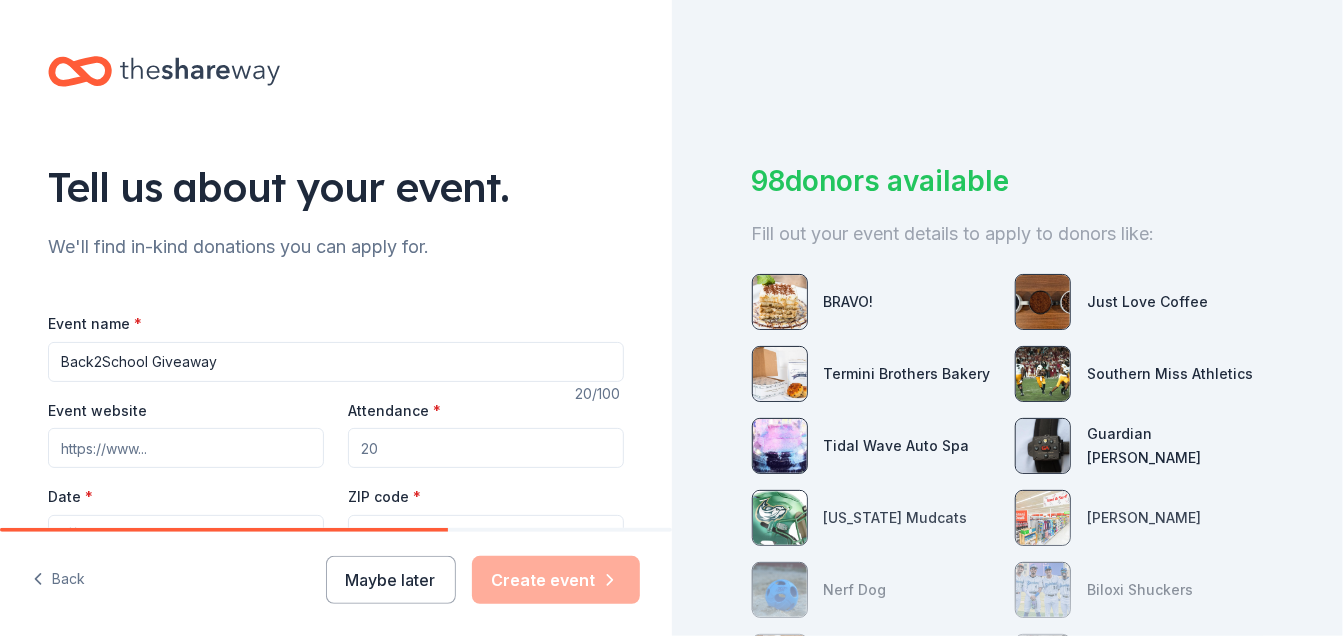 type on "Back2School Giveaway" 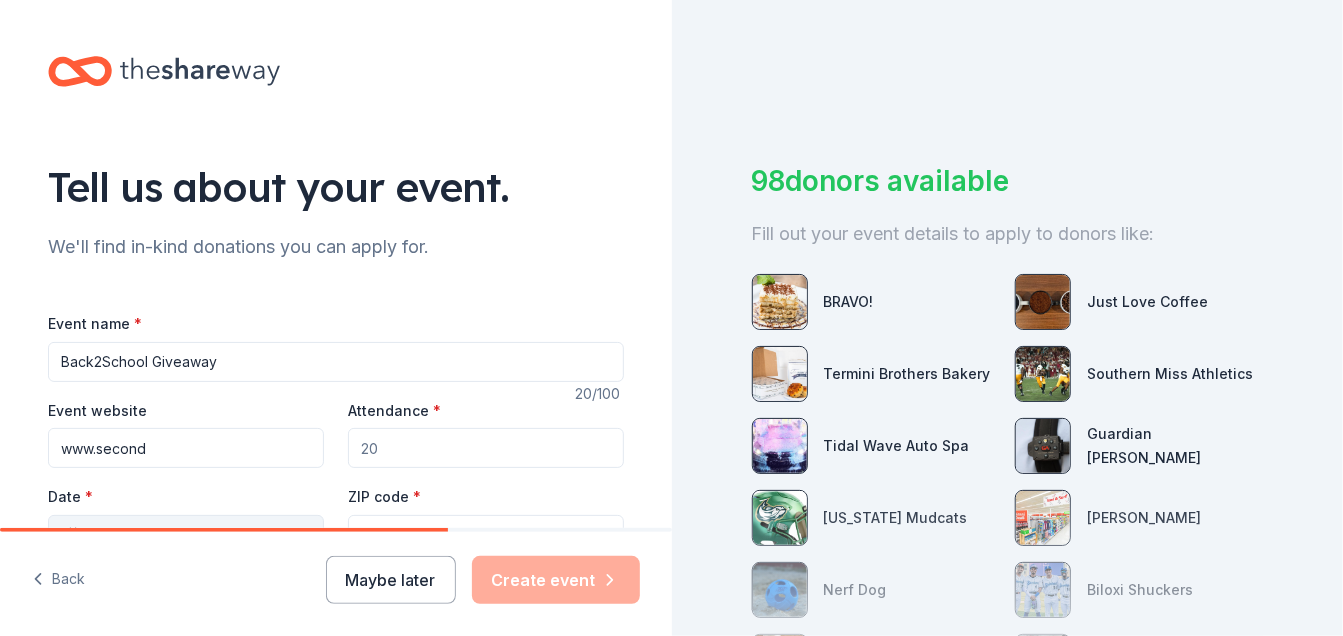 type on "[DOMAIN_NAME]" 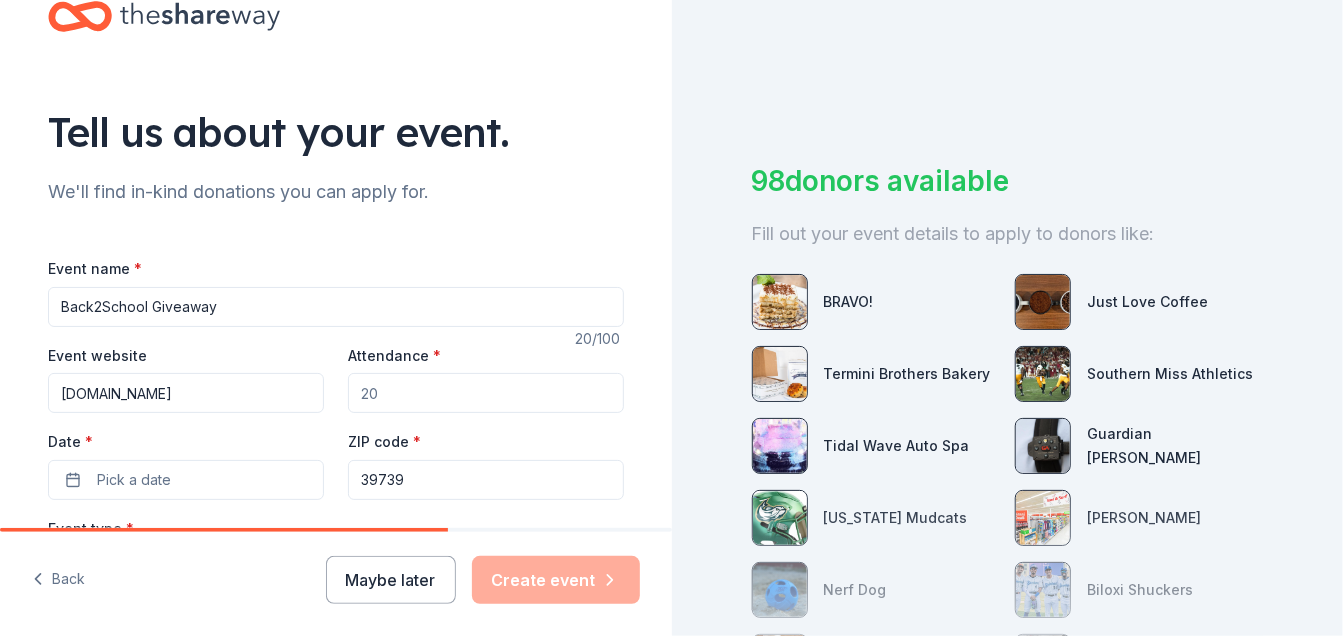 scroll, scrollTop: 100, scrollLeft: 0, axis: vertical 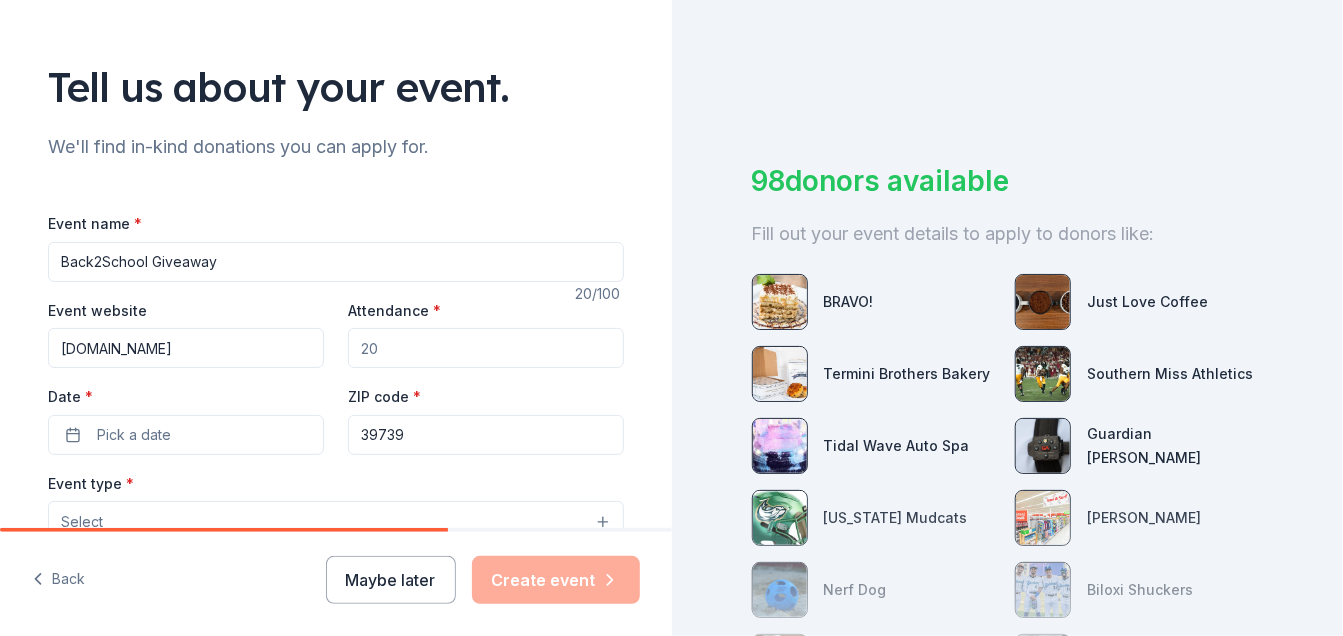 click on "Attendance *" at bounding box center [486, 348] 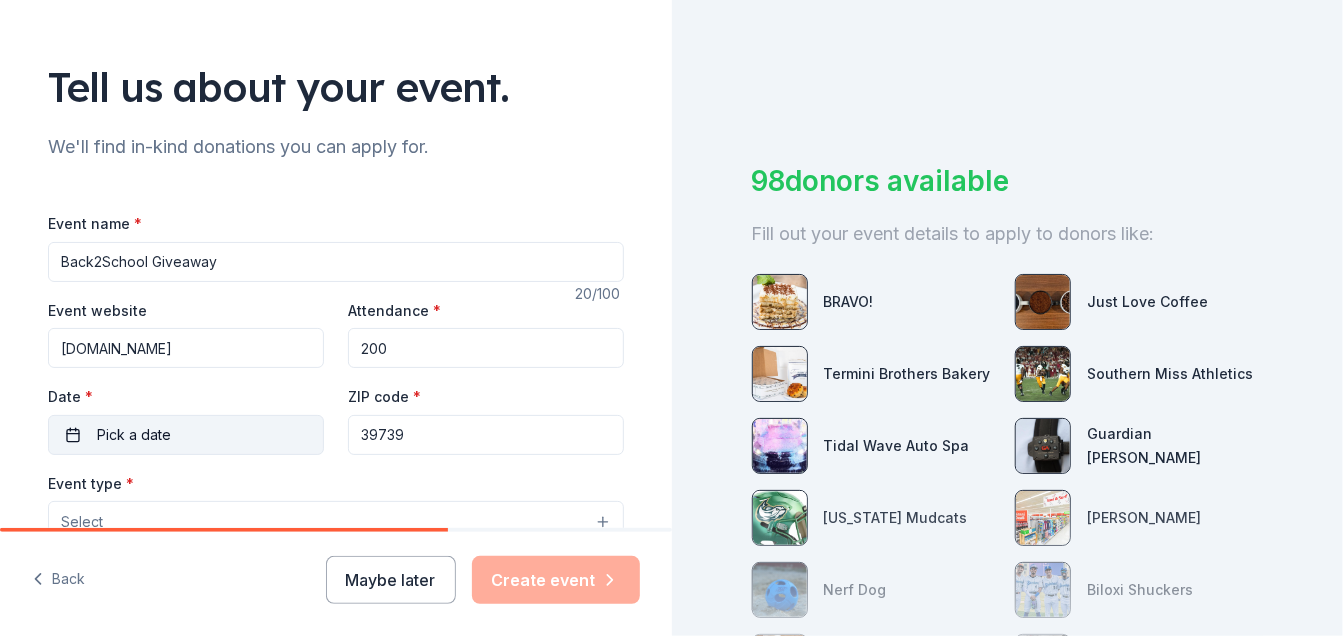type on "200" 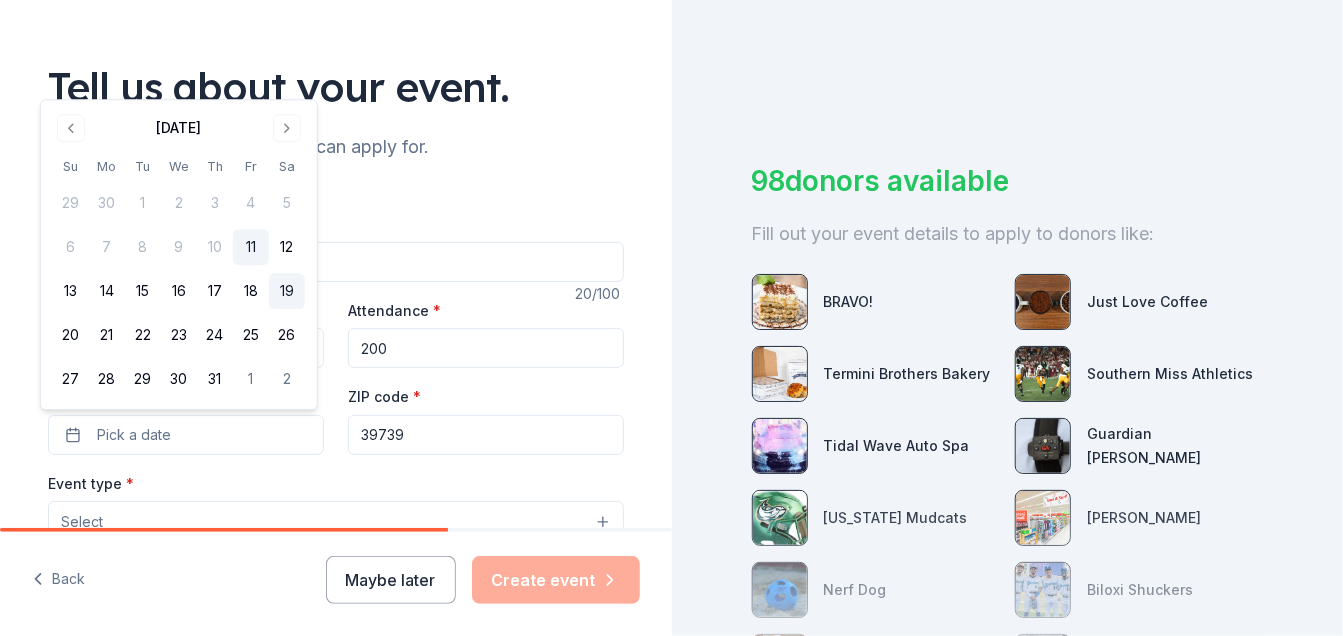 click on "19" at bounding box center [287, 291] 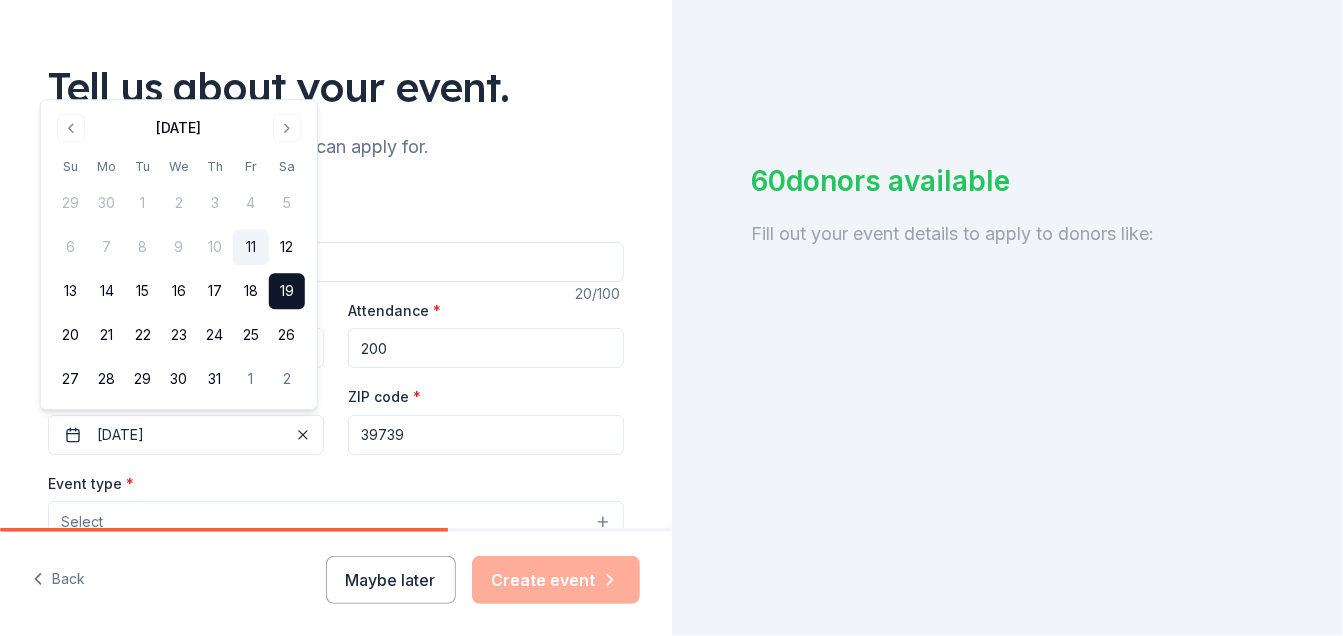 click on "Event name * Back2School Giveaway 20 /100 Event website www.secondchanceministry.net Attendance * 200 Date * 07/19/2025 ZIP code * 39739 Event type * Select Demographic Select We use this information to help brands find events with their target demographic to sponsor their products. Mailing address Apt/unit Description What are you looking for? * Auction & raffle Meals Snacks Desserts Alcohol Beverages Send me reminders Email me reminders of donor application deadlines Recurring event" at bounding box center (336, 673) 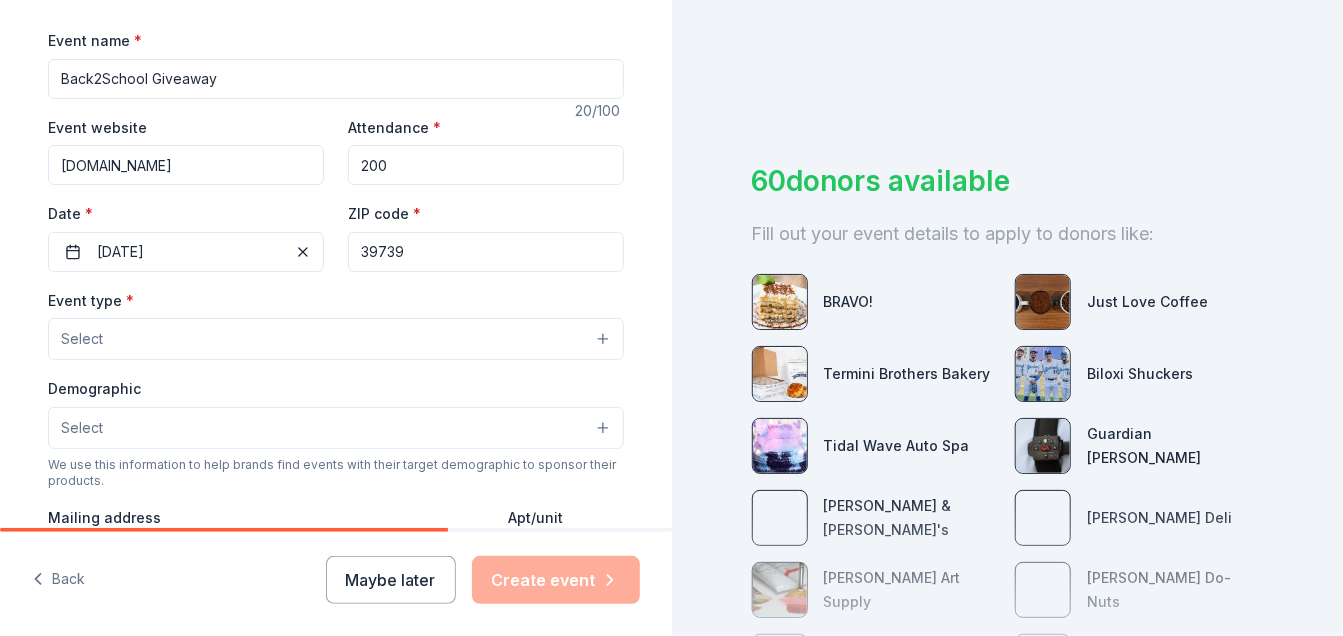 scroll, scrollTop: 300, scrollLeft: 0, axis: vertical 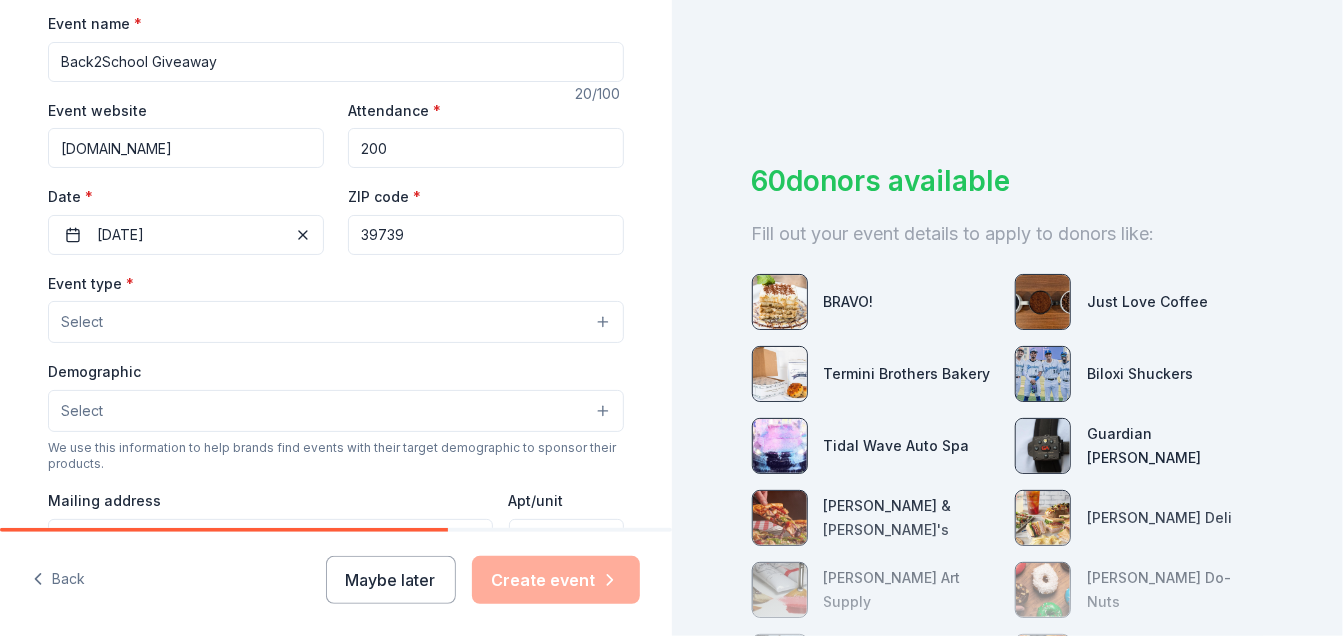 click on "Select" at bounding box center (336, 322) 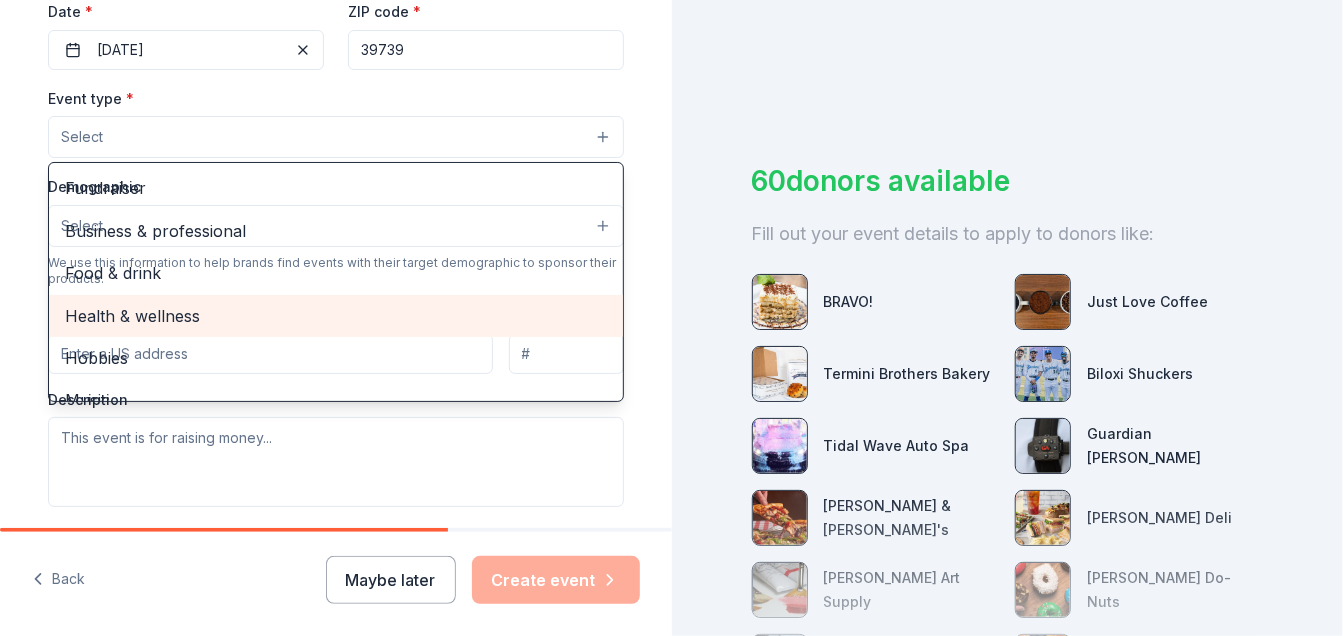 scroll, scrollTop: 500, scrollLeft: 0, axis: vertical 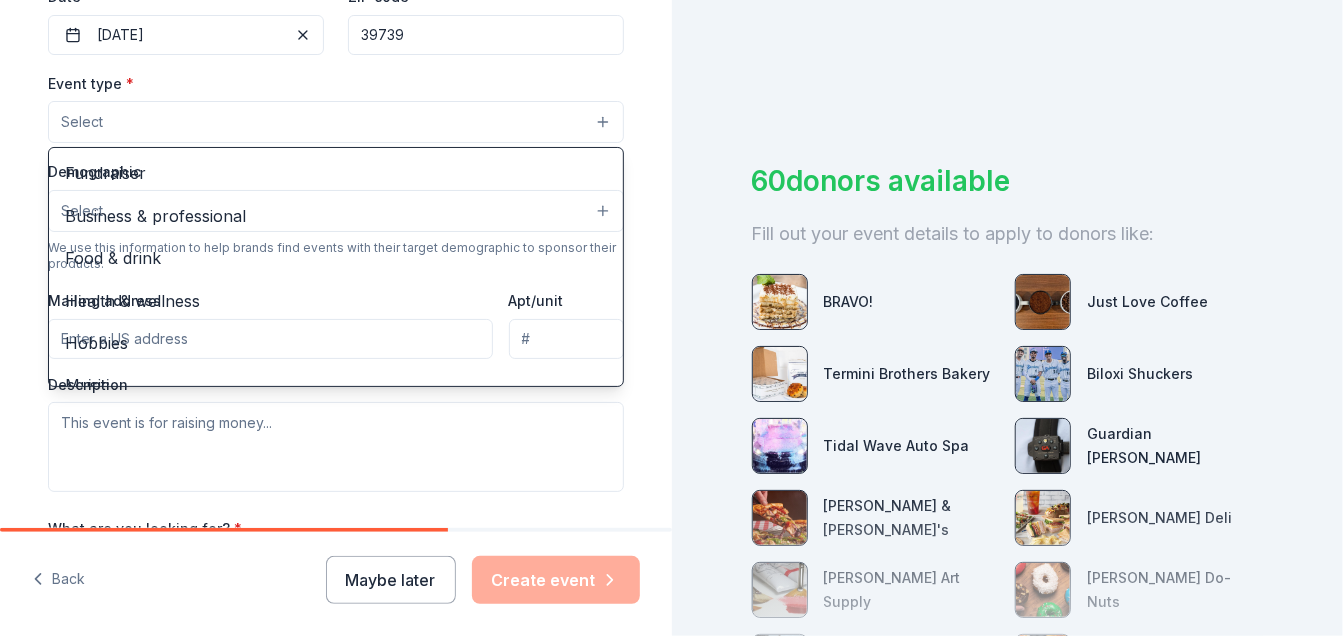 click on "Select" at bounding box center [336, 122] 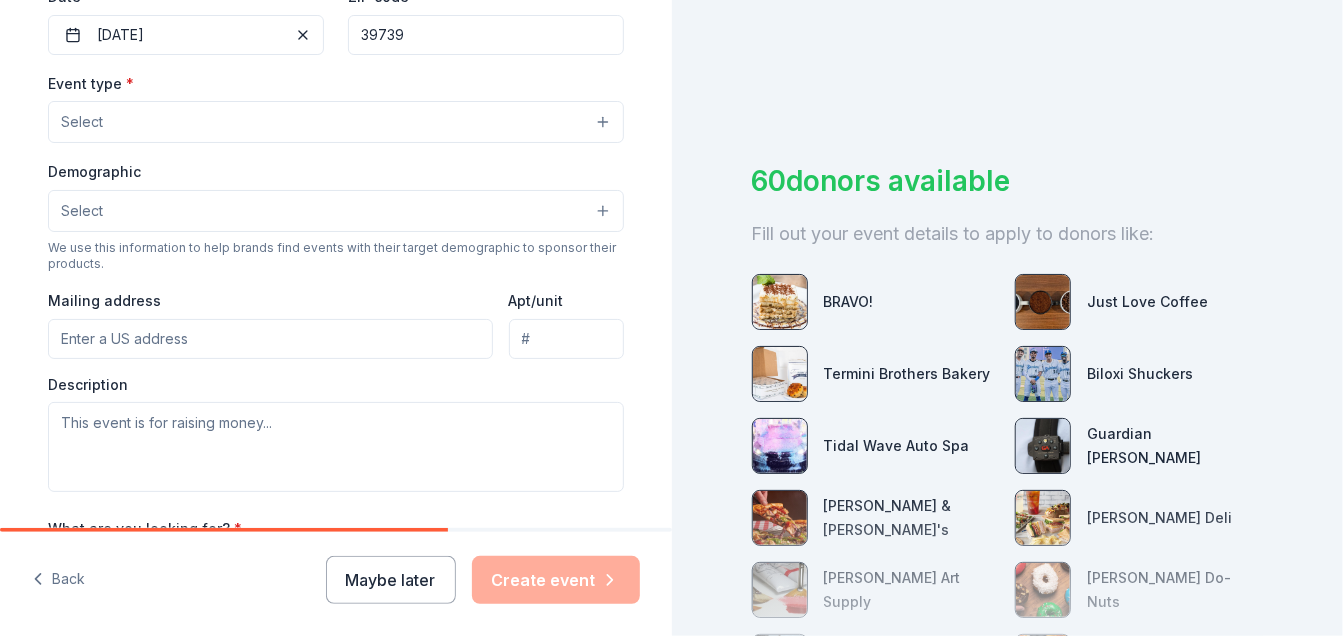 click on "Select" at bounding box center [336, 122] 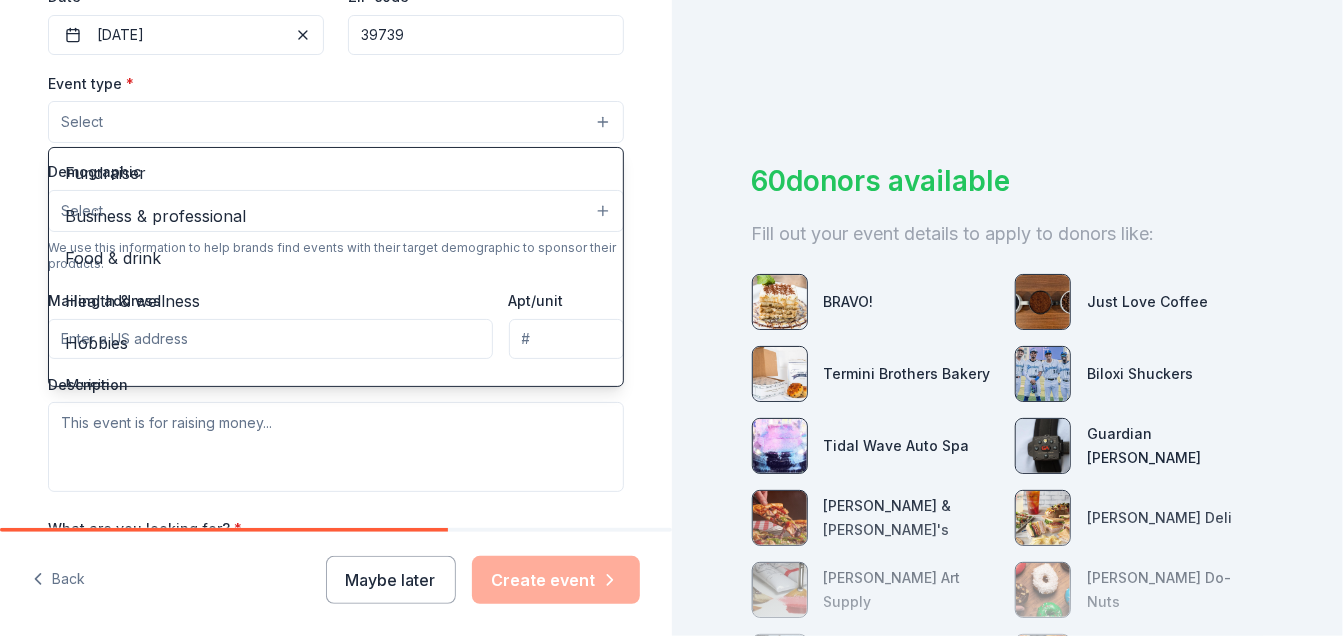 click on "Event type * Select Fundraiser Business & professional Food & drink Health & wellness Hobbies Music Performing & visual arts" at bounding box center (336, 107) 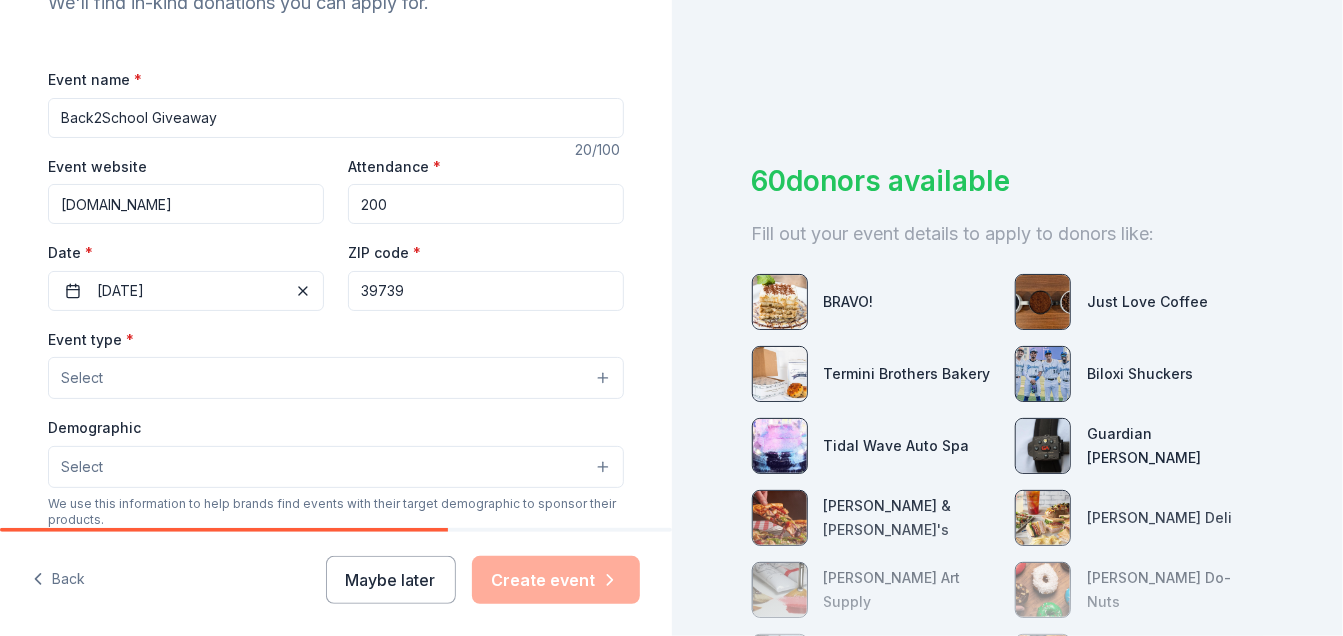 scroll, scrollTop: 200, scrollLeft: 0, axis: vertical 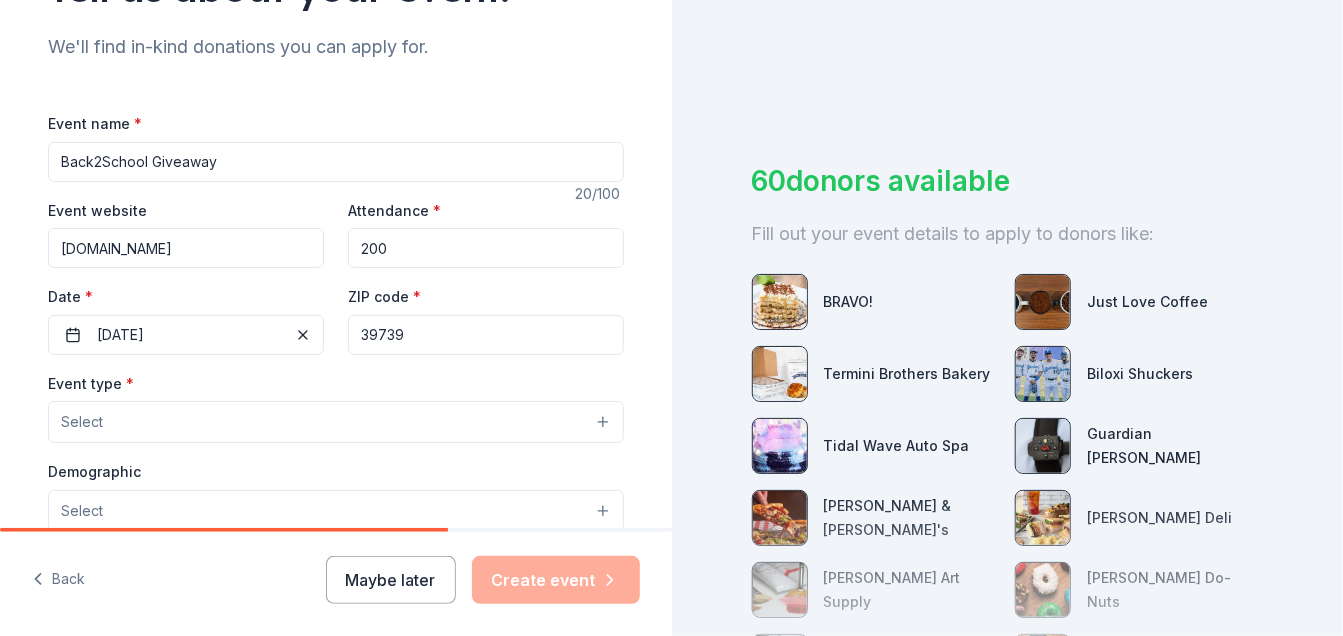 click on "Select" at bounding box center (336, 422) 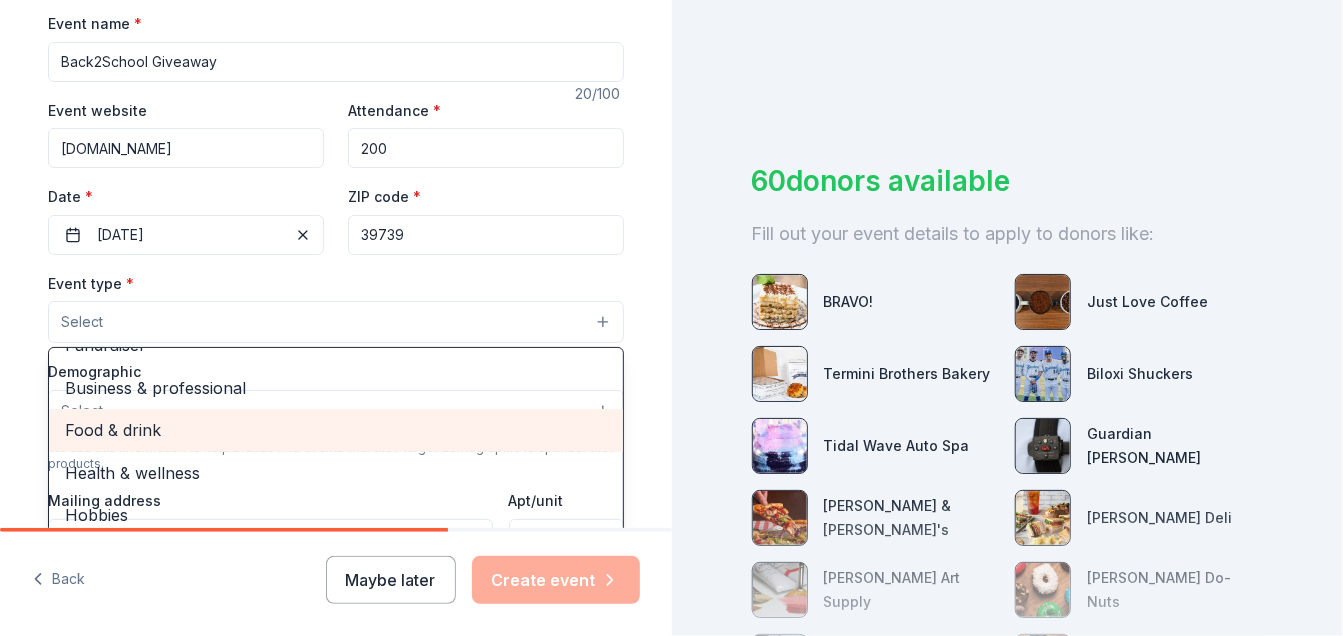 scroll, scrollTop: 0, scrollLeft: 0, axis: both 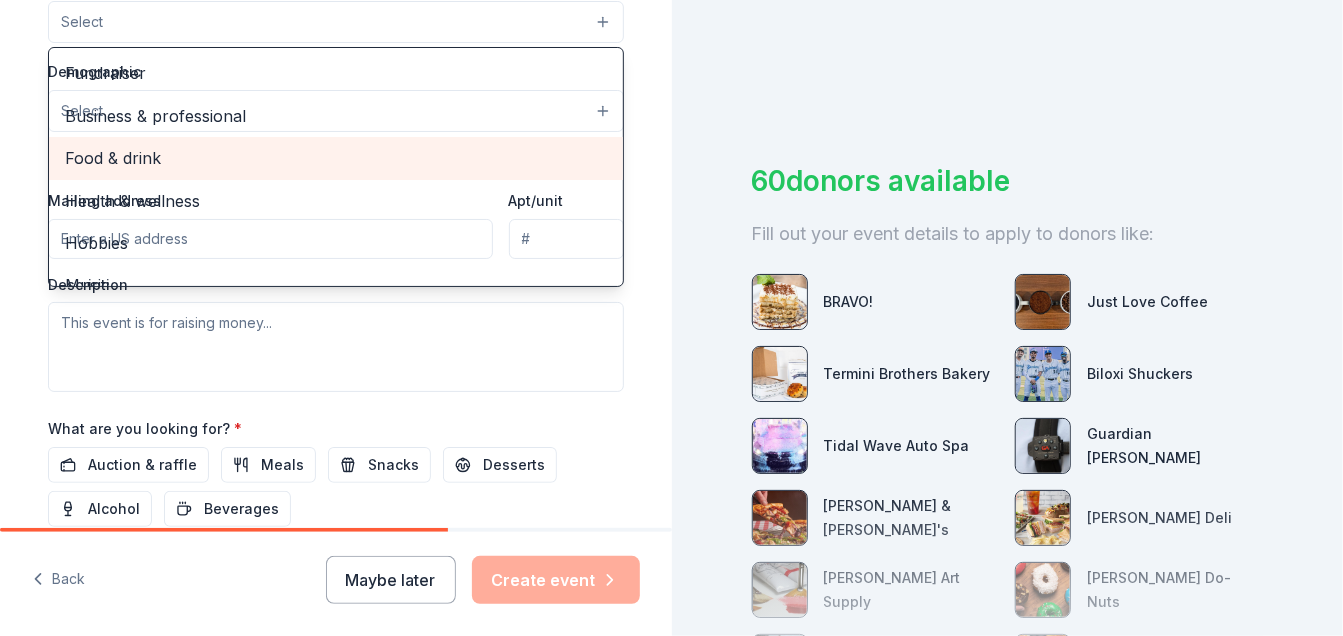 click on "Food & drink" at bounding box center [336, 158] 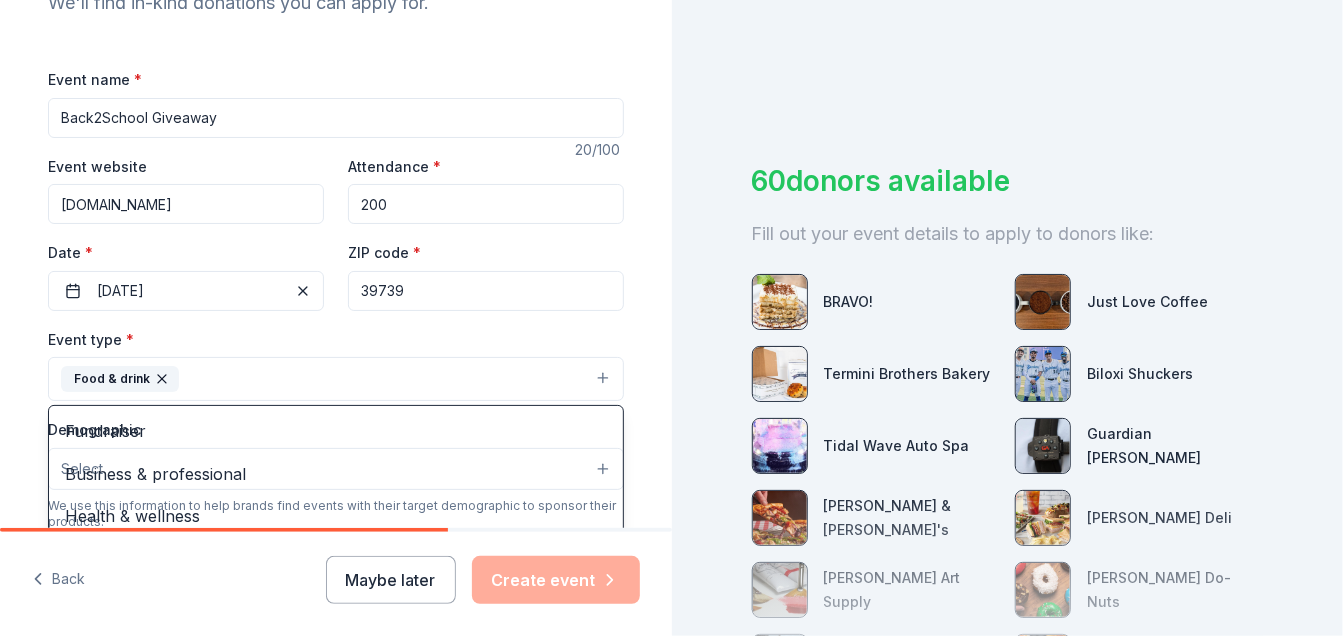 scroll, scrollTop: 300, scrollLeft: 0, axis: vertical 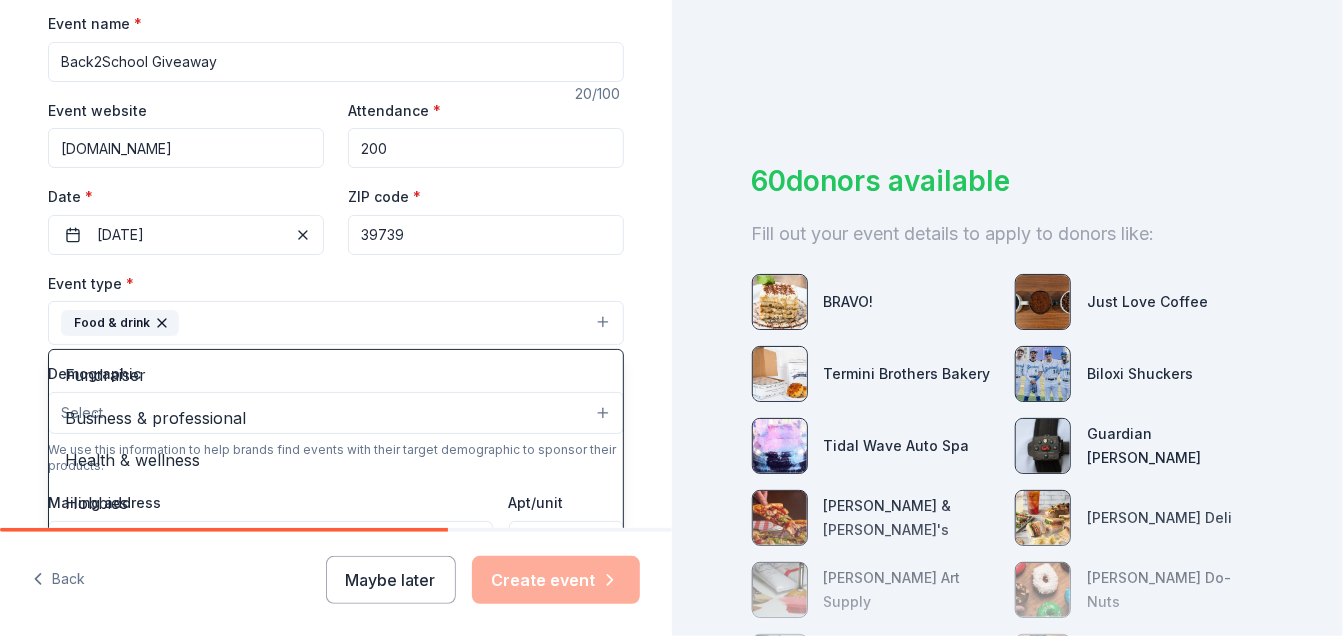 click on "Tell us about your event. We'll find in-kind donations you can apply for. Event name * Back2School Giveaway 20 /100 Event website www.secondchanceministry.net Attendance * 200 Date * 07/19/2025 ZIP code * 39739 Event type * Food & drink Fundraiser Business & professional Health & wellness Hobbies Music Performing & visual arts Demographic Select We use this information to help brands find events with their target demographic to sponsor their products. Mailing address Apt/unit Description What are you looking for? * Auction & raffle Meals Snacks Desserts Alcohol Beverages Send me reminders Email me reminders of donor application deadlines Recurring event" at bounding box center [336, 366] 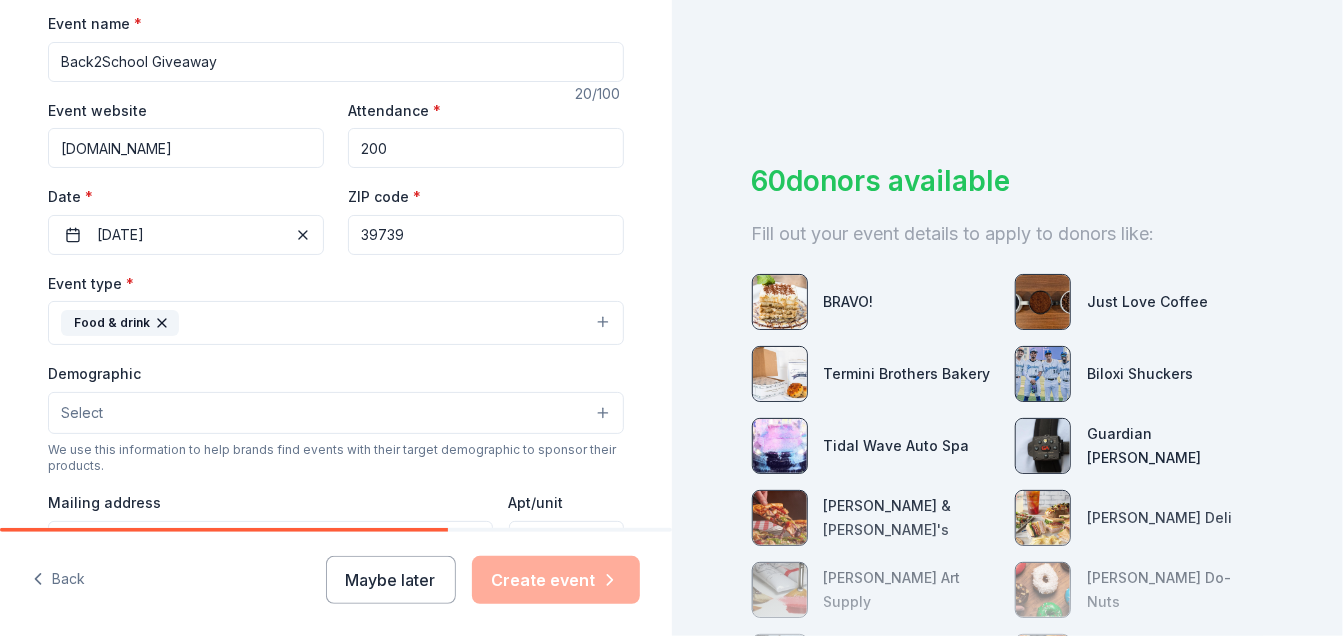 click on "Food & drink" at bounding box center (336, 323) 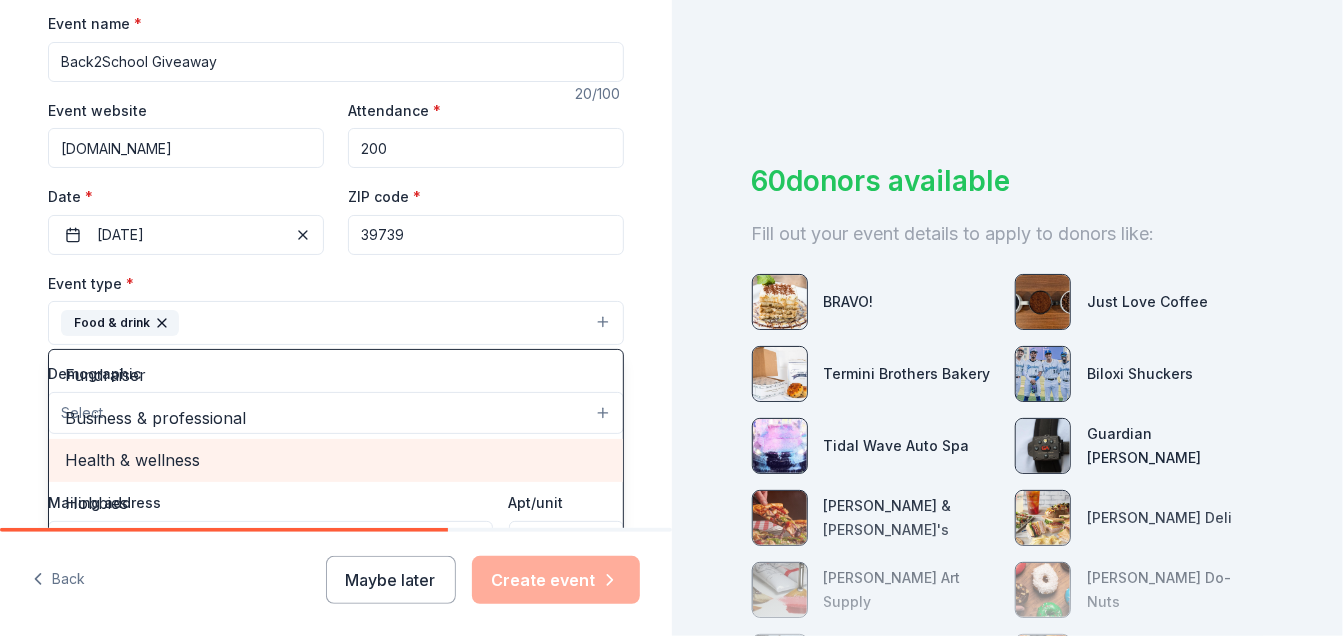 click on "Health & wellness" at bounding box center [336, 460] 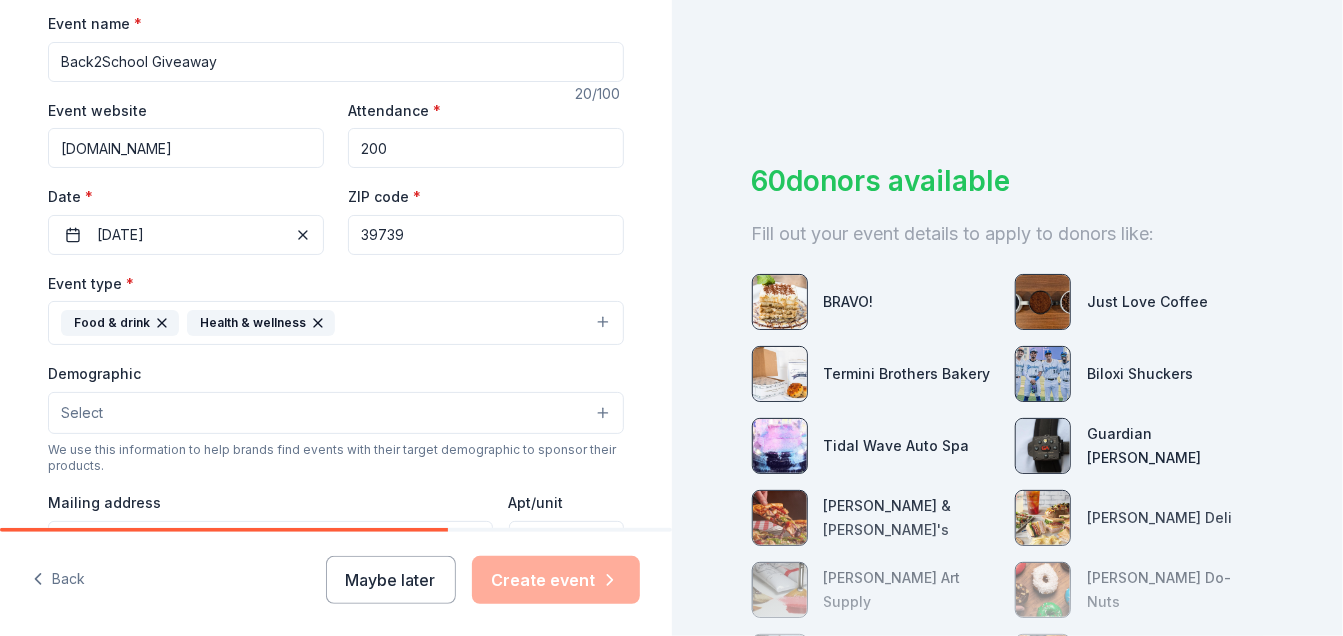 click on "Food & drink Health & wellness" at bounding box center (336, 323) 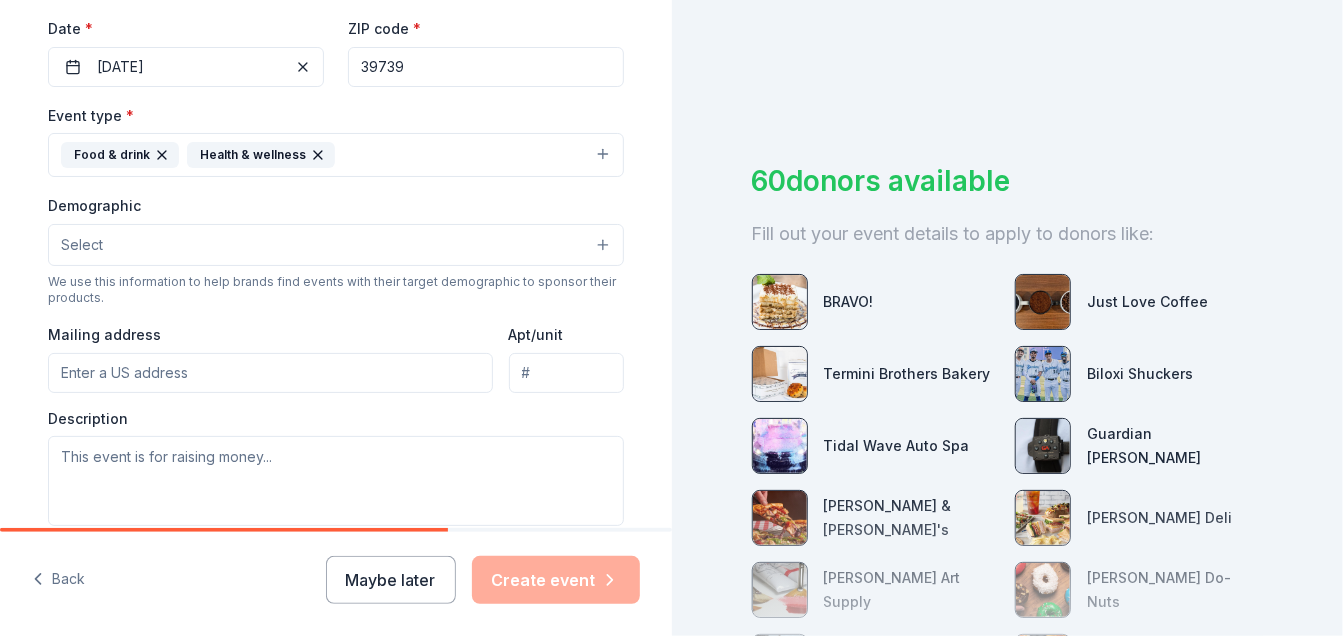 scroll, scrollTop: 469, scrollLeft: 0, axis: vertical 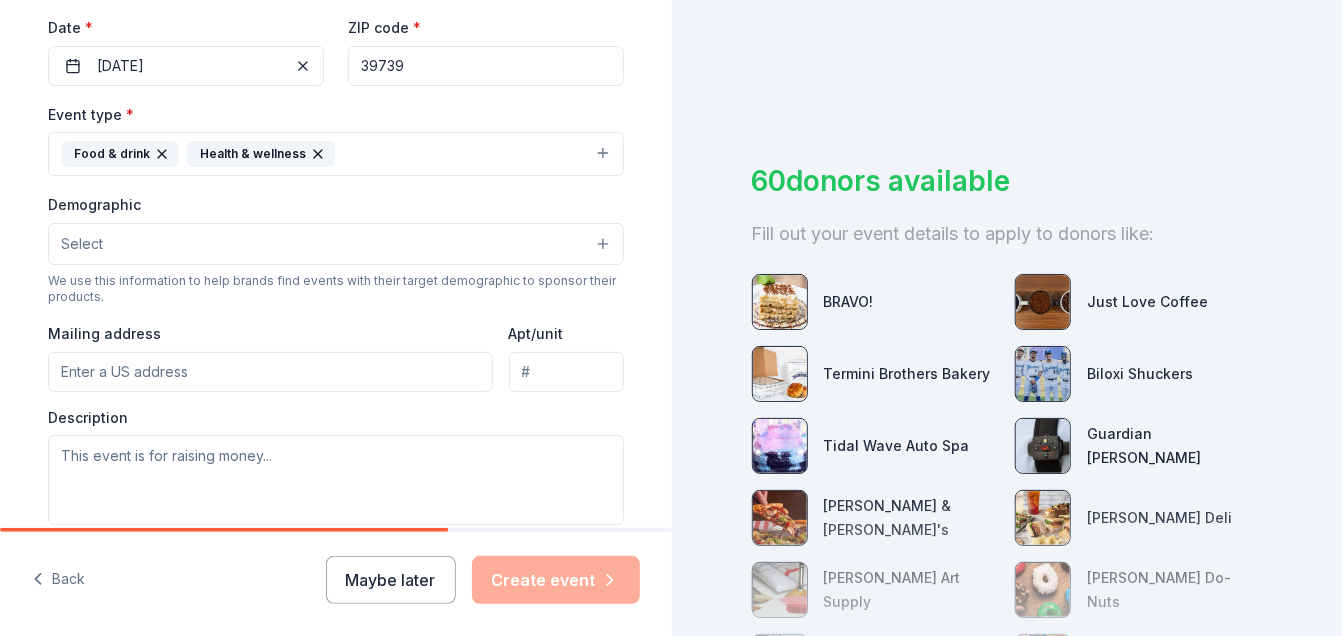 click on "Food & drink Health & wellness" at bounding box center (336, 154) 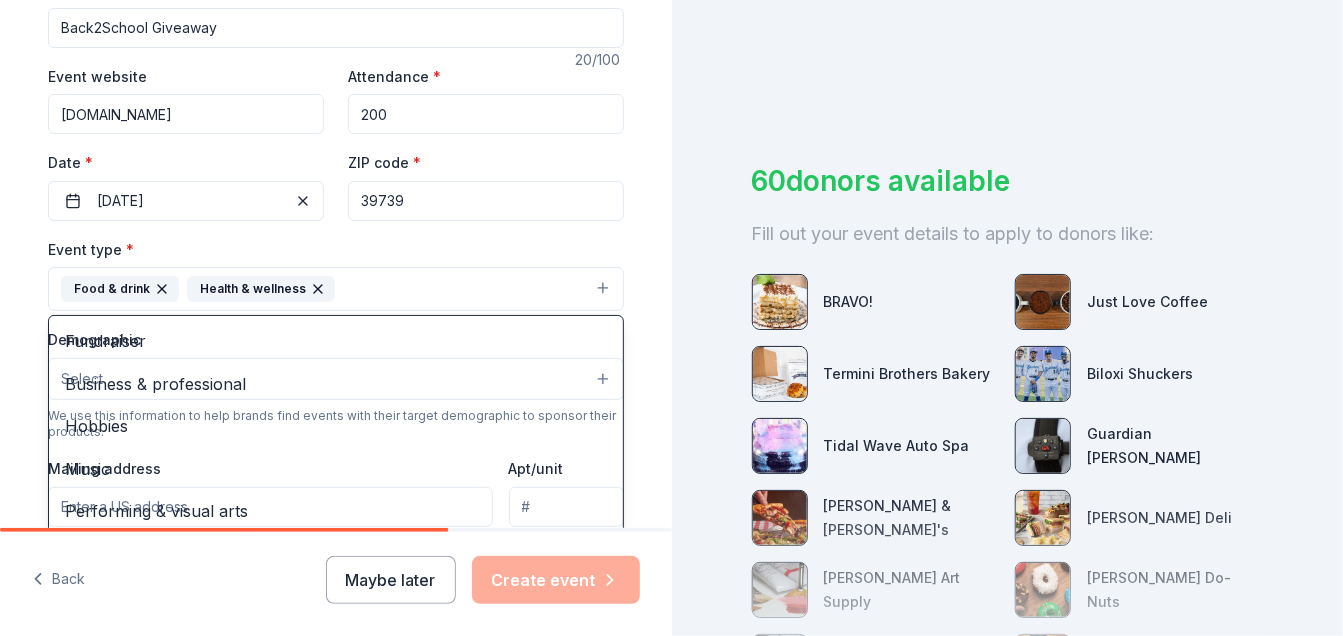 scroll, scrollTop: 269, scrollLeft: 0, axis: vertical 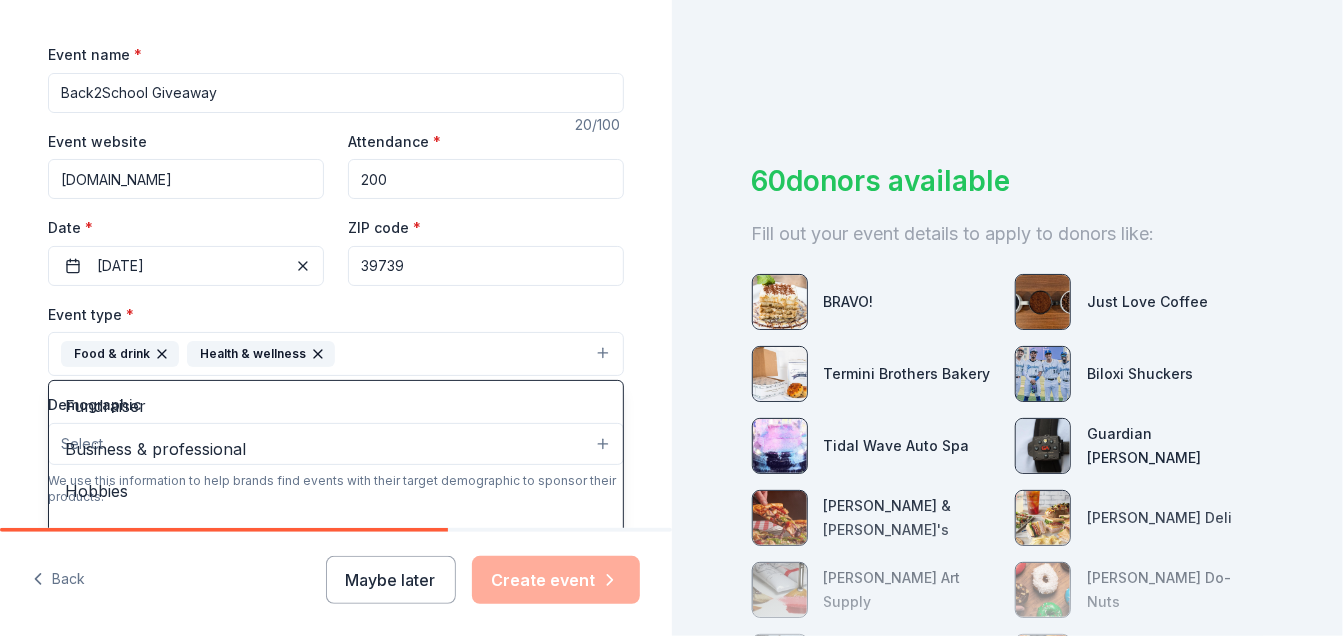 click on "Tell us about your event. We'll find in-kind donations you can apply for. Event name * Back2School Giveaway 20 /100 Event website www.secondchanceministry.net Attendance * 200 Date * 07/19/2025 ZIP code * 39739 Event type * Food & drink Health & wellness Fundraiser Business & professional Hobbies Music Performing & visual arts Demographic Select We use this information to help brands find events with their target demographic to sponsor their products. Mailing address Apt/unit Description What are you looking for? * Auction & raffle Meals Snacks Desserts Alcohol Beverages Send me reminders Email me reminders of donor application deadlines Recurring event" at bounding box center [336, 397] 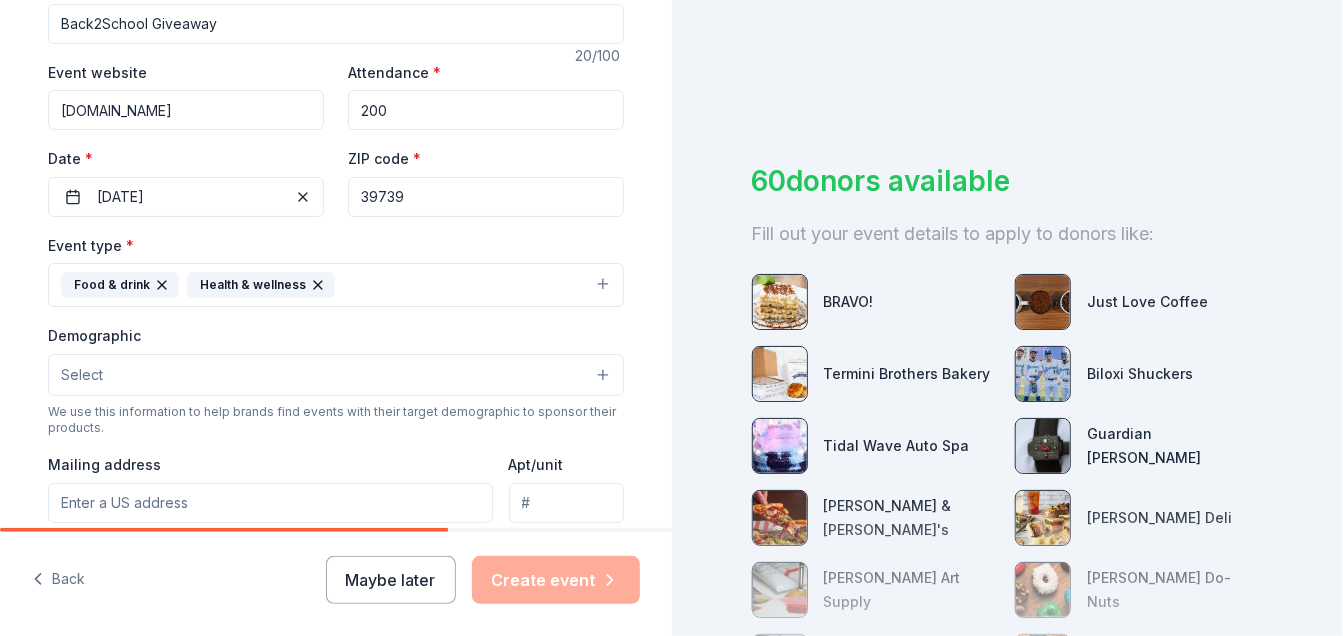 scroll, scrollTop: 369, scrollLeft: 0, axis: vertical 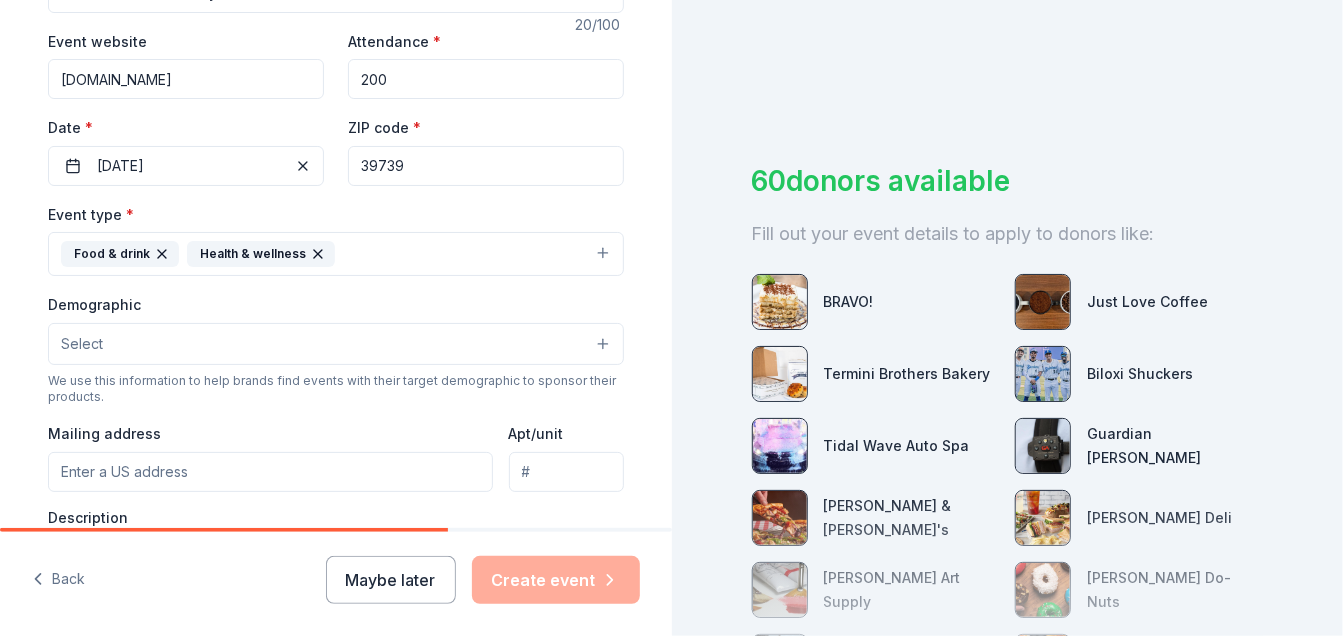 click on "Select" at bounding box center [336, 344] 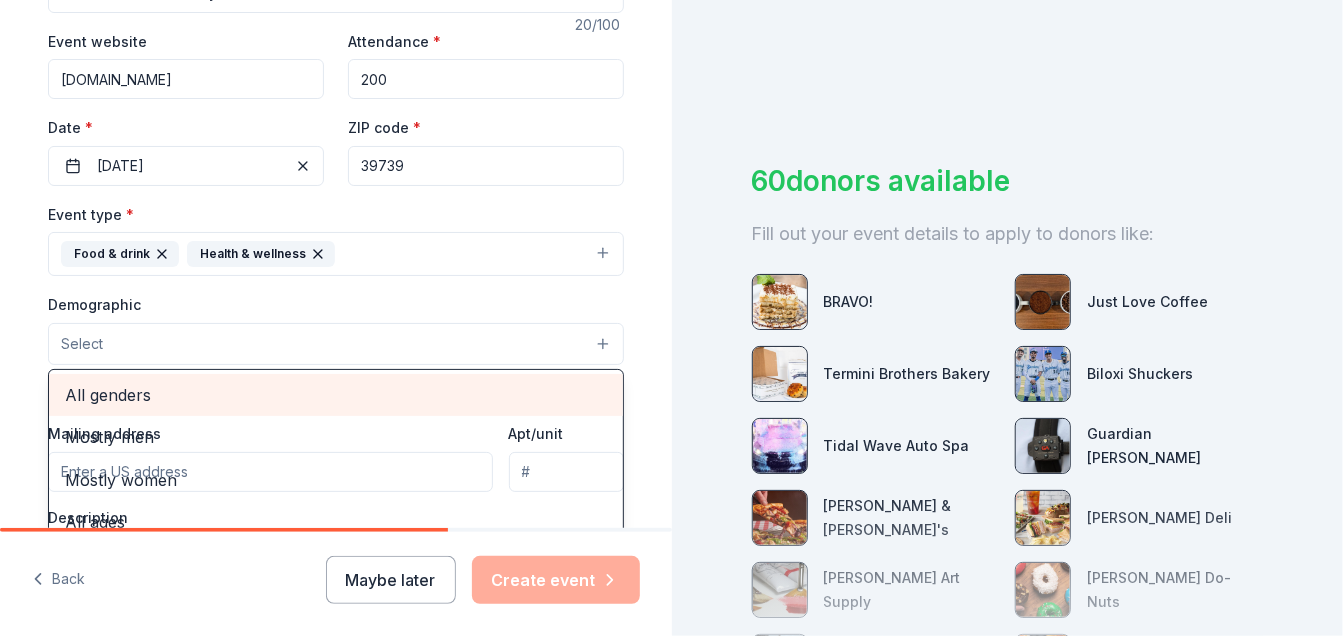 click on "All genders" at bounding box center (336, 395) 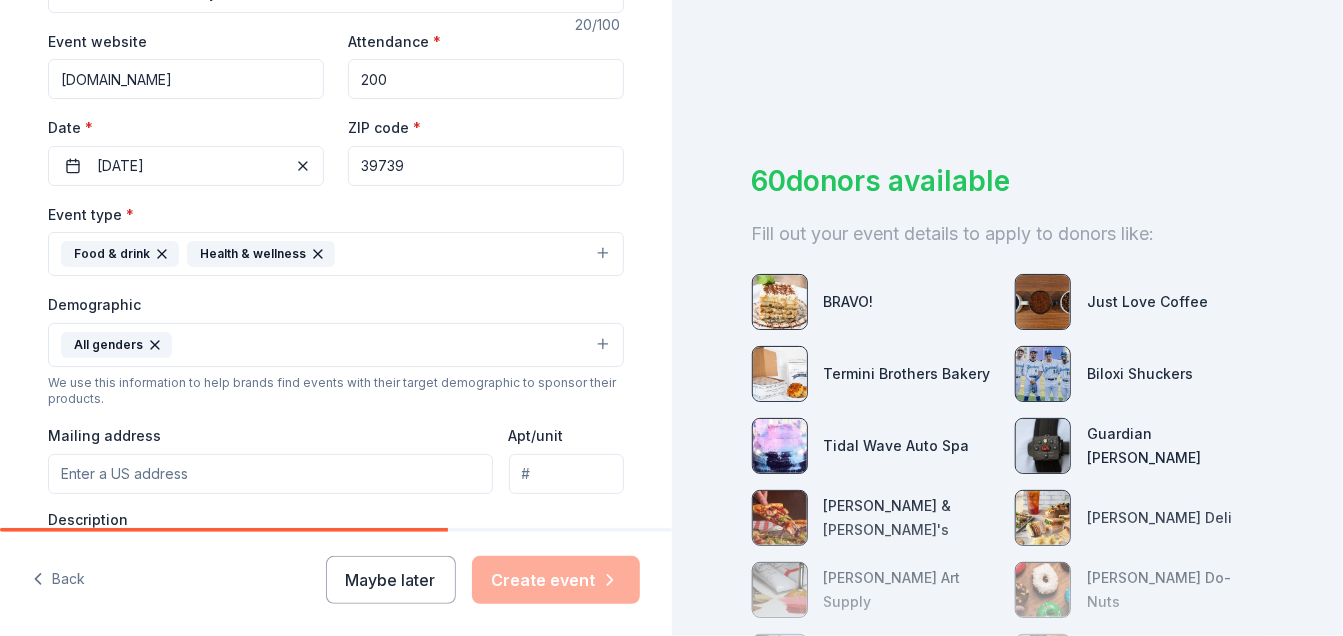 click on "All genders" at bounding box center (336, 345) 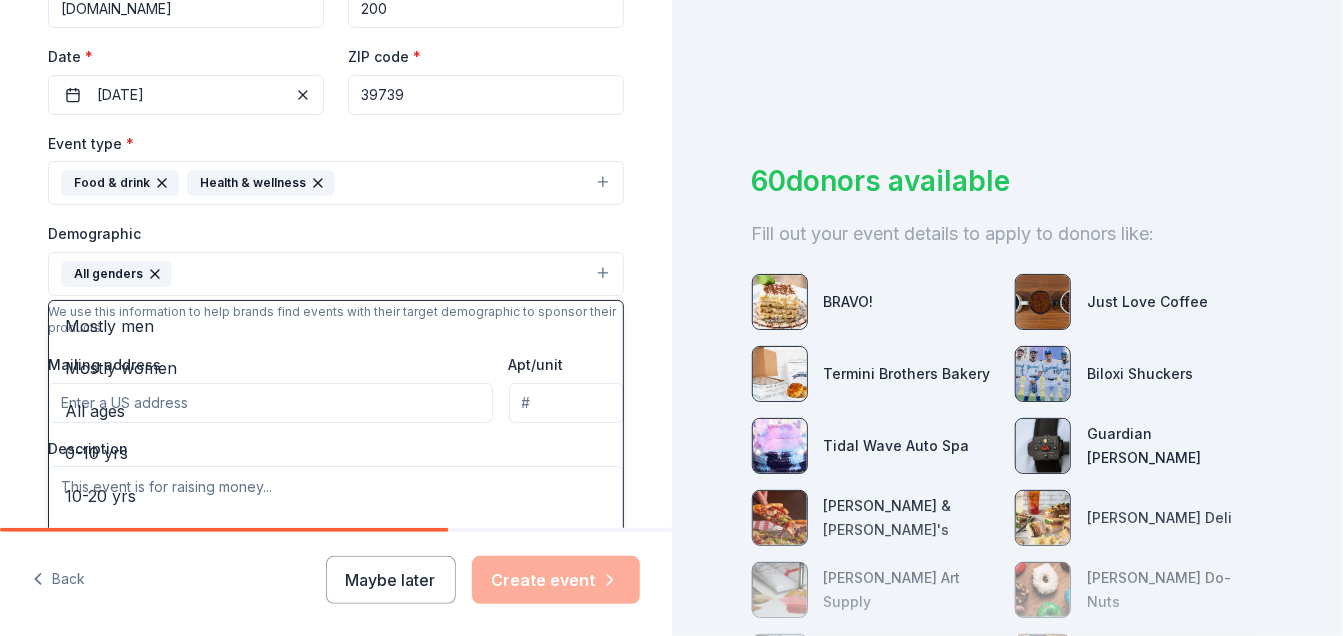 scroll, scrollTop: 569, scrollLeft: 0, axis: vertical 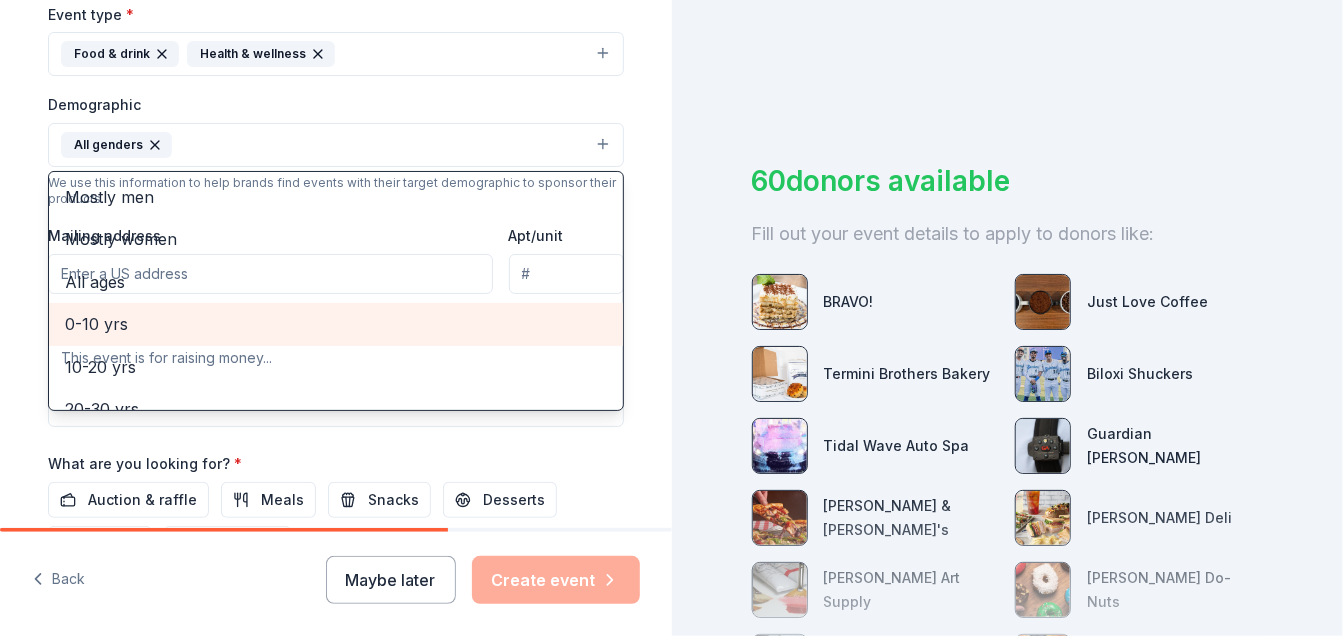click on "0-10 yrs" at bounding box center [336, 324] 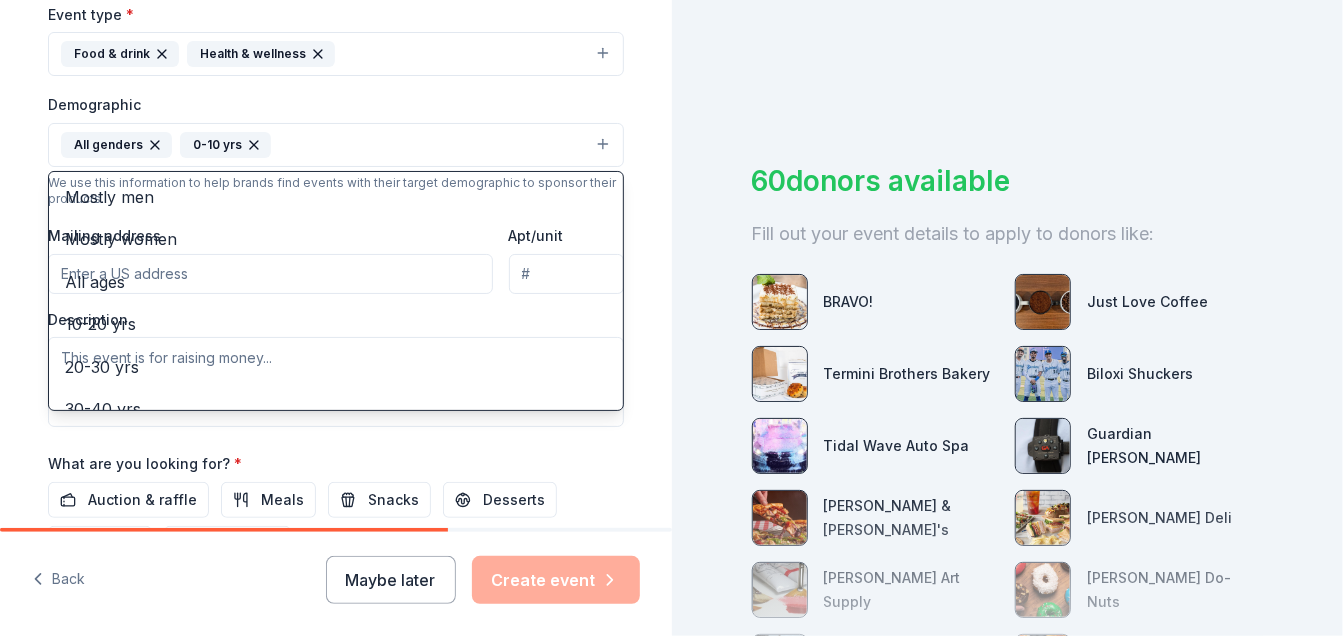 click on "All genders 0-10 yrs" at bounding box center [336, 145] 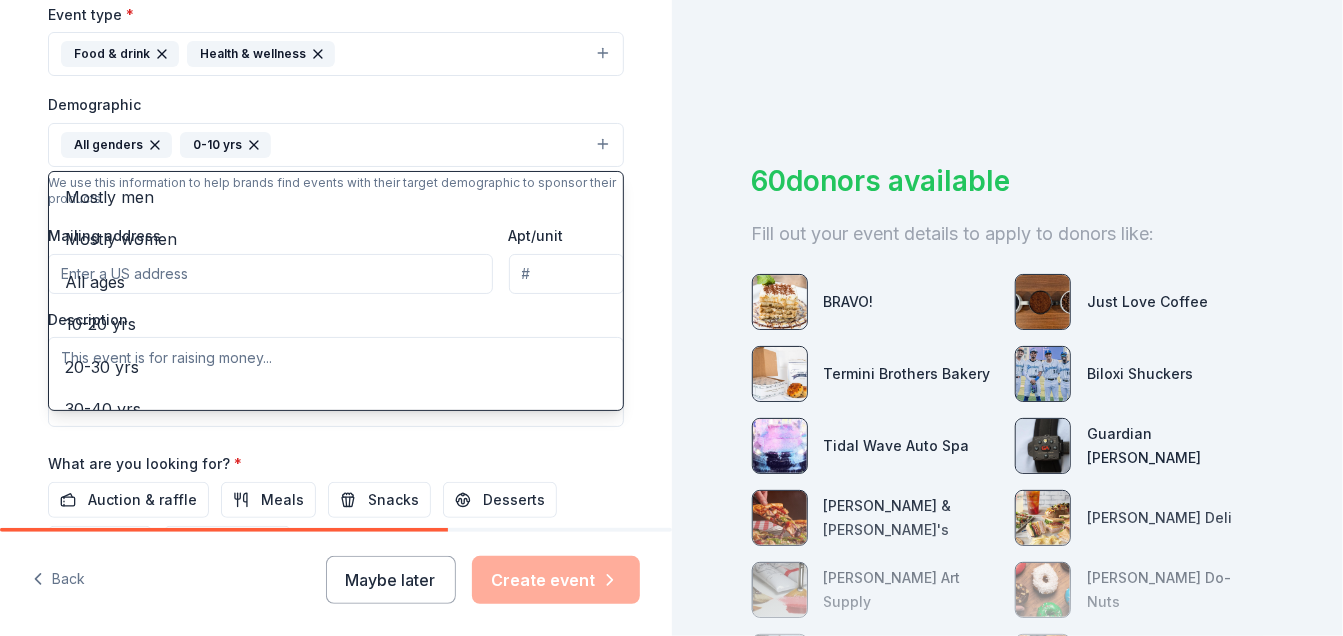 click on "All genders 0-10 yrs" at bounding box center (336, 145) 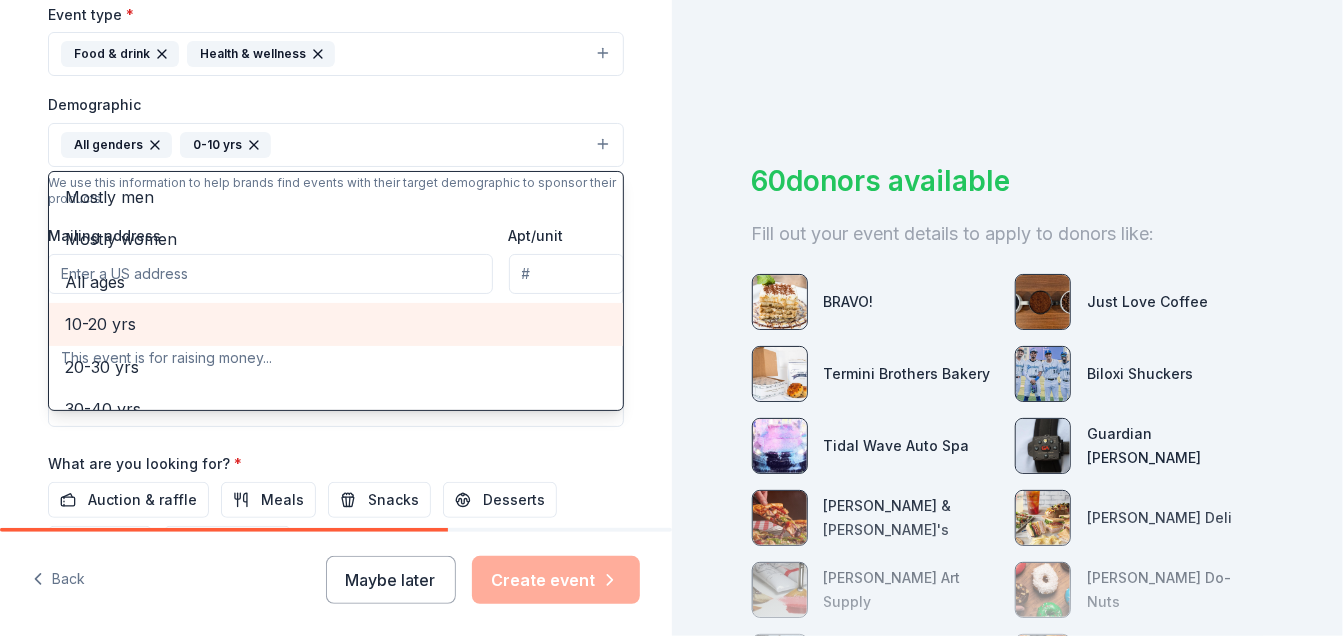 click on "10-20 yrs" at bounding box center [336, 324] 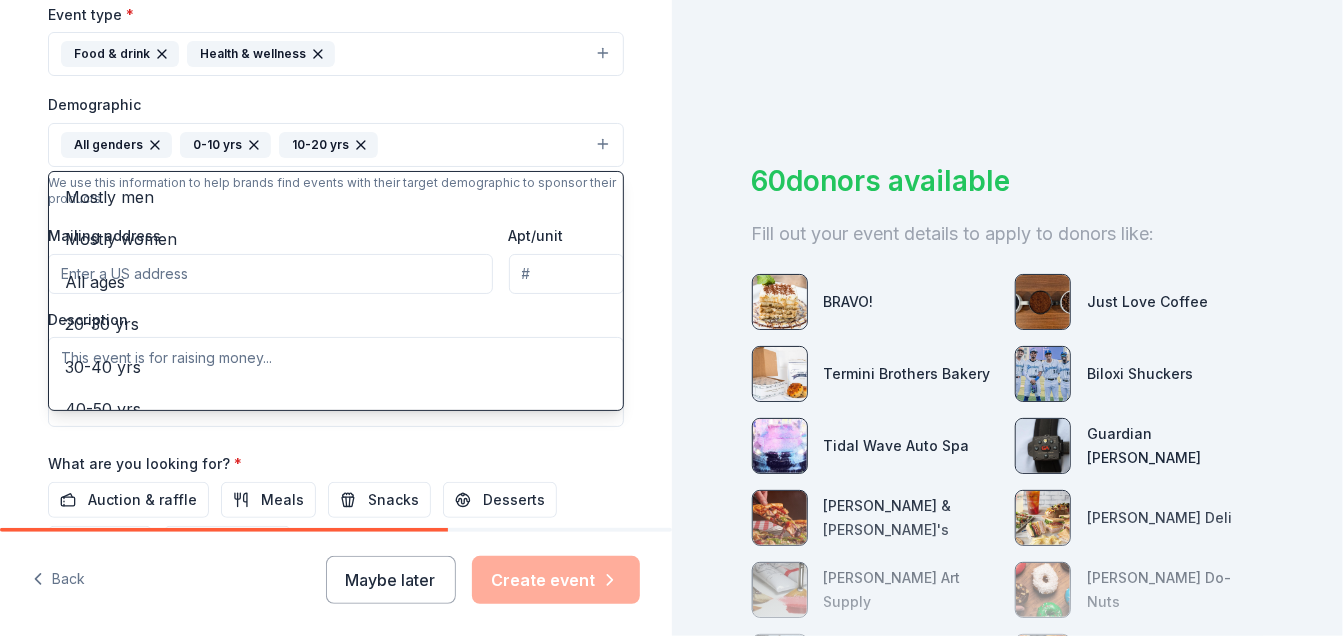click on "Tell us about your event. We'll find in-kind donations you can apply for. Event name * Back2School Giveaway 20 /100 Event website www.secondchanceministry.net Attendance * 200 Date * 07/19/2025 ZIP code * 39739 Event type * Food & drink Health & wellness Demographic All genders 0-10 yrs 10-20 yrs Mostly men Mostly women All ages 20-30 yrs 30-40 yrs 40-50 yrs 50-60 yrs 60-70 yrs 70-80 yrs 80+ yrs We use this information to help brands find events with their target demographic to sponsor their products. Mailing address Apt/unit Description What are you looking for? * Auction & raffle Meals Snacks Desserts Alcohol Beverages Send me reminders Email me reminders of donor application deadlines Recurring event" at bounding box center [336, 98] 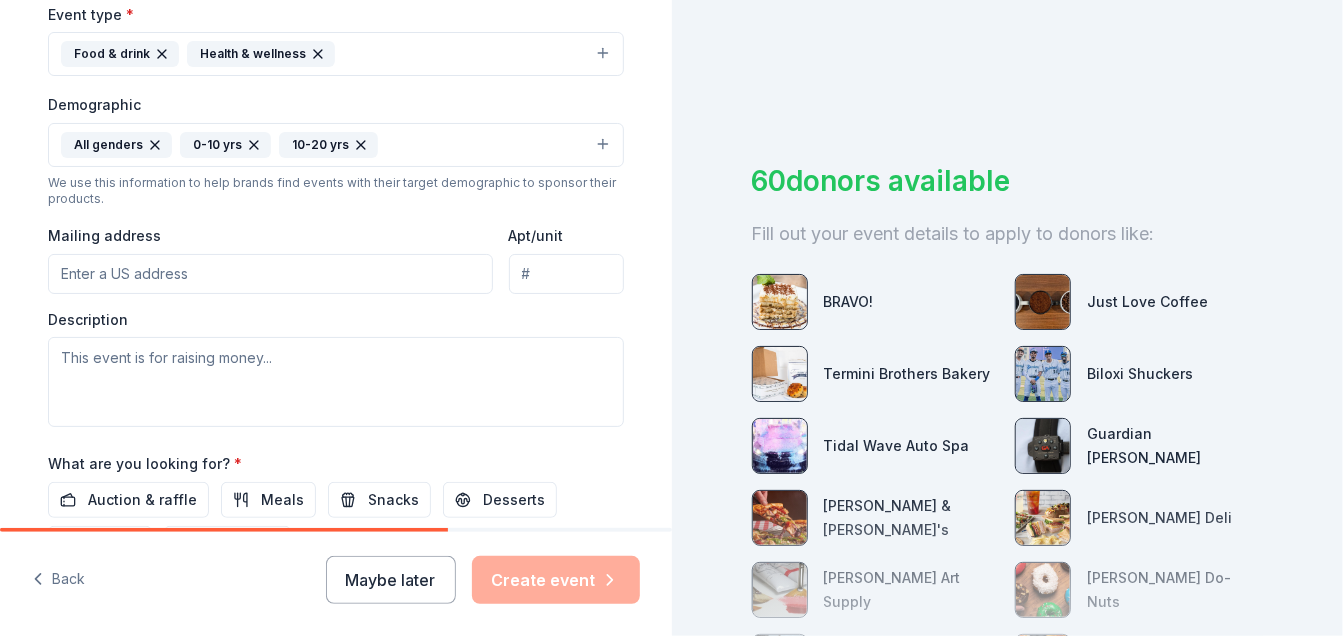 click on "All genders 0-10 yrs 10-20 yrs" at bounding box center [336, 145] 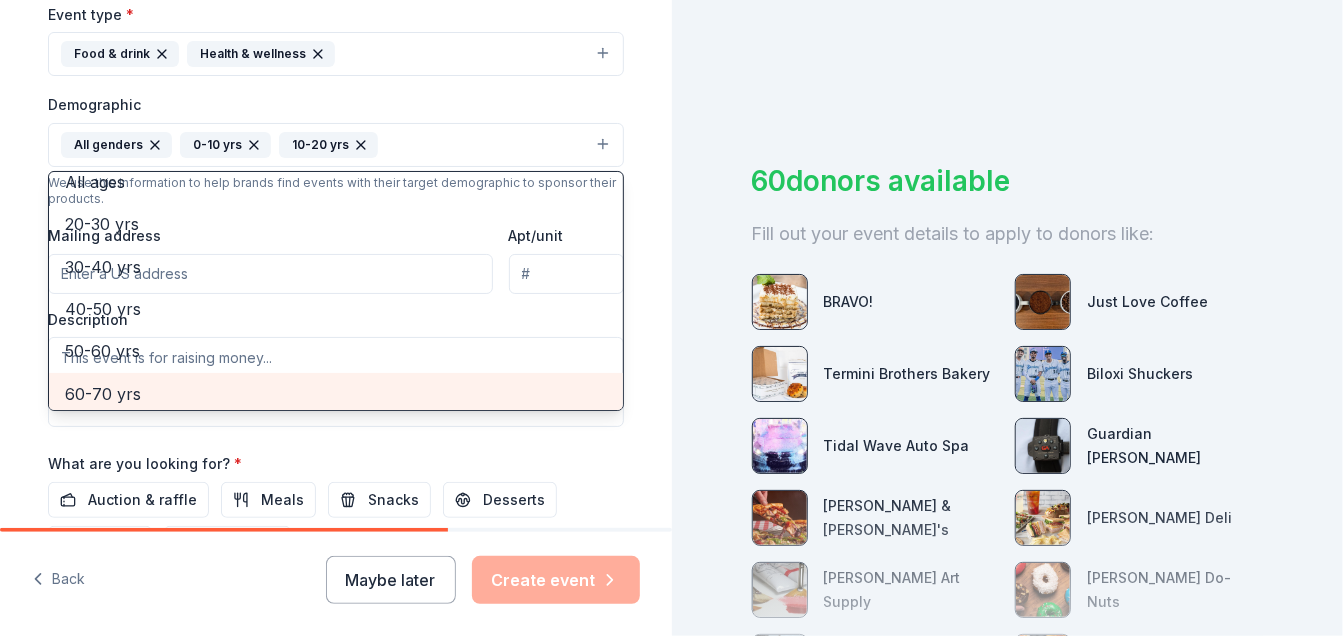 scroll, scrollTop: 193, scrollLeft: 0, axis: vertical 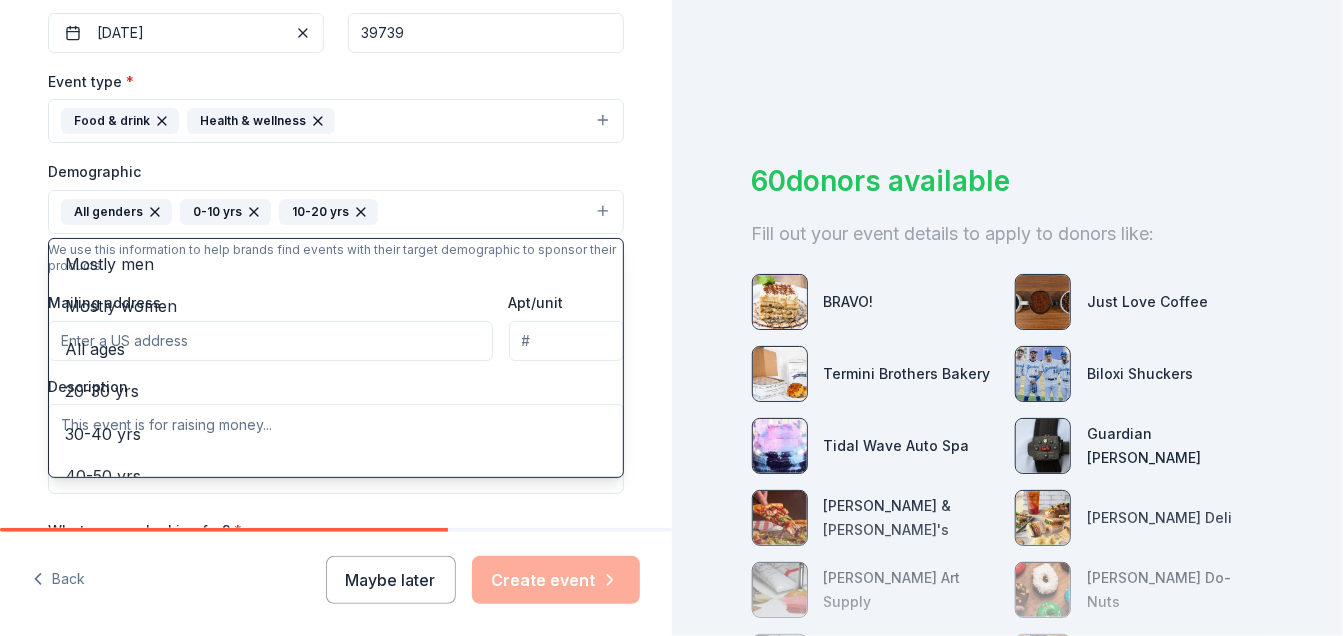 click on "Tell us about your event. We'll find in-kind donations you can apply for. Event name * Back2School Giveaway 20 /100 Event website www.secondchanceministry.net Attendance * 200 Date * 07/19/2025 ZIP code * 39739 Event type * Food & drink Health & wellness Demographic All genders 0-10 yrs 10-20 yrs Mostly men Mostly women All ages 20-30 yrs 30-40 yrs 40-50 yrs 50-60 yrs 60-70 yrs 70-80 yrs 80+ yrs We use this information to help brands find events with their target demographic to sponsor their products. Mailing address Apt/unit Description What are you looking for? * Auction & raffle Meals Snacks Desserts Alcohol Beverages Send me reminders Email me reminders of donor application deadlines Recurring event" at bounding box center [336, 165] 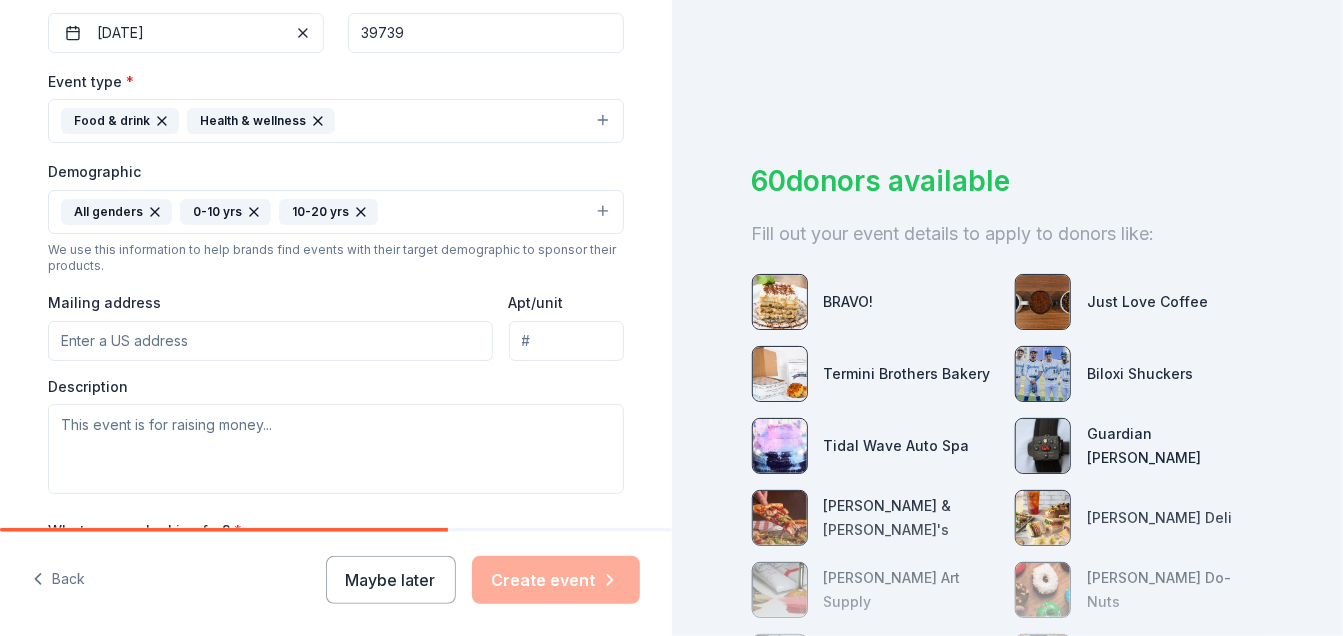 click on "Mailing address" at bounding box center [270, 341] 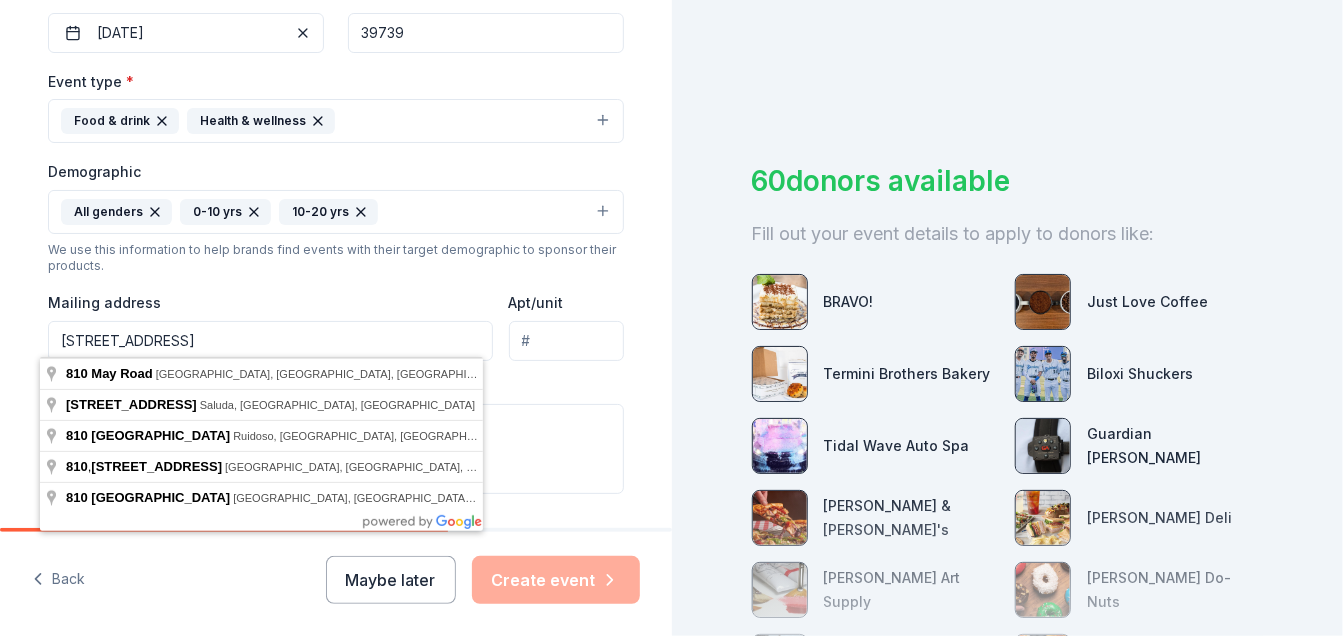 type on "810 May Road" 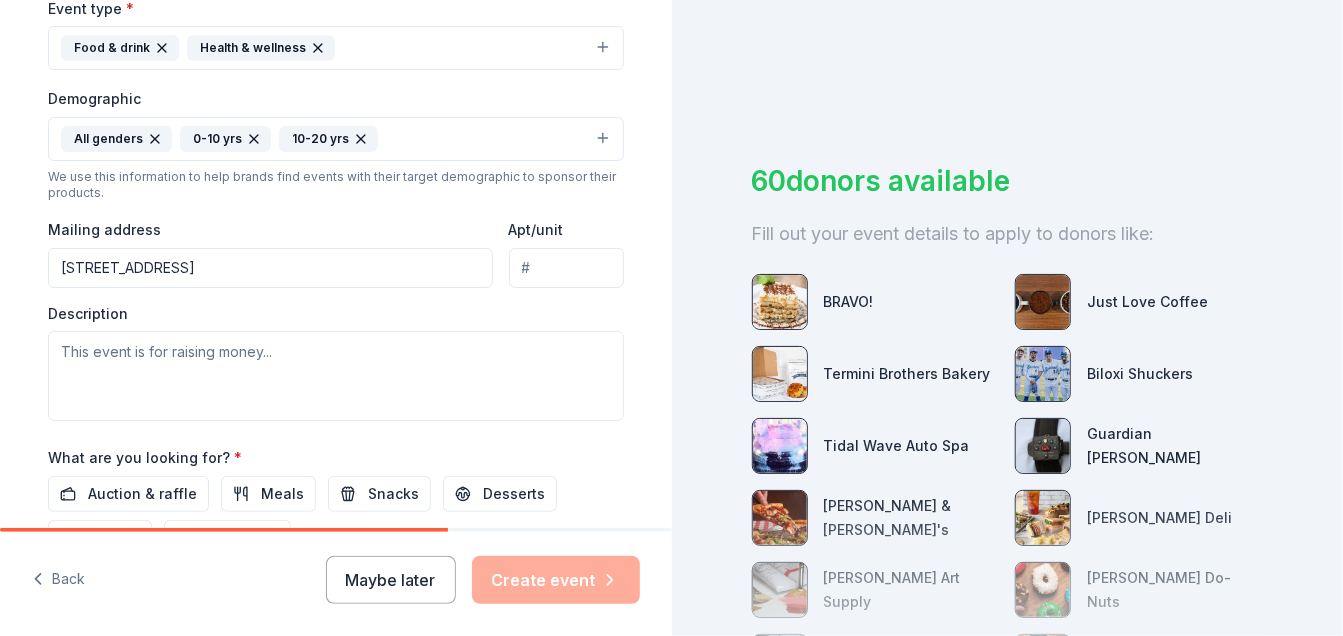 scroll, scrollTop: 602, scrollLeft: 0, axis: vertical 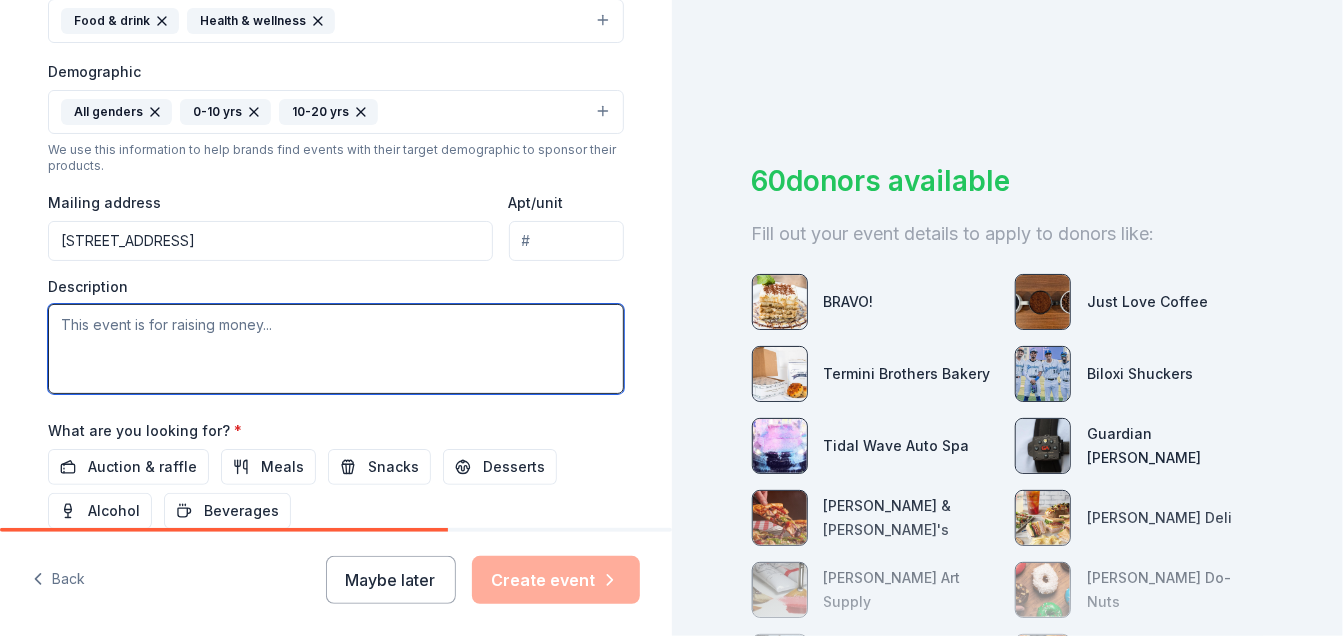 click at bounding box center [336, 349] 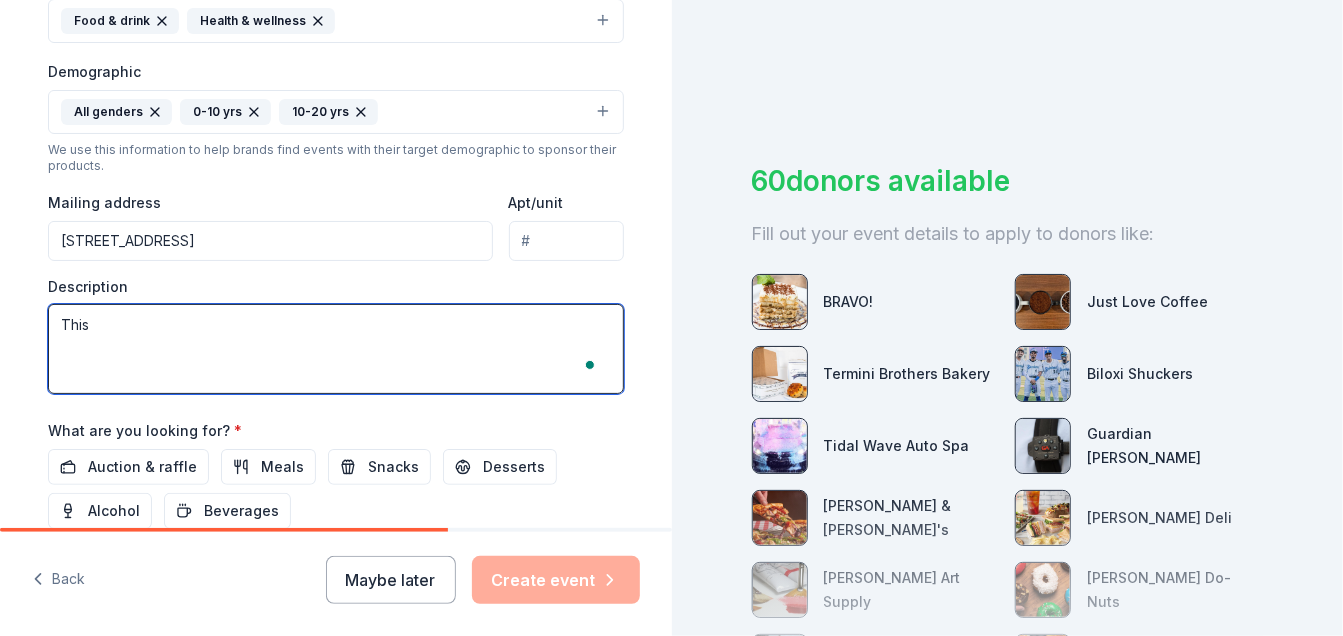 scroll, scrollTop: 602, scrollLeft: 0, axis: vertical 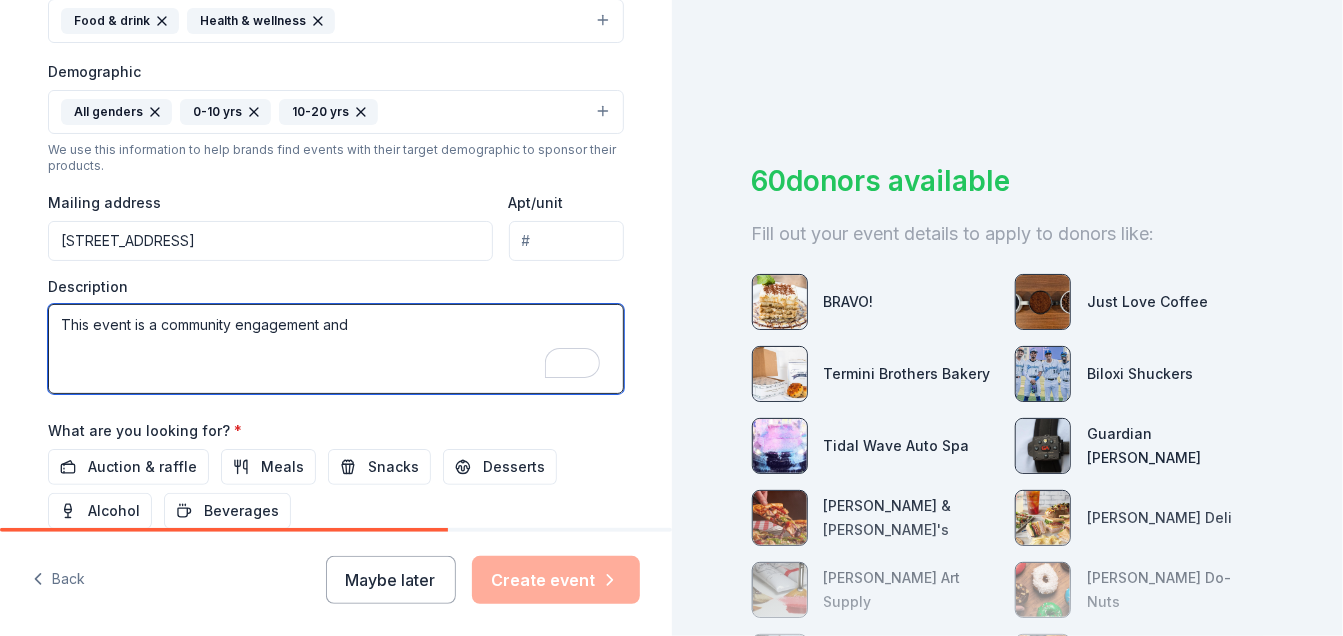 click on "This event is a community engagement and" at bounding box center [336, 349] 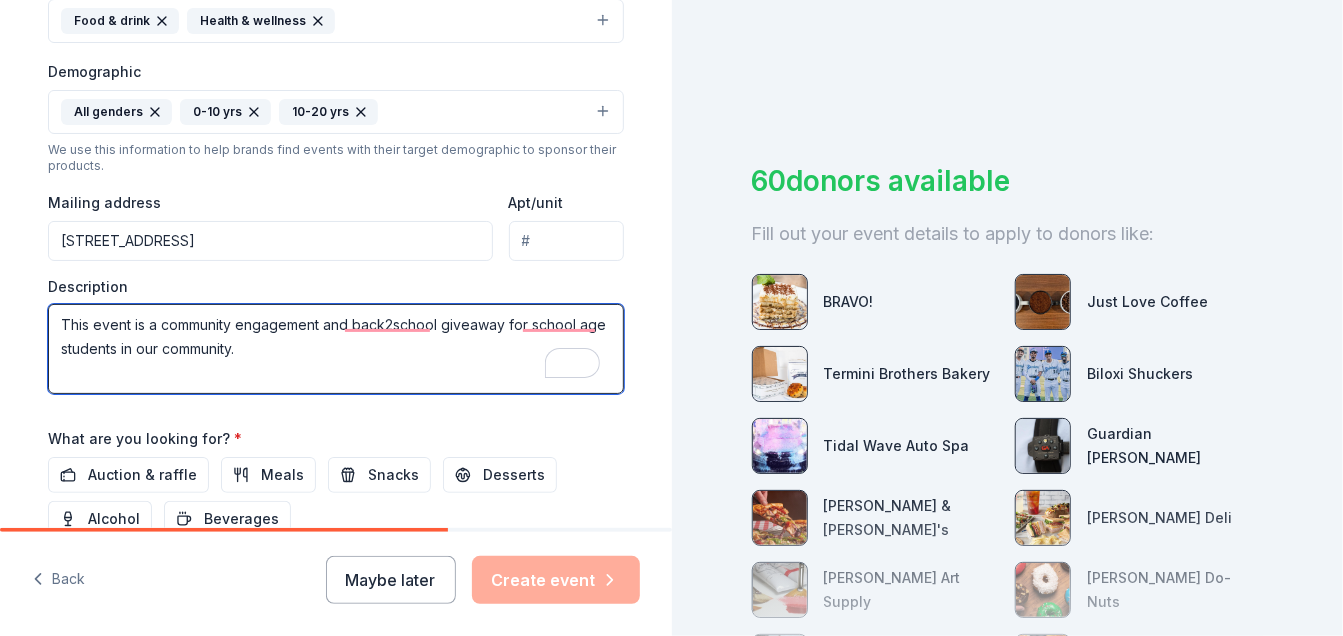 drag, startPoint x: 248, startPoint y: 351, endPoint x: 35, endPoint y: 301, distance: 218.78986 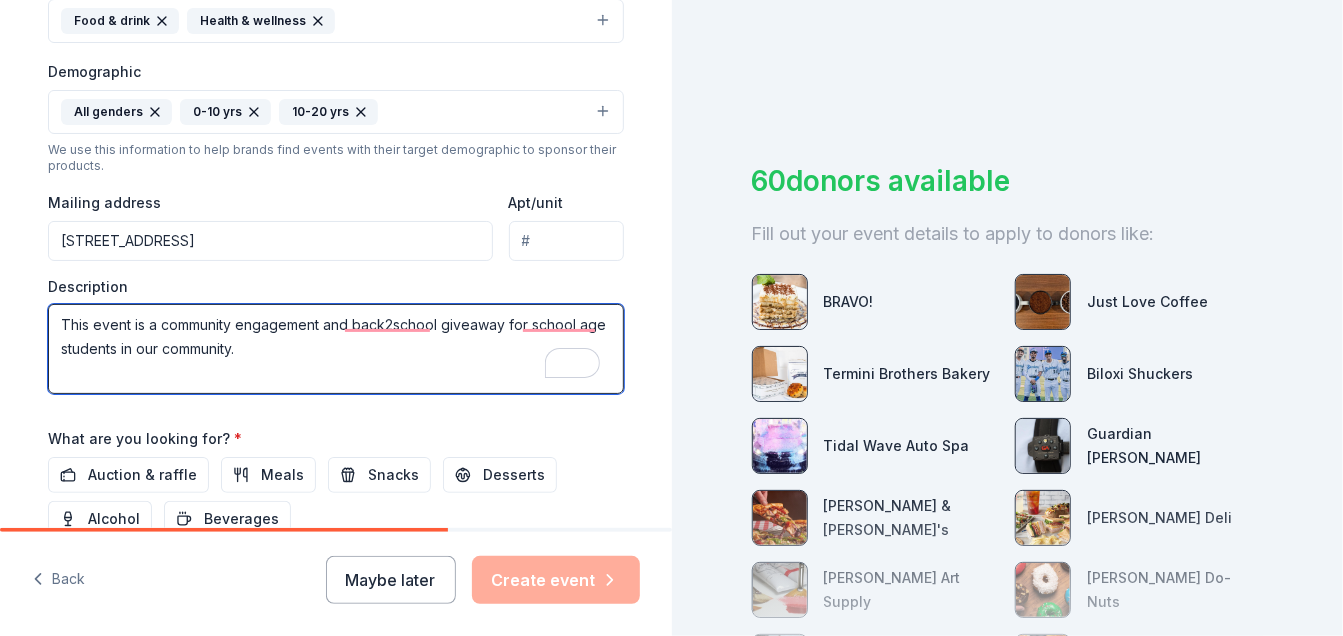 paste on "initiative and Back-to-School giveaway designed to support school-age students in our community with essential supplies and resources as they prepare for the upcoming school year." 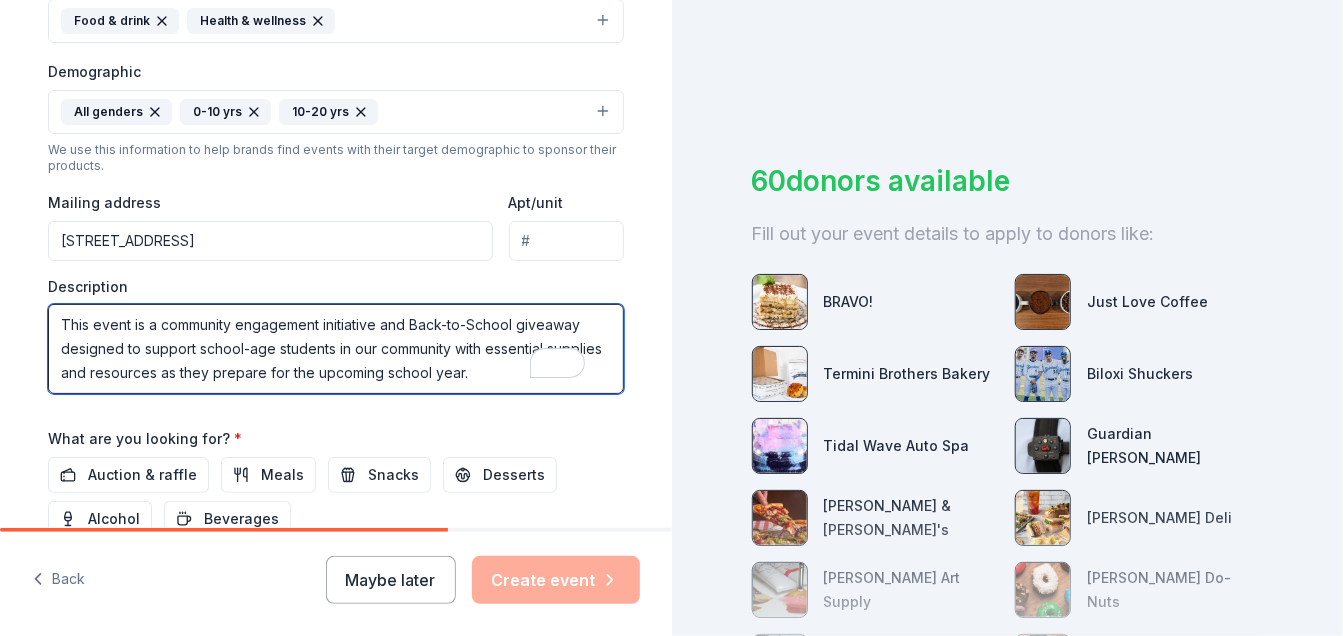 scroll, scrollTop: 12, scrollLeft: 0, axis: vertical 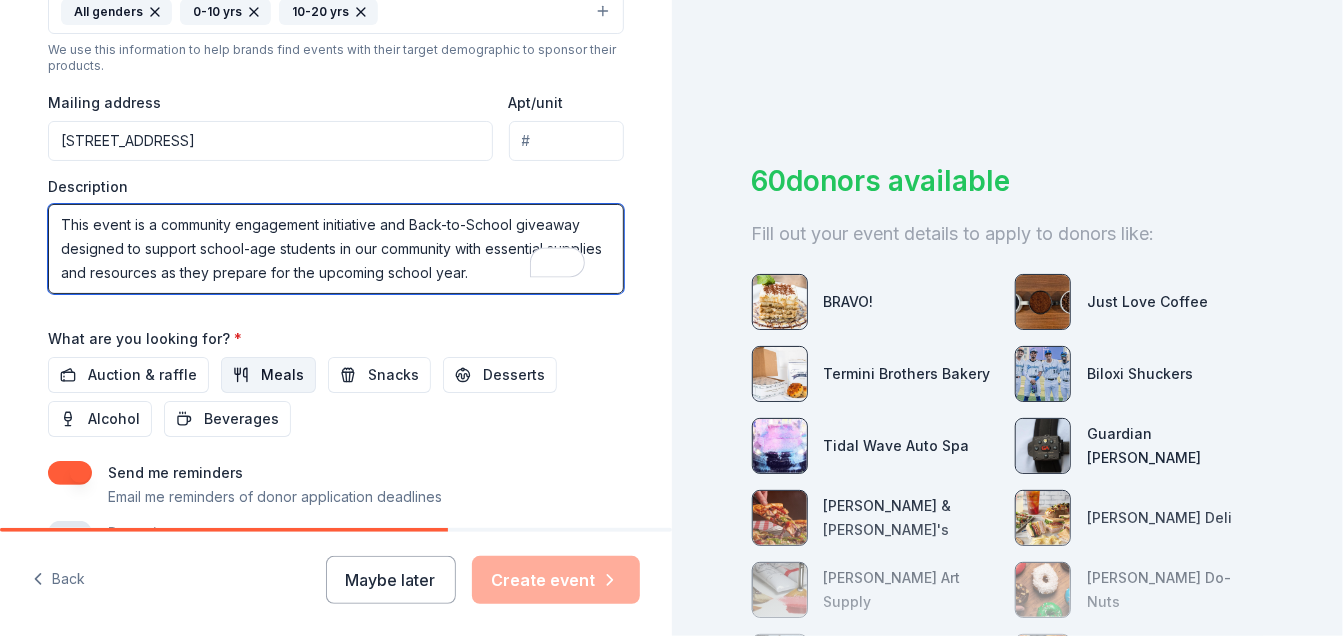 type on "This event is a community engagement initiative and Back-to-School giveaway designed to support school-age students in our community with essential supplies and resources as they prepare for the upcoming school year." 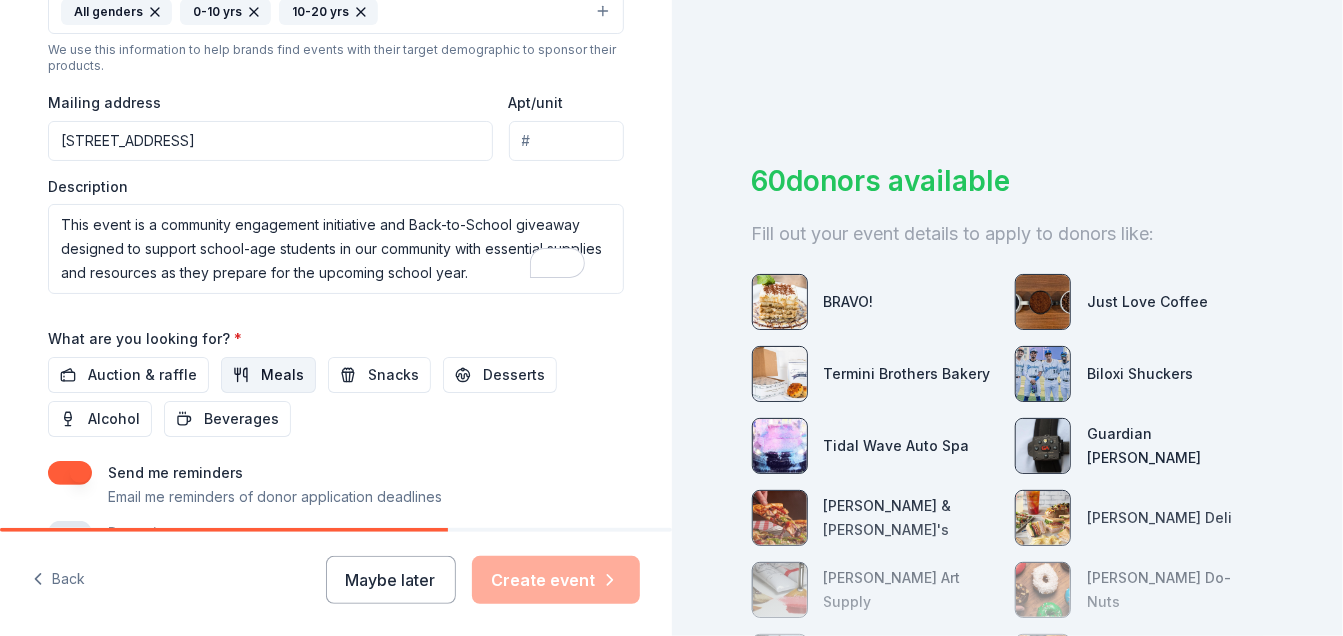 click on "Meals" at bounding box center (268, 375) 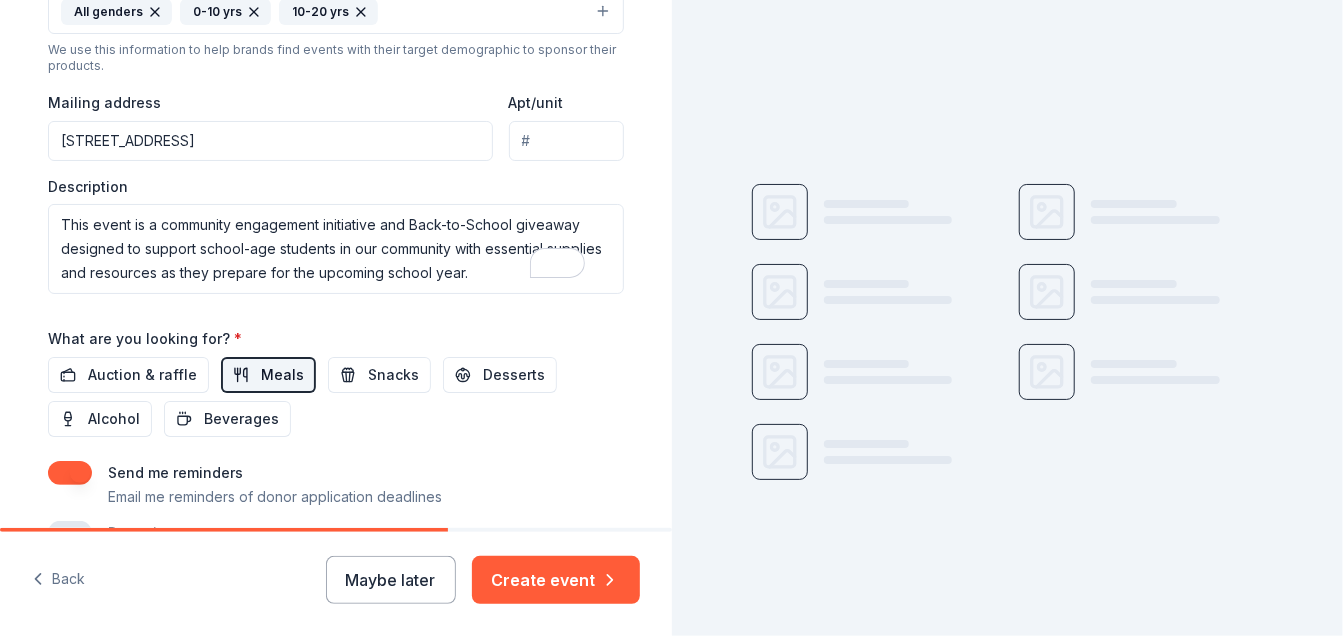 click on "Meals" at bounding box center (282, 375) 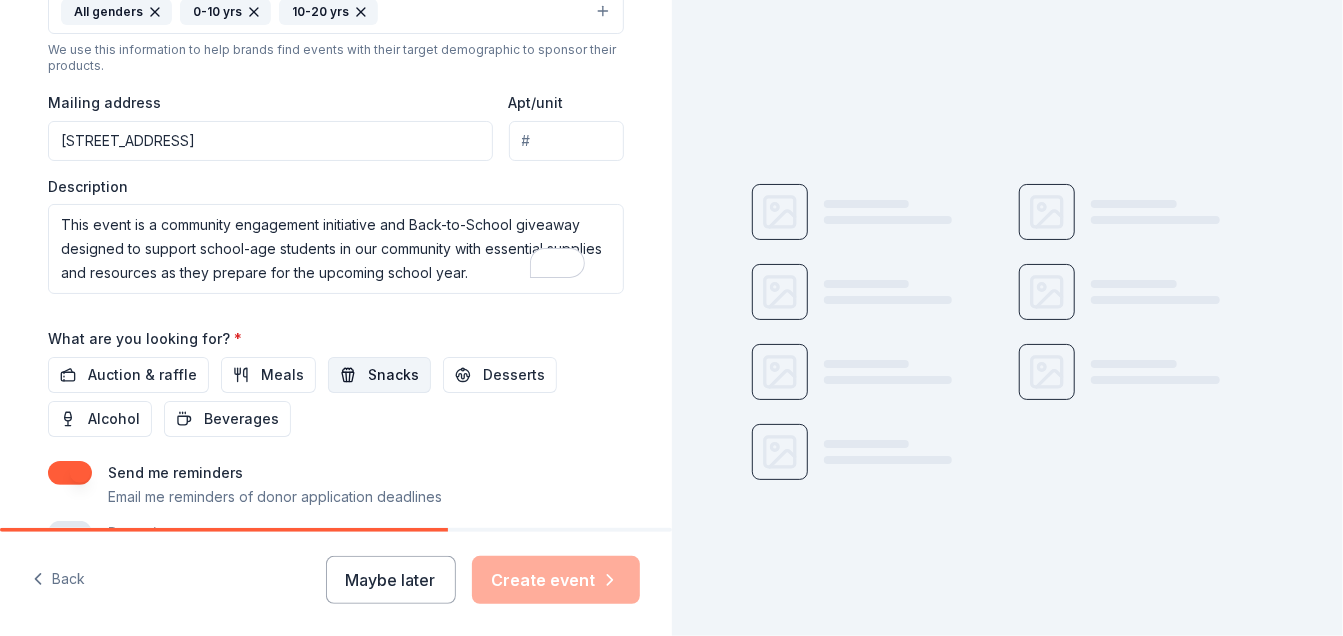 click on "Snacks" at bounding box center (379, 375) 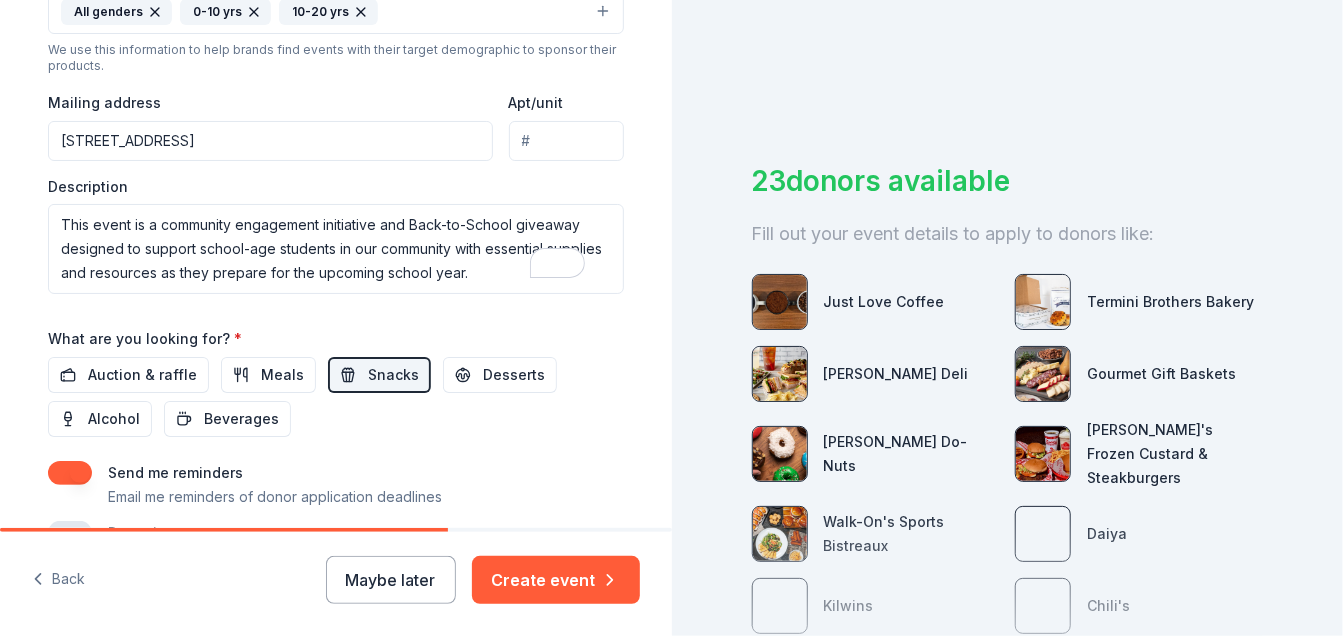 scroll, scrollTop: 775, scrollLeft: 0, axis: vertical 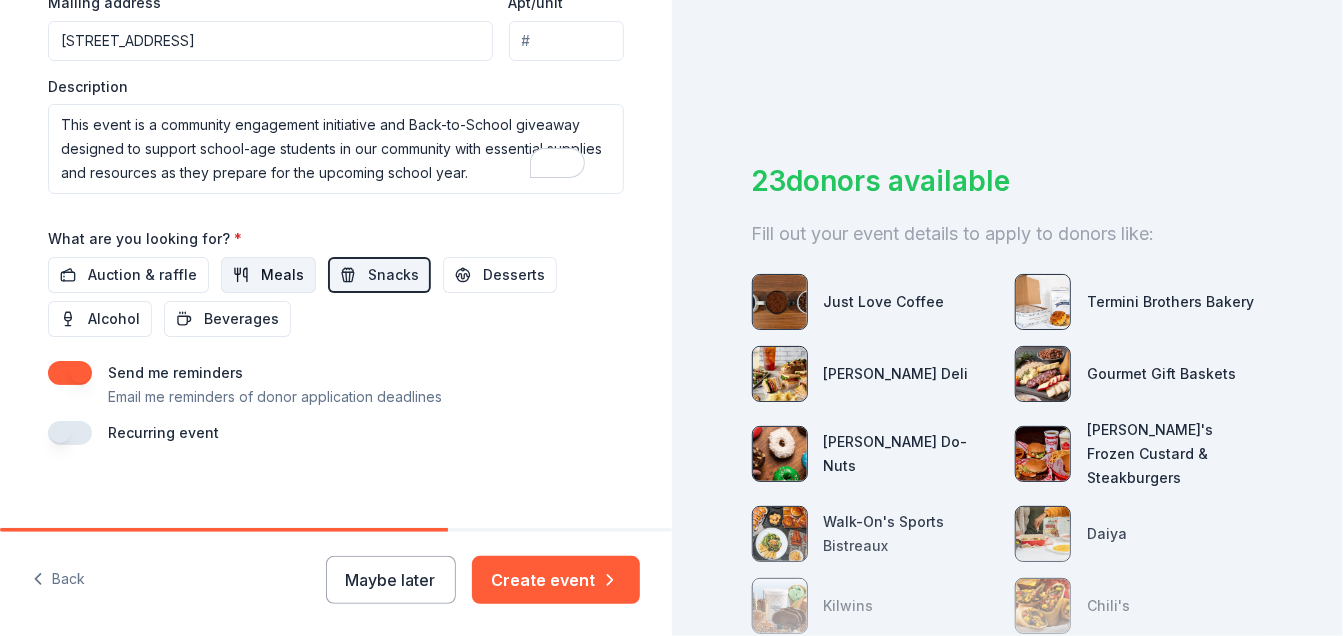 click on "Meals" at bounding box center [282, 275] 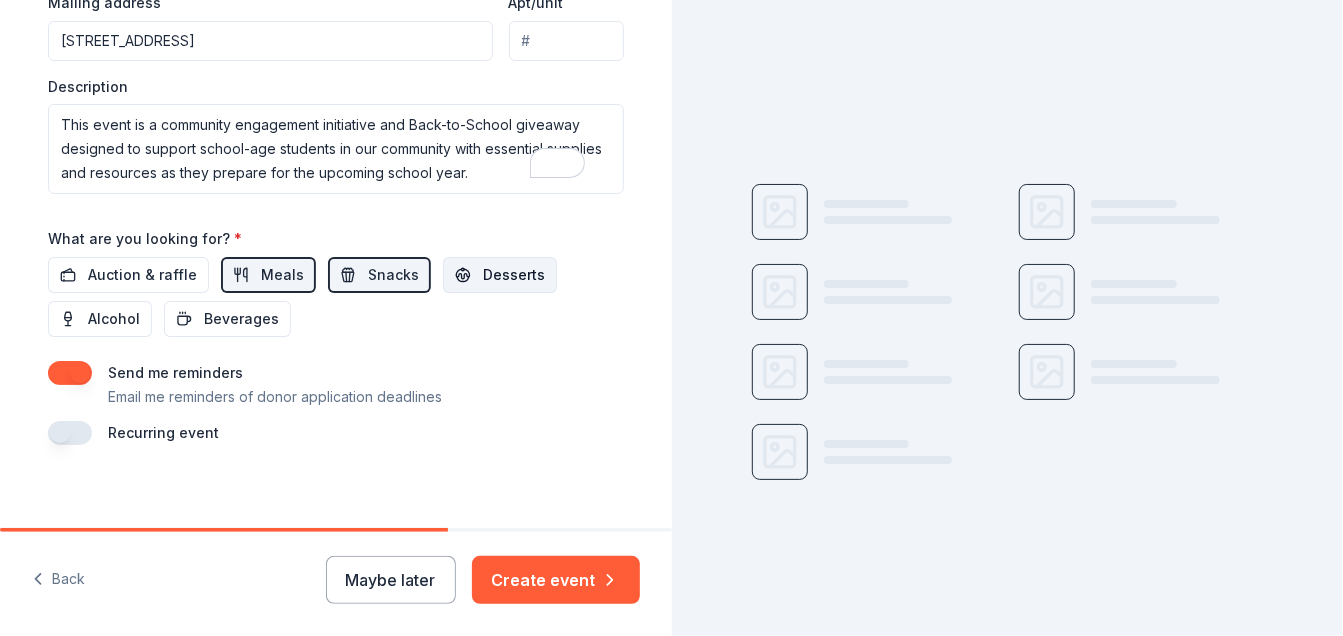 click on "Desserts" at bounding box center [514, 275] 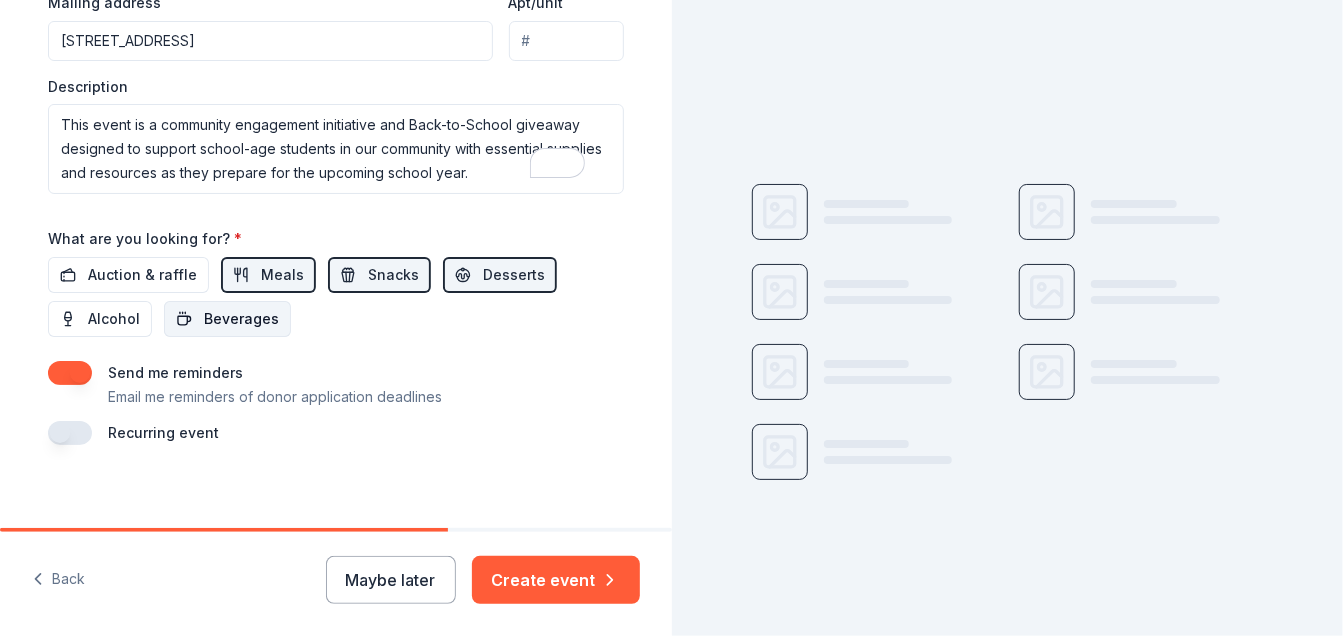 click on "Beverages" at bounding box center (241, 319) 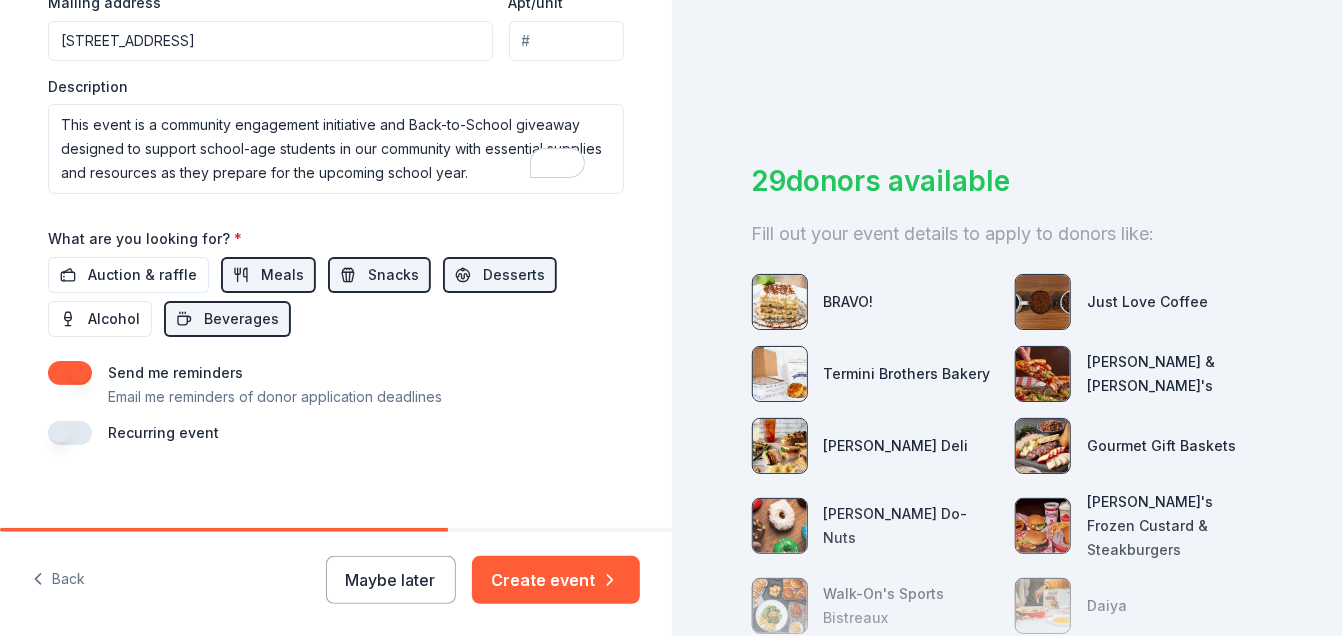 scroll, scrollTop: 808, scrollLeft: 0, axis: vertical 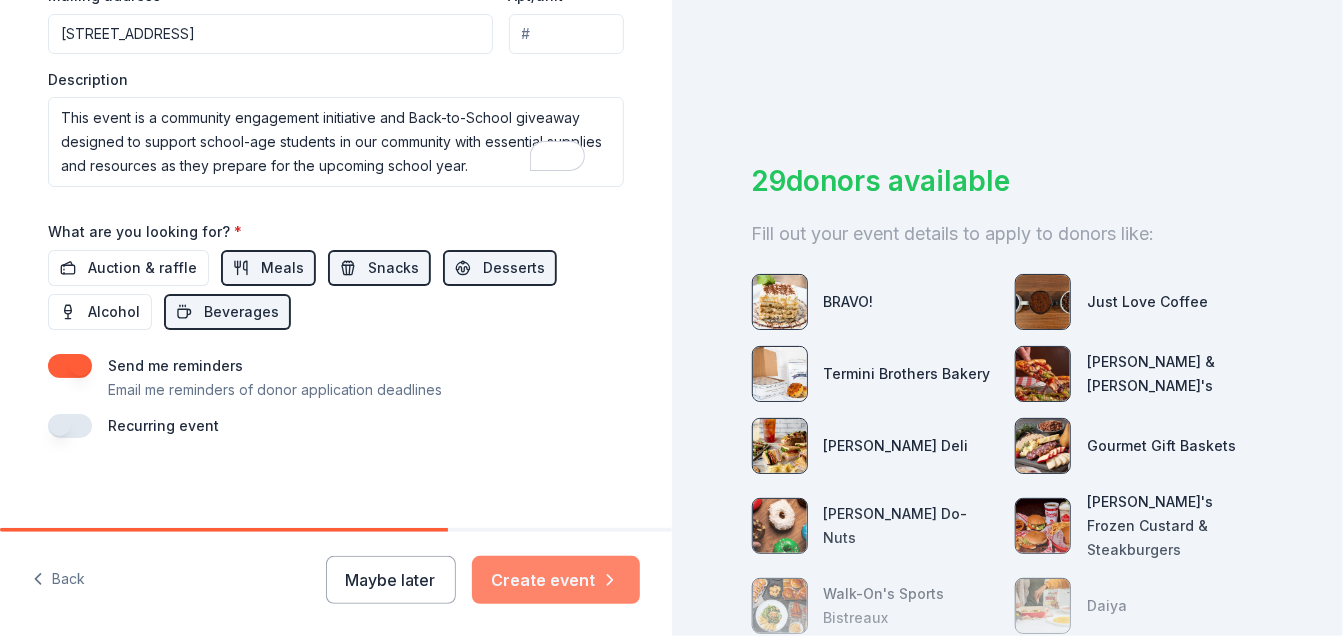 click on "Create event" at bounding box center [556, 580] 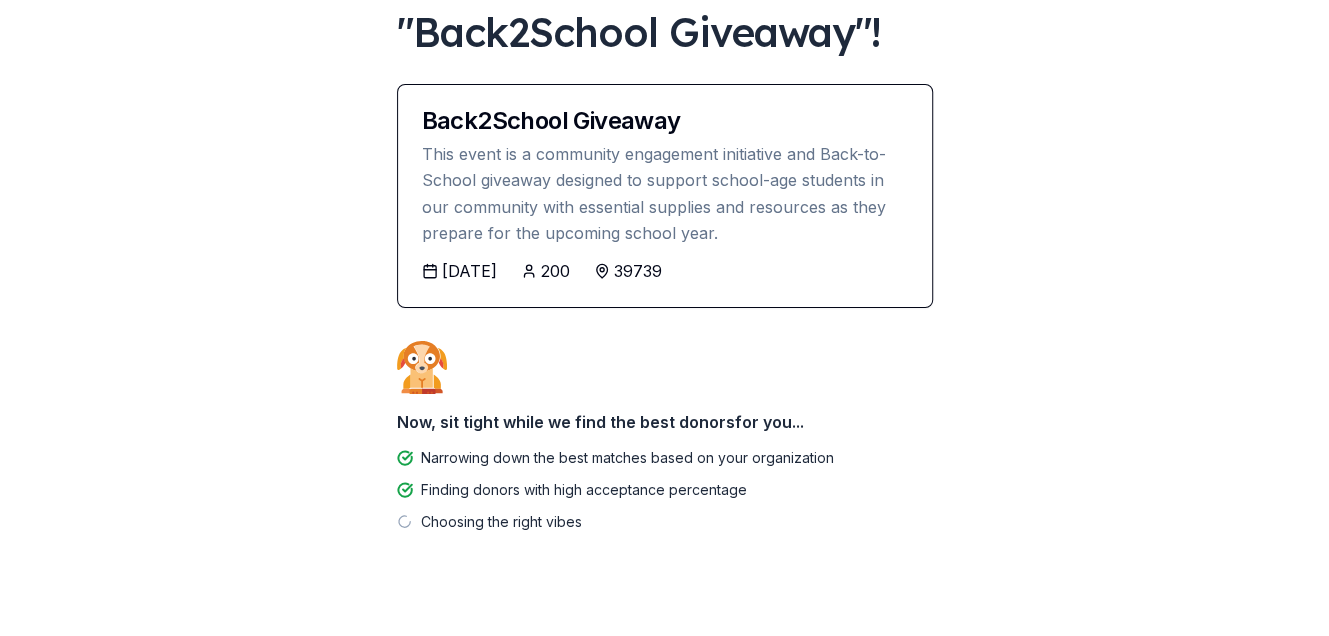 scroll, scrollTop: 200, scrollLeft: 0, axis: vertical 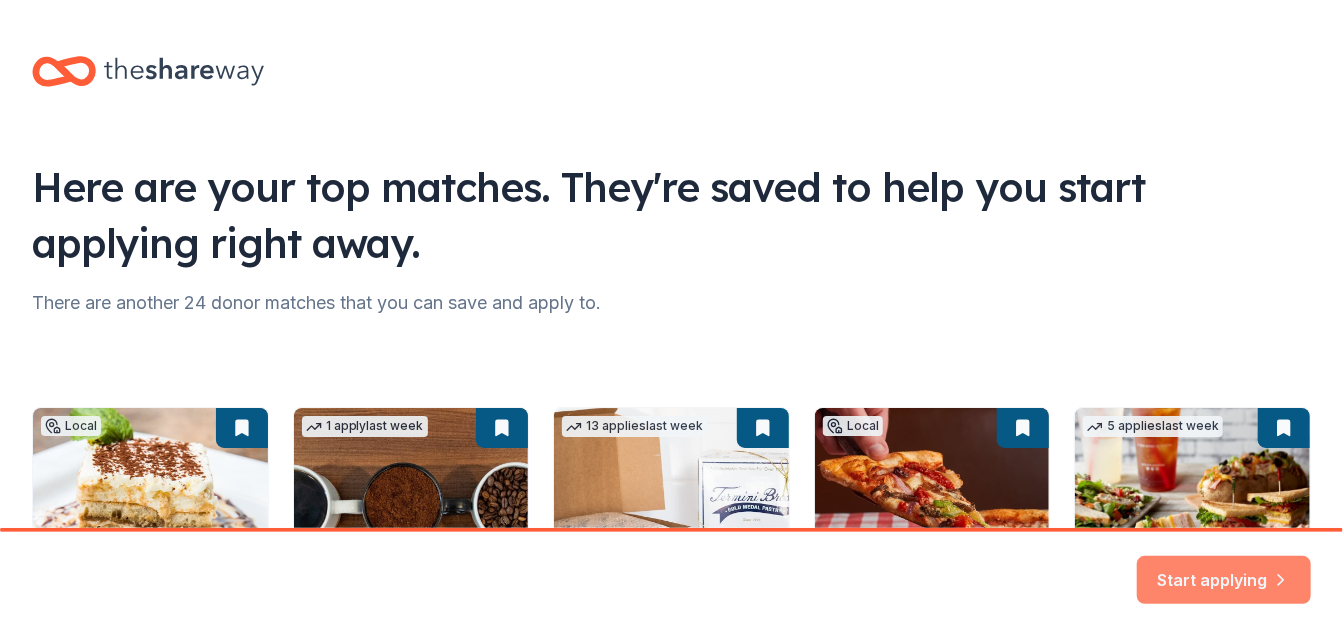 click on "Start applying" at bounding box center (1224, 568) 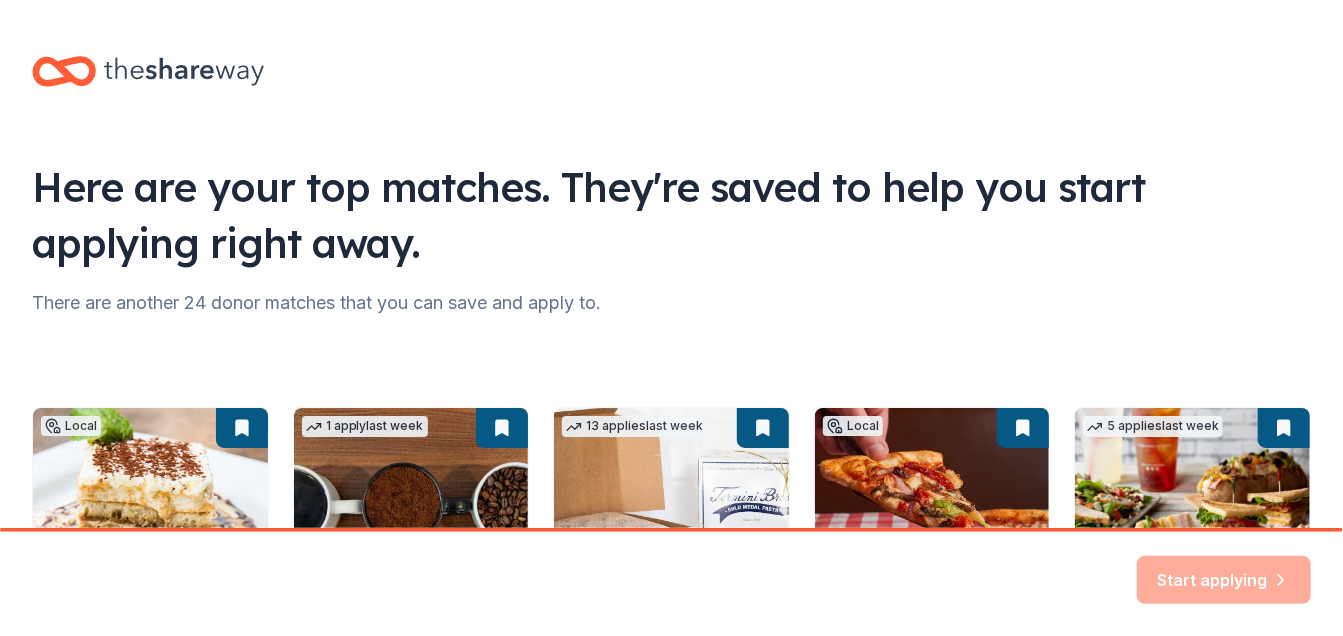 click on "Local Rolling Online app BRAVO! New Gift cards, coupons for goodie bags 1   apply  last week Rolling Online app Just Love Coffee New Coffee, food 13   applies  last week Rolling Online app Termini Brothers Bakery New Gift cards, product donations Local Rolling Online app Sal & Mookie's New Gift card(s), sweet treat coupons 5   applies  last week Rolling Online app McAlister's Deli New Food, gift card(s)" at bounding box center (671, 576) 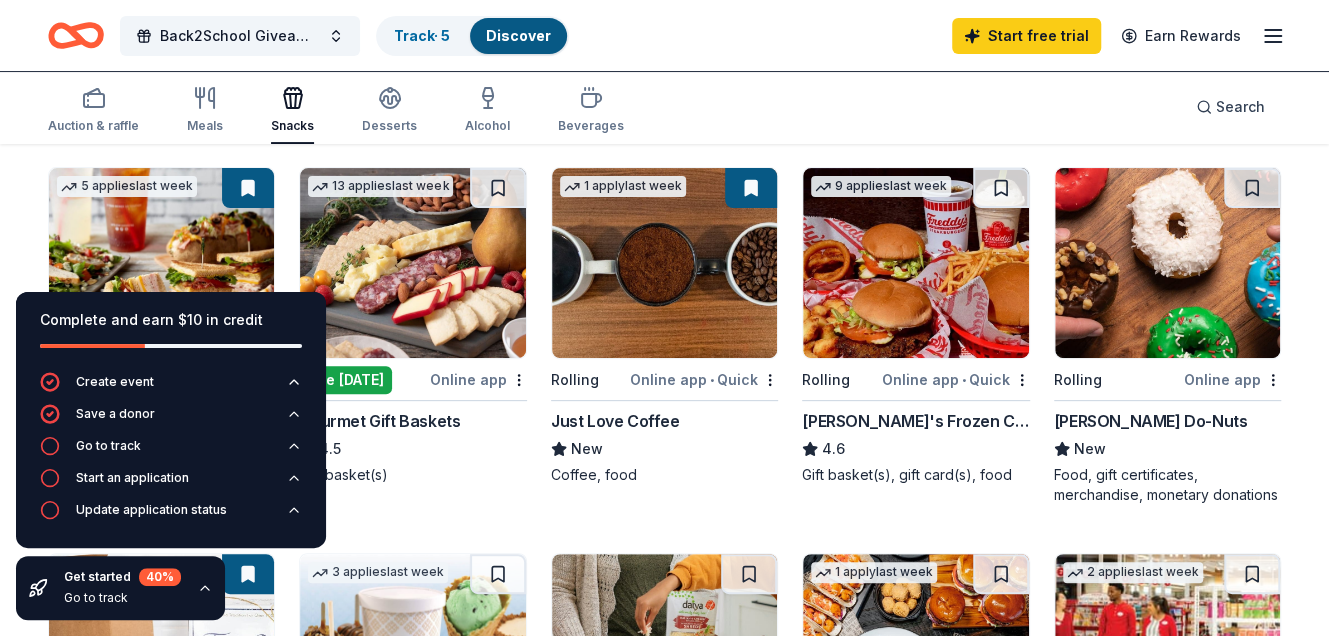 scroll, scrollTop: 200, scrollLeft: 0, axis: vertical 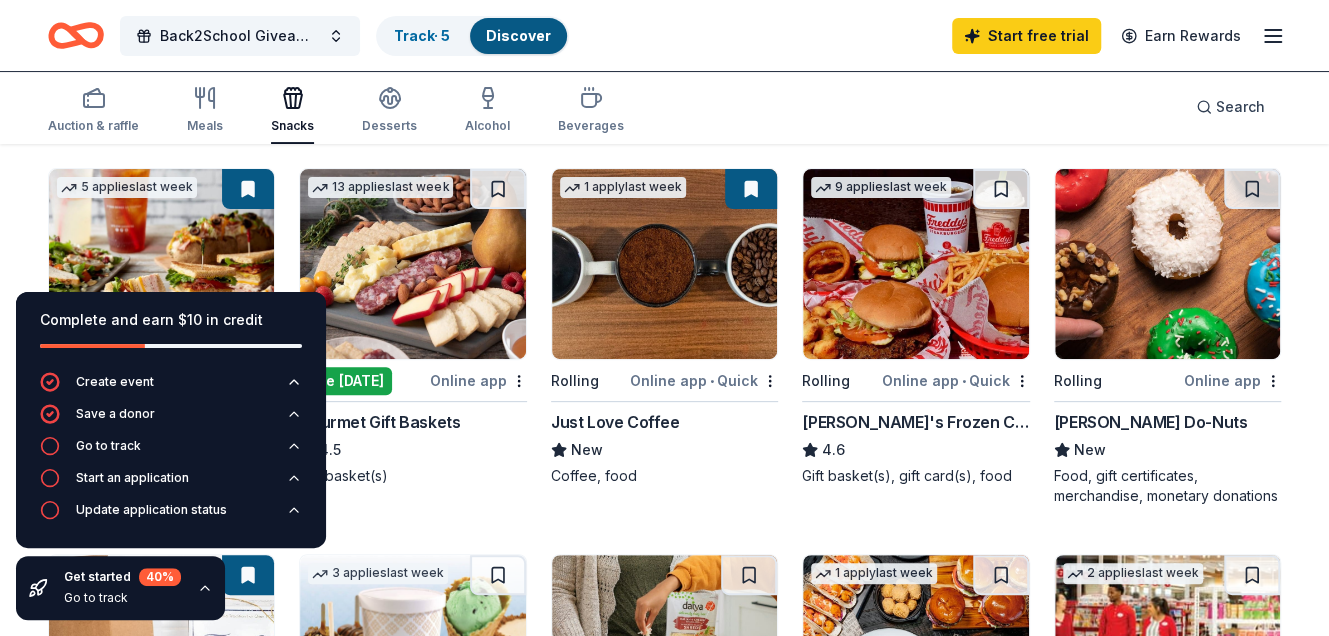 click at bounding box center [248, 189] 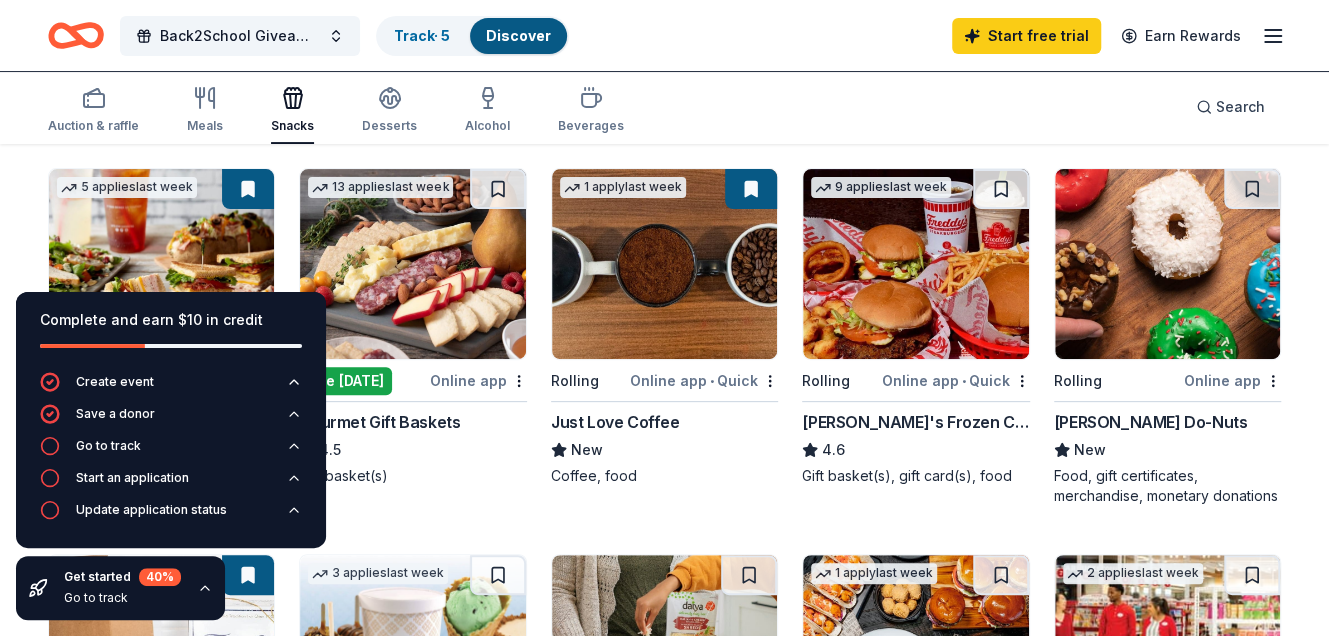 click at bounding box center [161, 264] 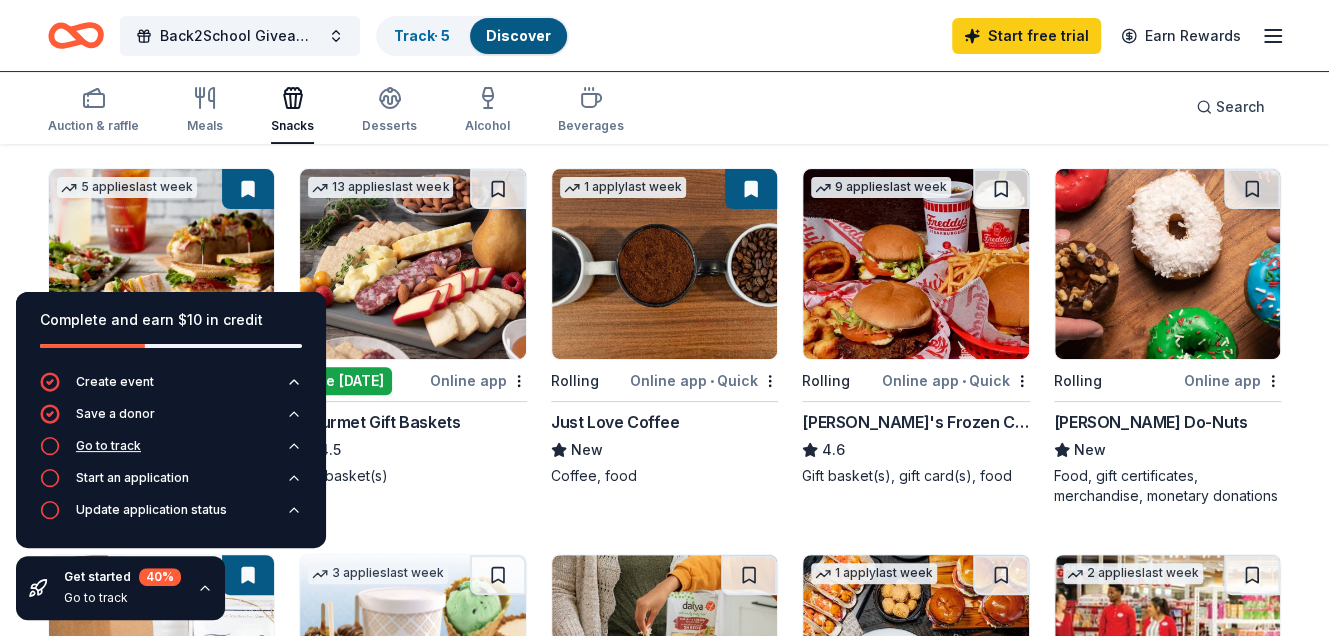 click on "Go to track" at bounding box center (108, 446) 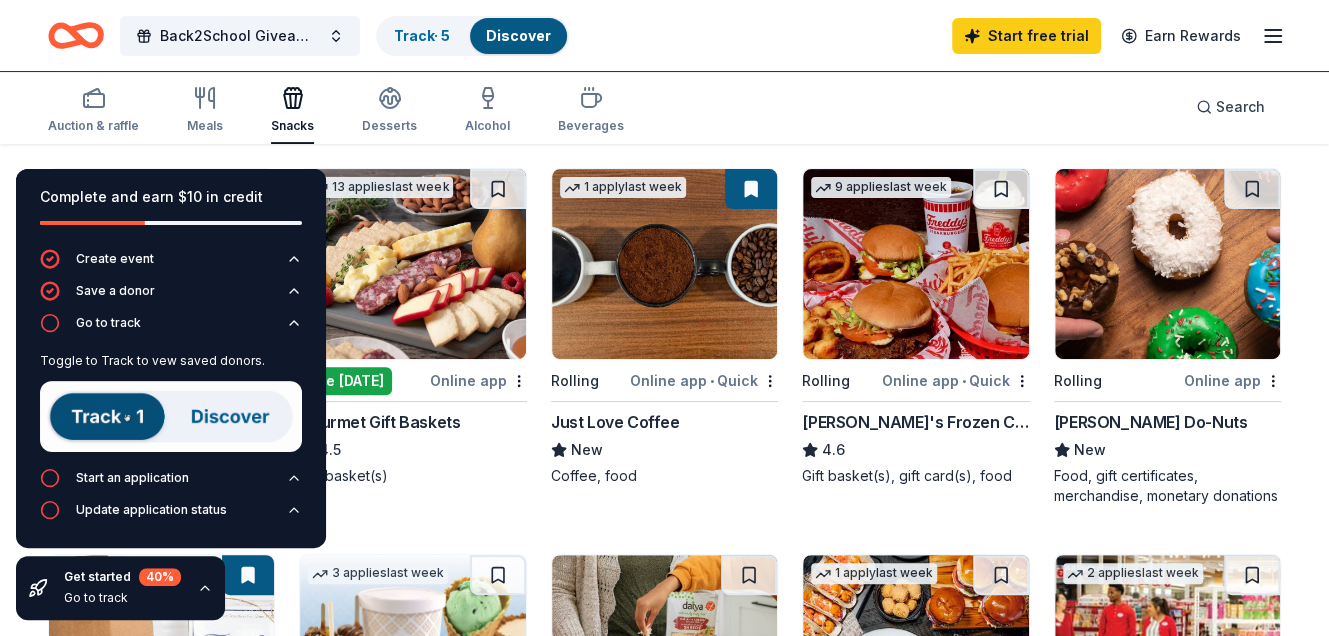 click at bounding box center (171, 416) 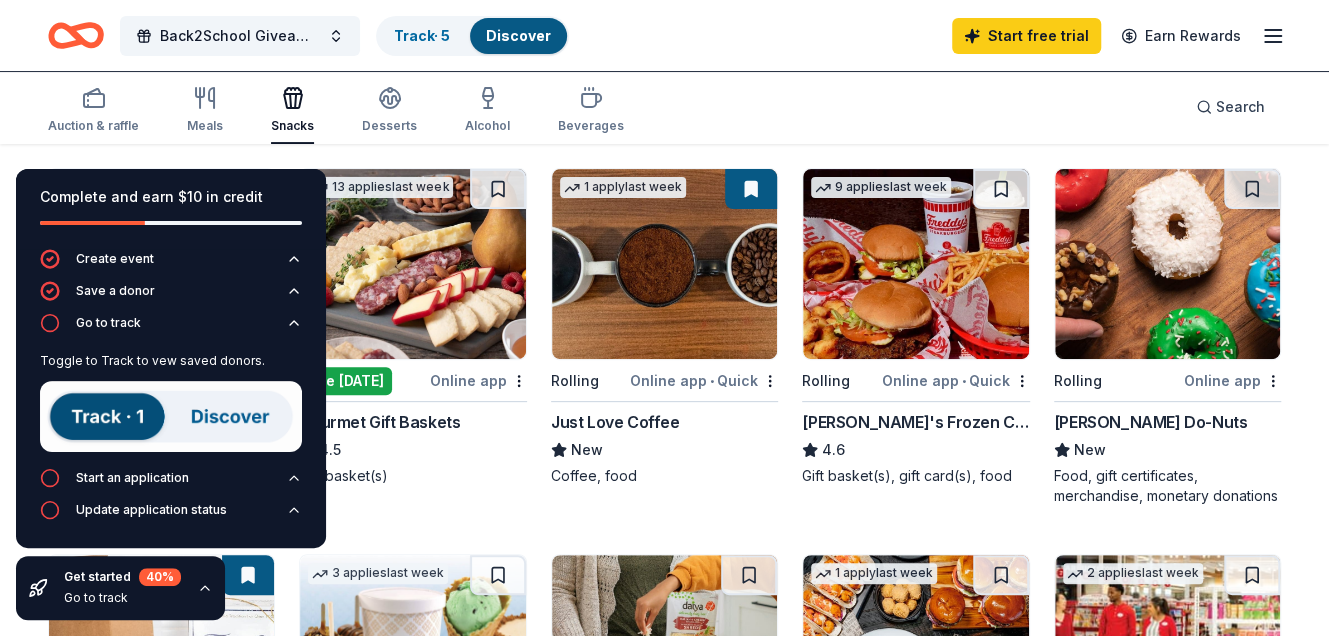 click at bounding box center (171, 416) 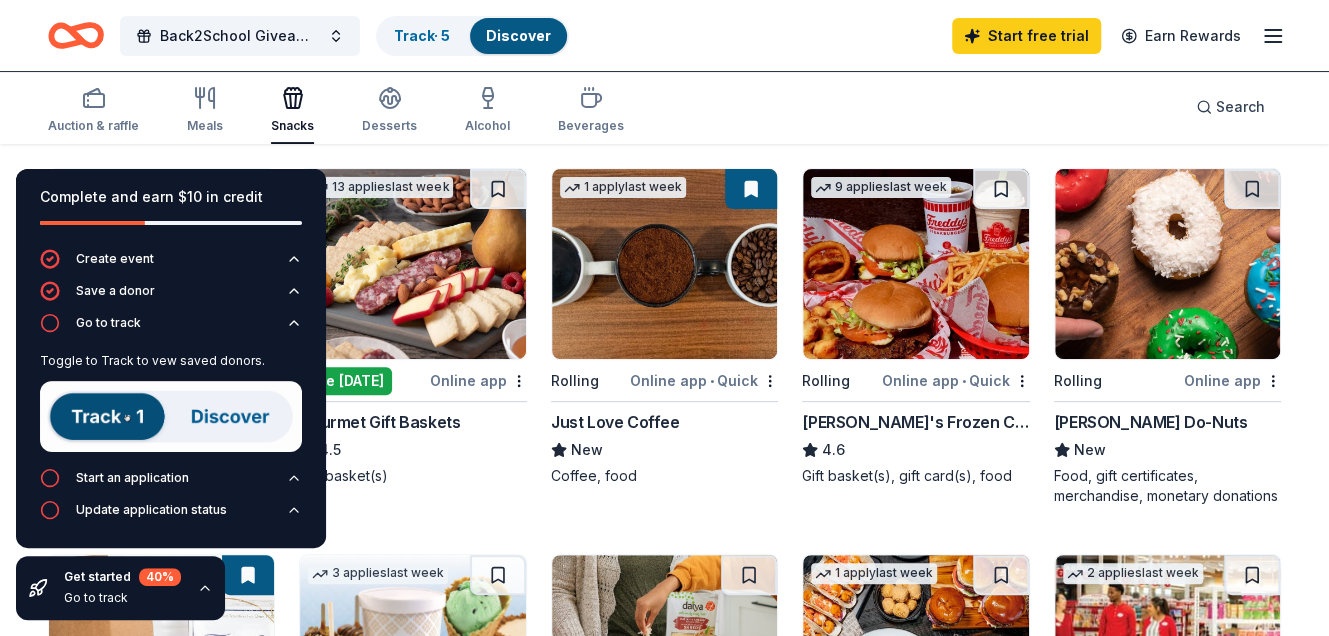click on "Complete and earn $10 in credit" at bounding box center (171, 197) 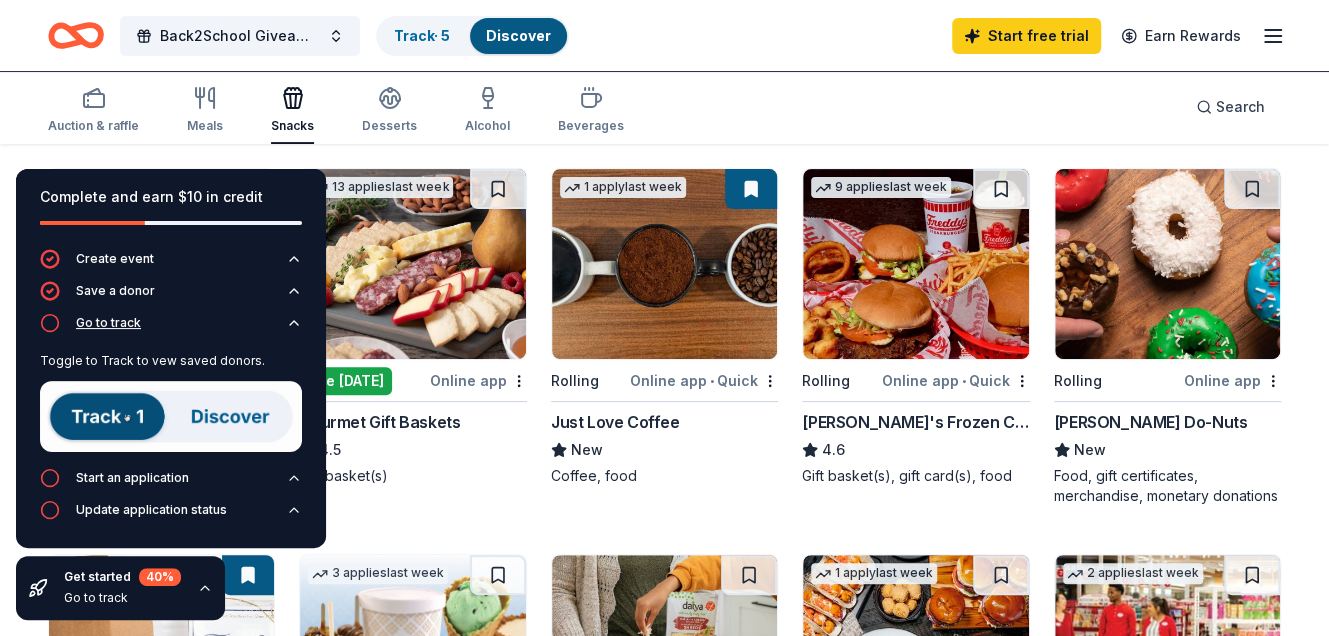 click 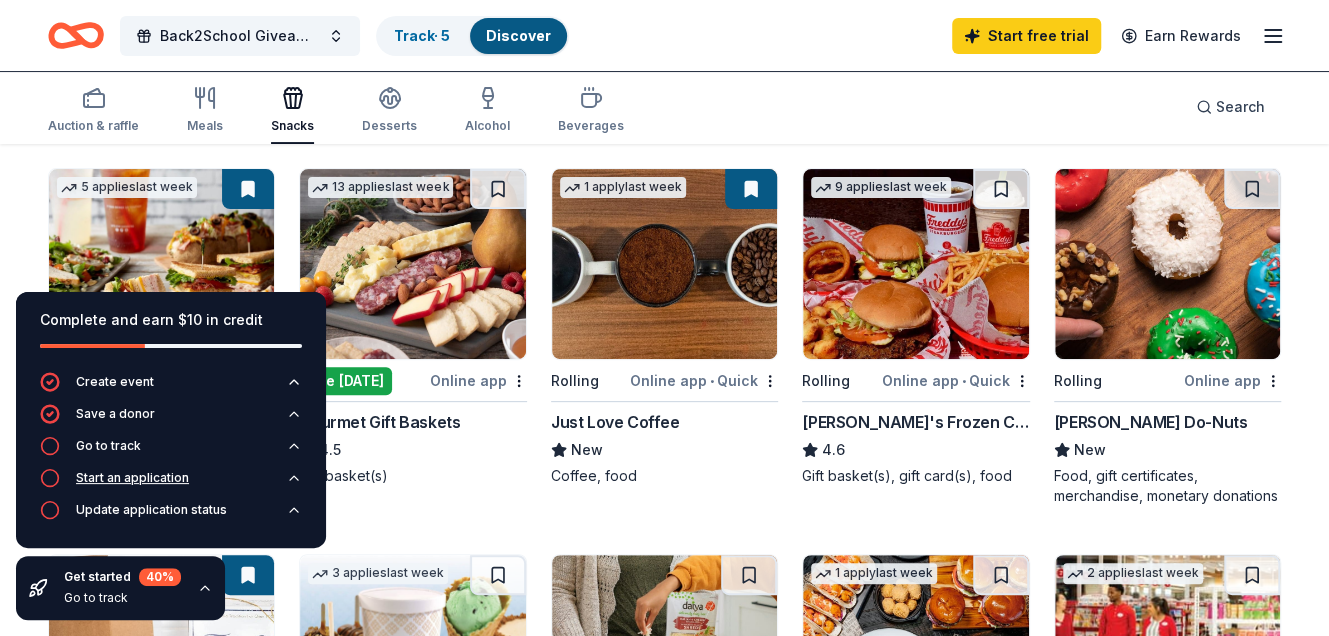 click on "Start an application" at bounding box center (132, 478) 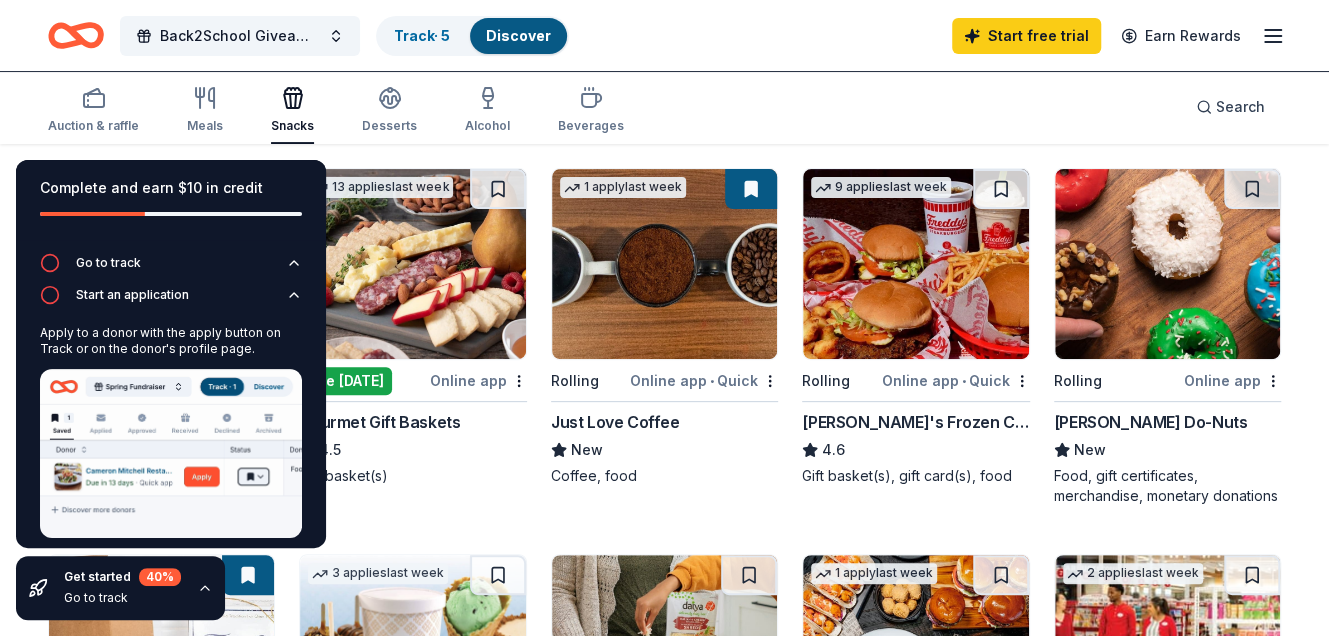 scroll, scrollTop: 95, scrollLeft: 0, axis: vertical 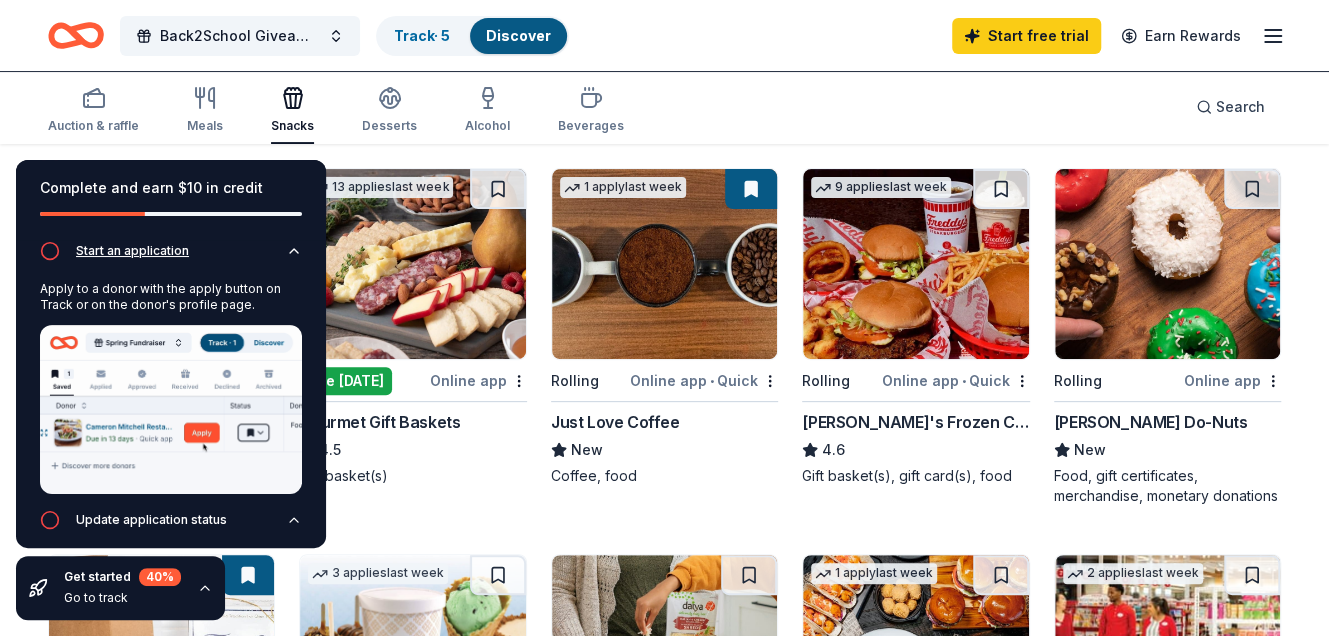 click 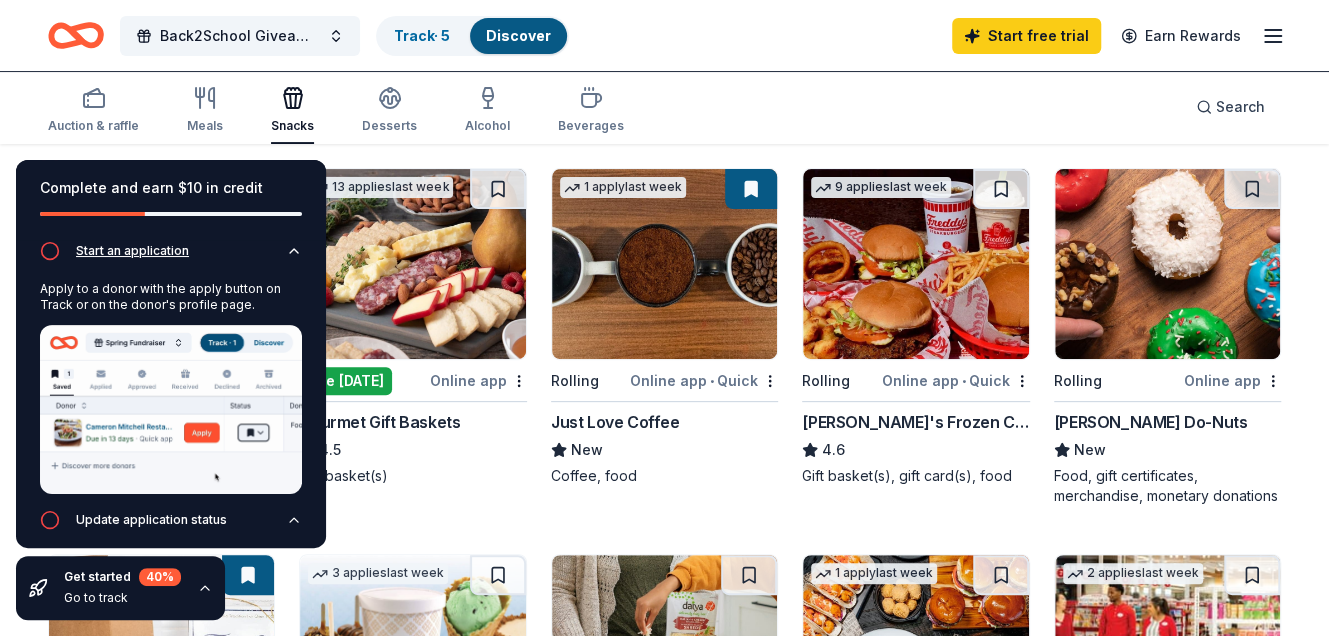 scroll, scrollTop: 0, scrollLeft: 0, axis: both 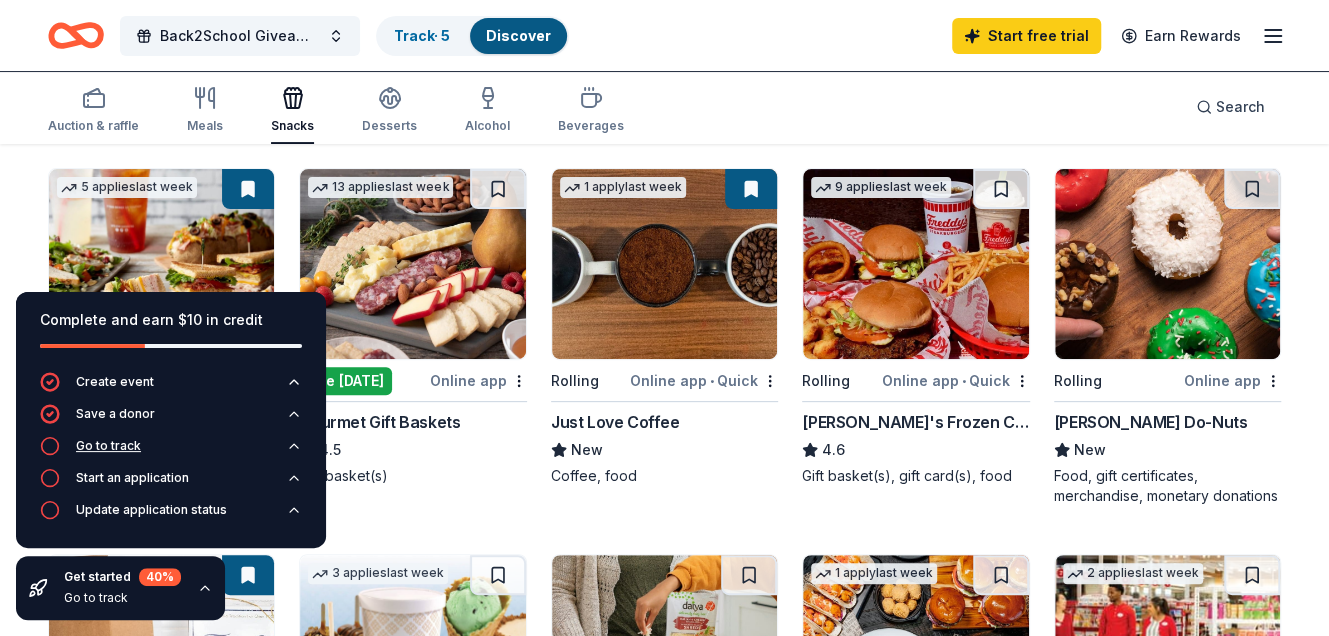 click 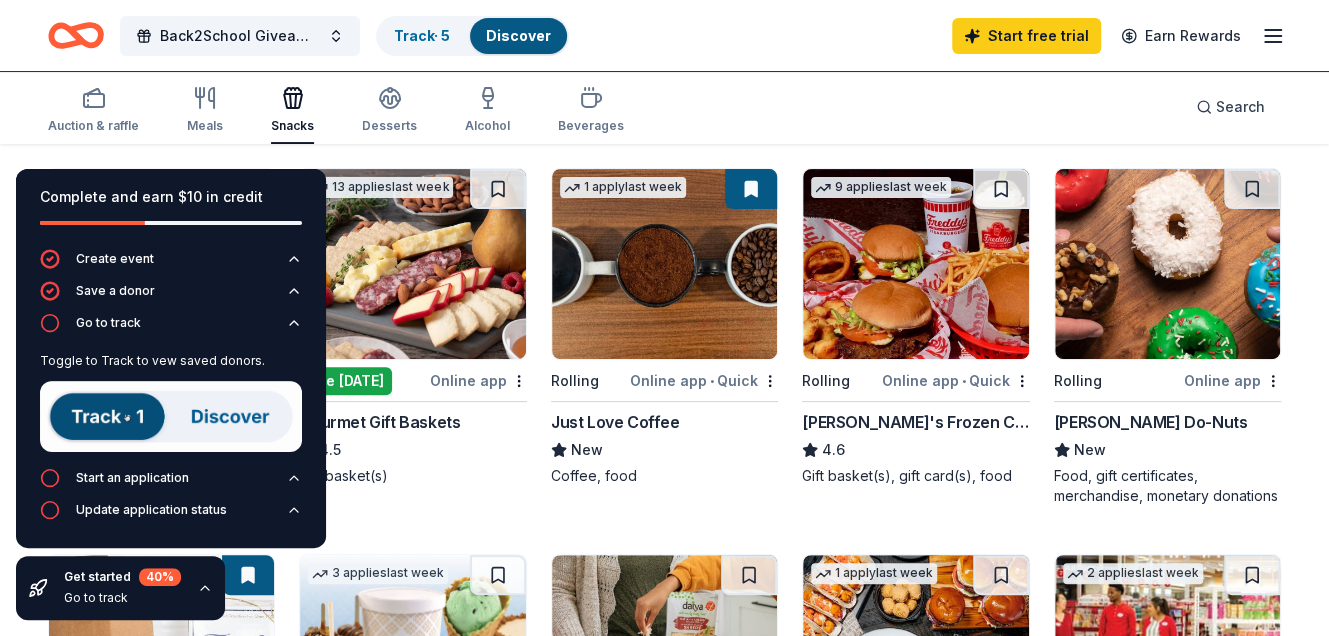 click at bounding box center (171, 416) 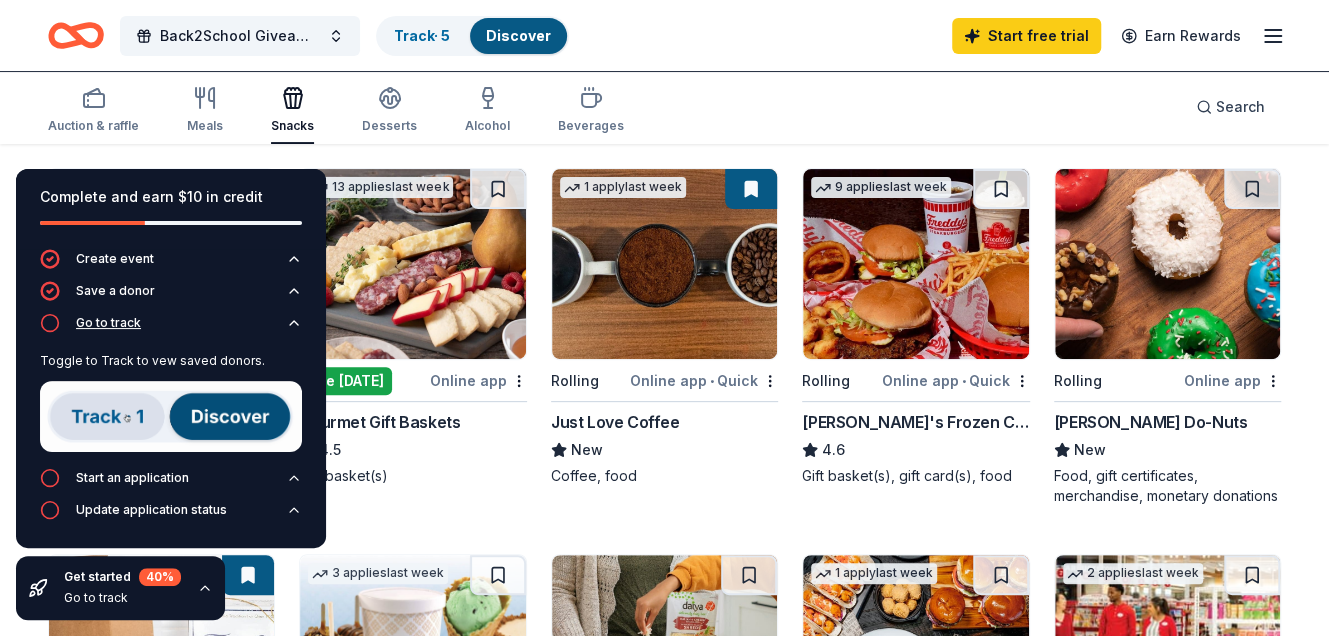 click 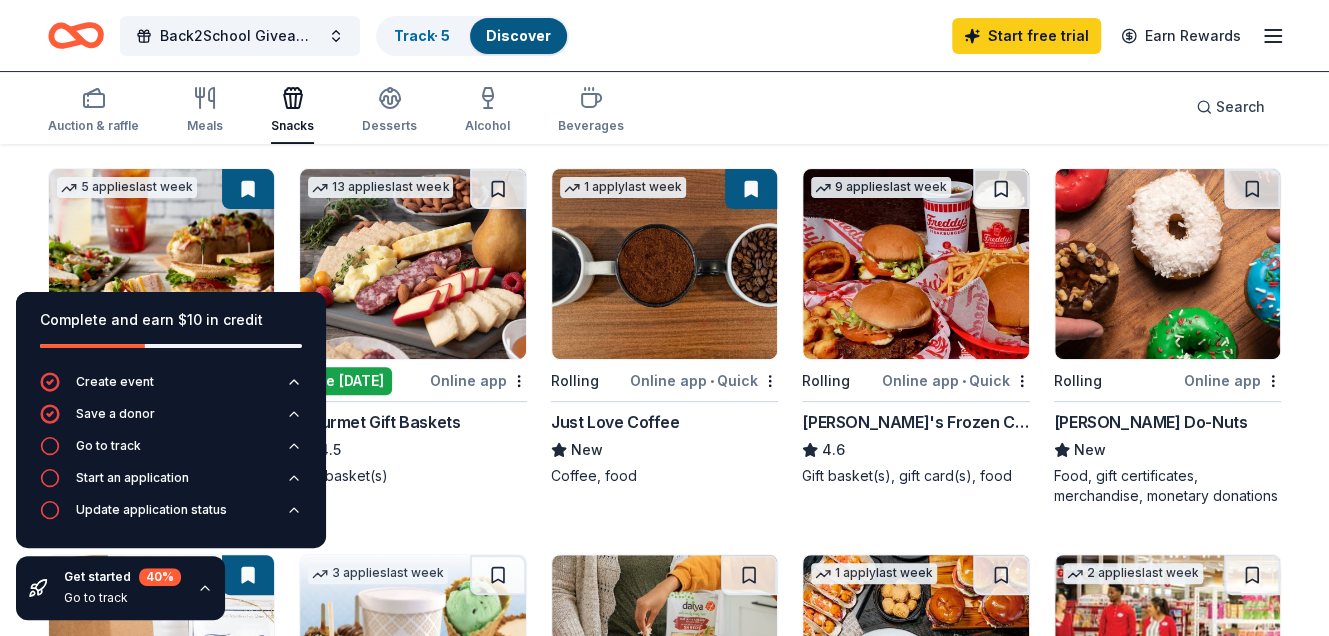 click on "Auction & raffle Meals Snacks Desserts Alcohol Beverages Search" at bounding box center [664, 107] 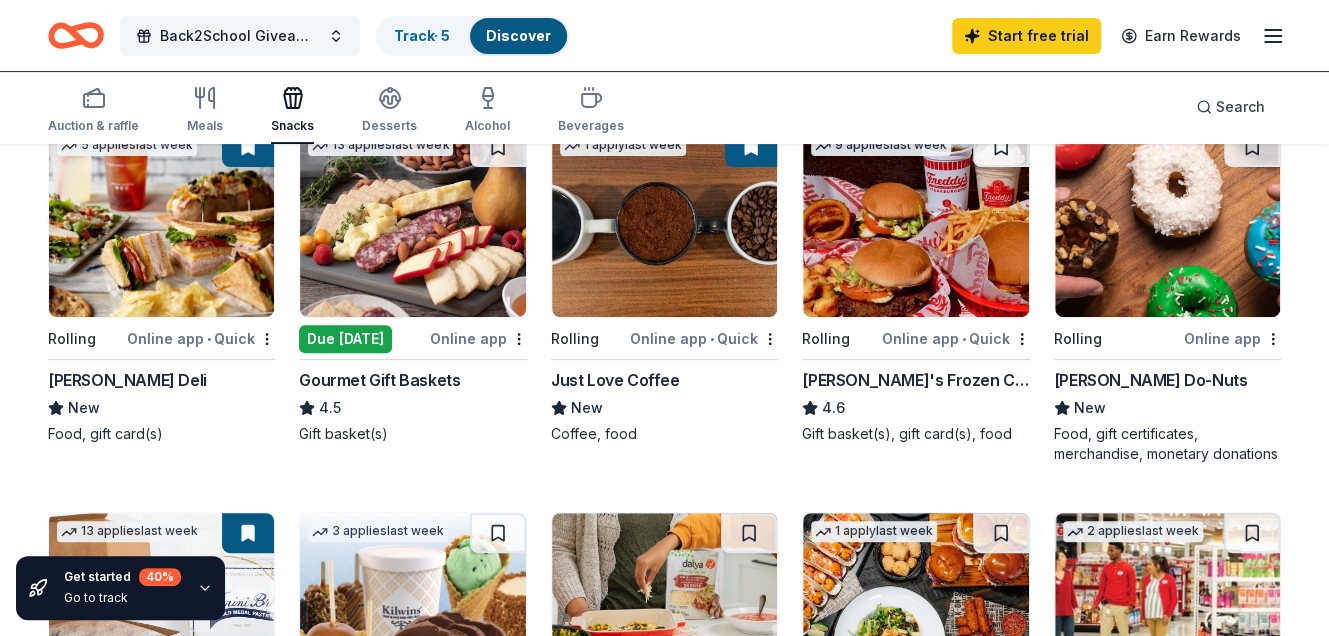 scroll, scrollTop: 200, scrollLeft: 0, axis: vertical 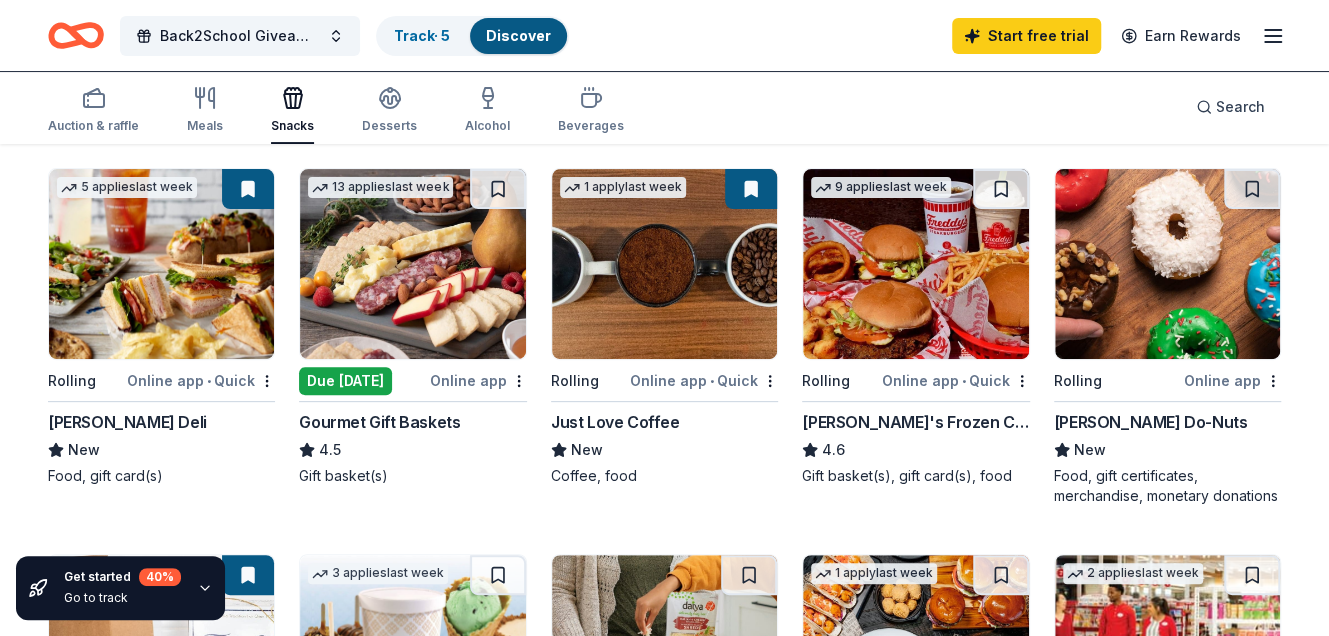 click on "Online app" at bounding box center [1232, 380] 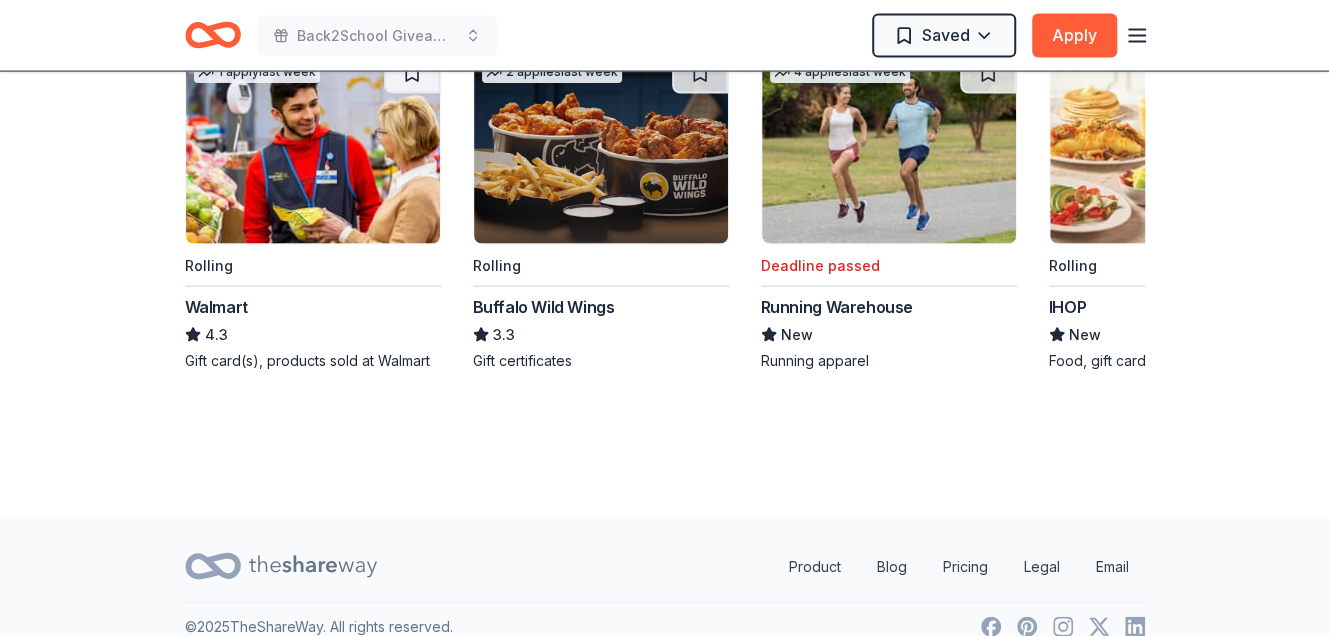 scroll, scrollTop: 2050, scrollLeft: 0, axis: vertical 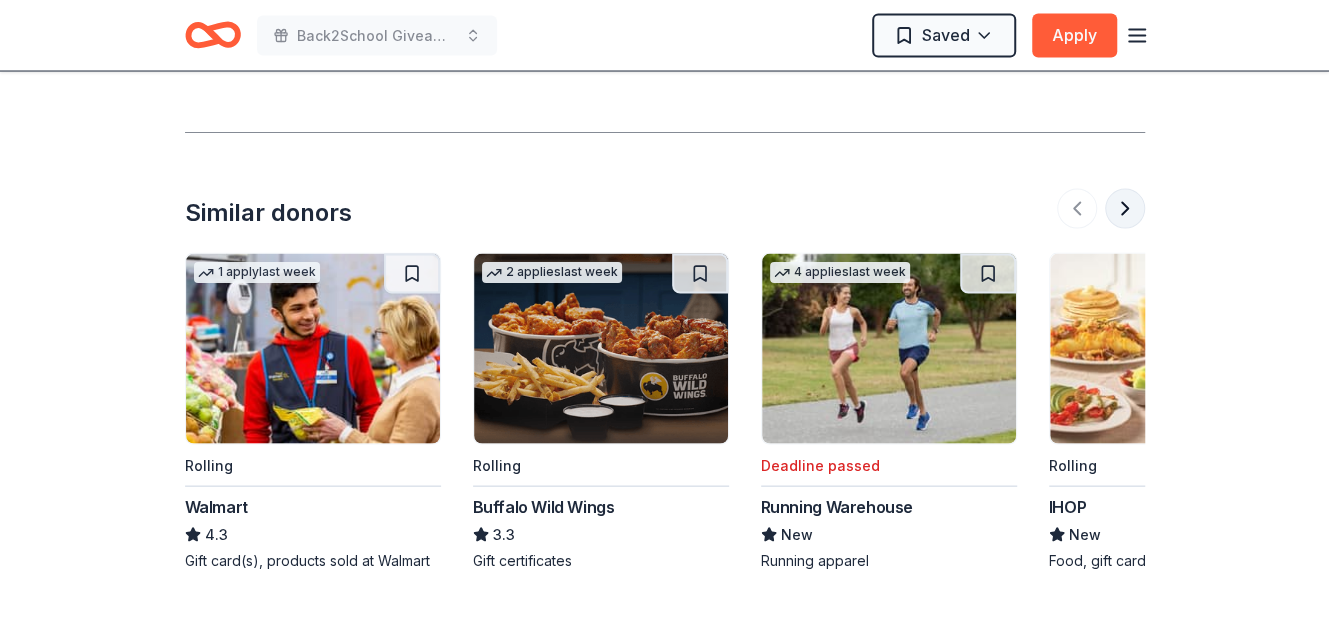 click at bounding box center (1125, 209) 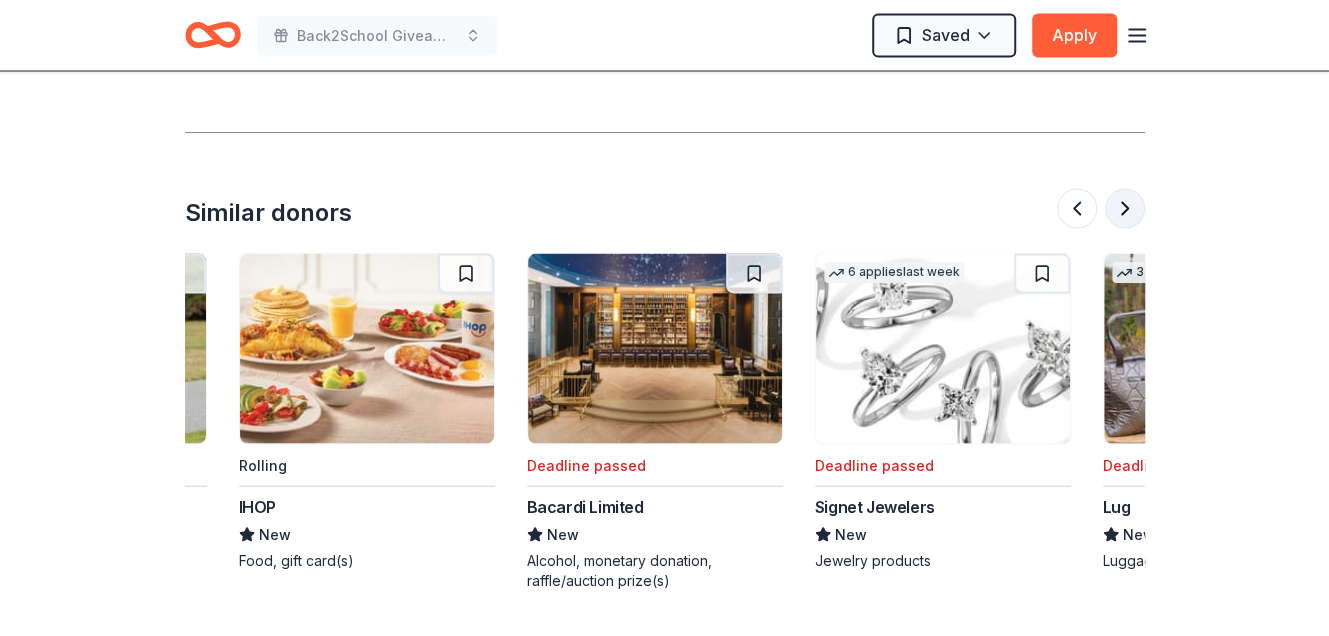 scroll, scrollTop: 0, scrollLeft: 863, axis: horizontal 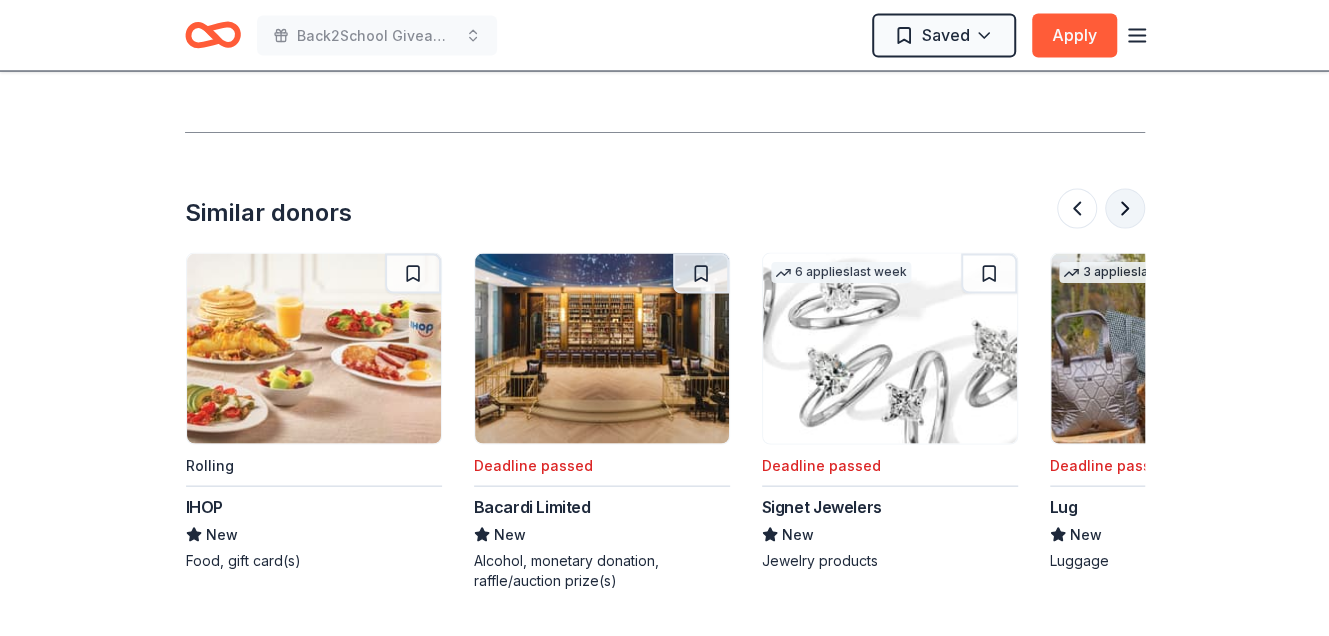 click at bounding box center [1125, 209] 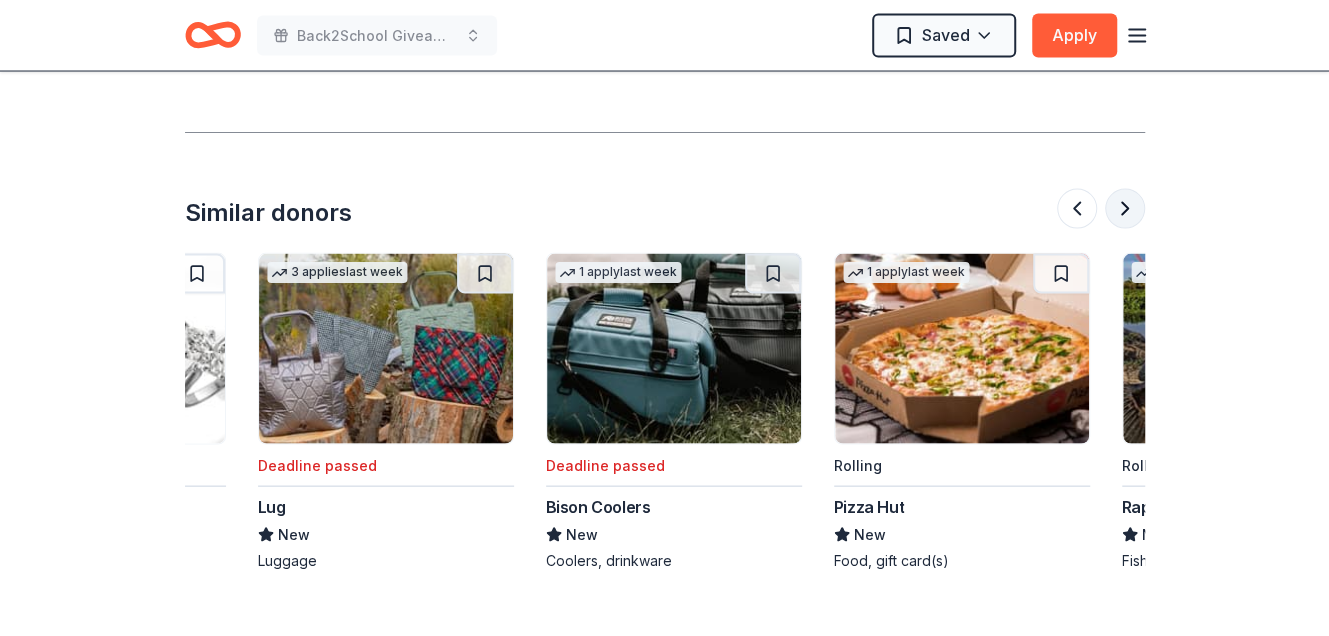 scroll, scrollTop: 0, scrollLeft: 1727, axis: horizontal 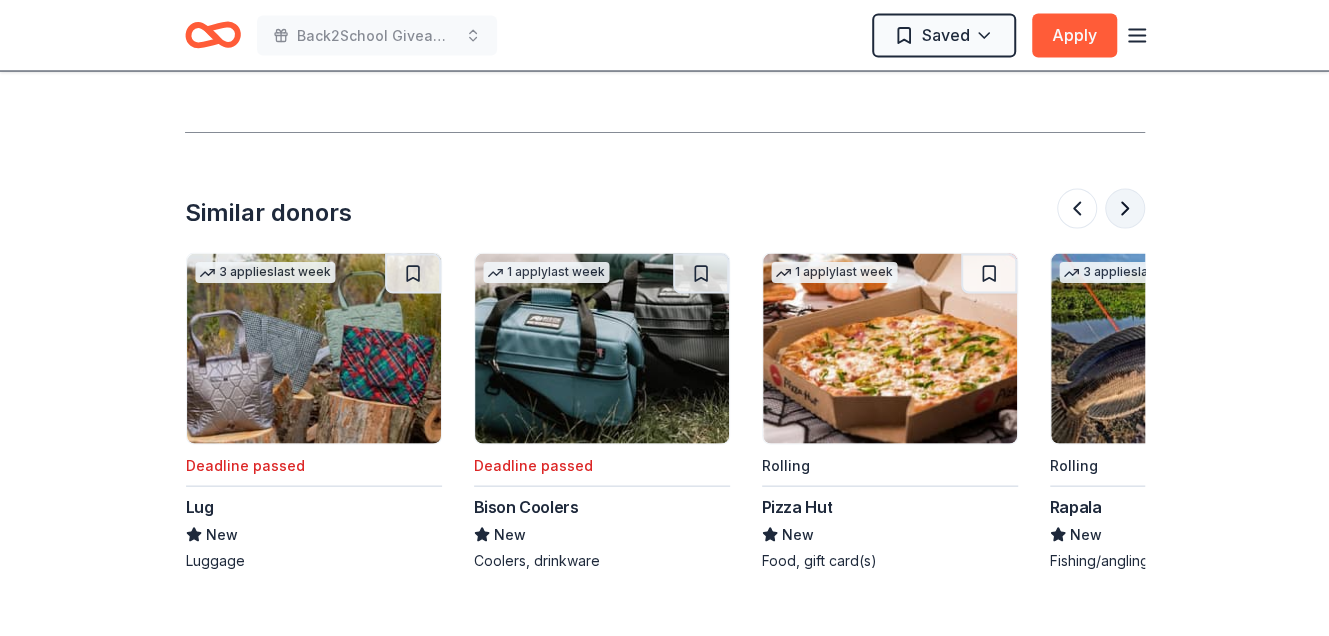 click at bounding box center [1125, 209] 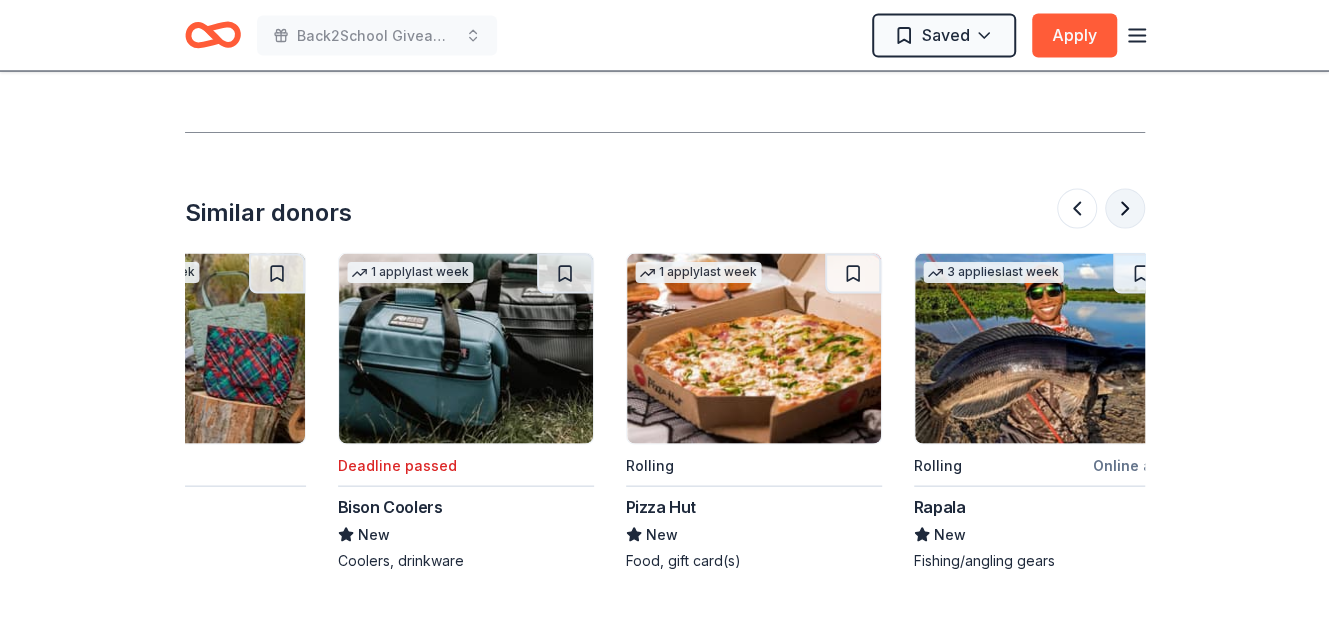 scroll, scrollTop: 0, scrollLeft: 1888, axis: horizontal 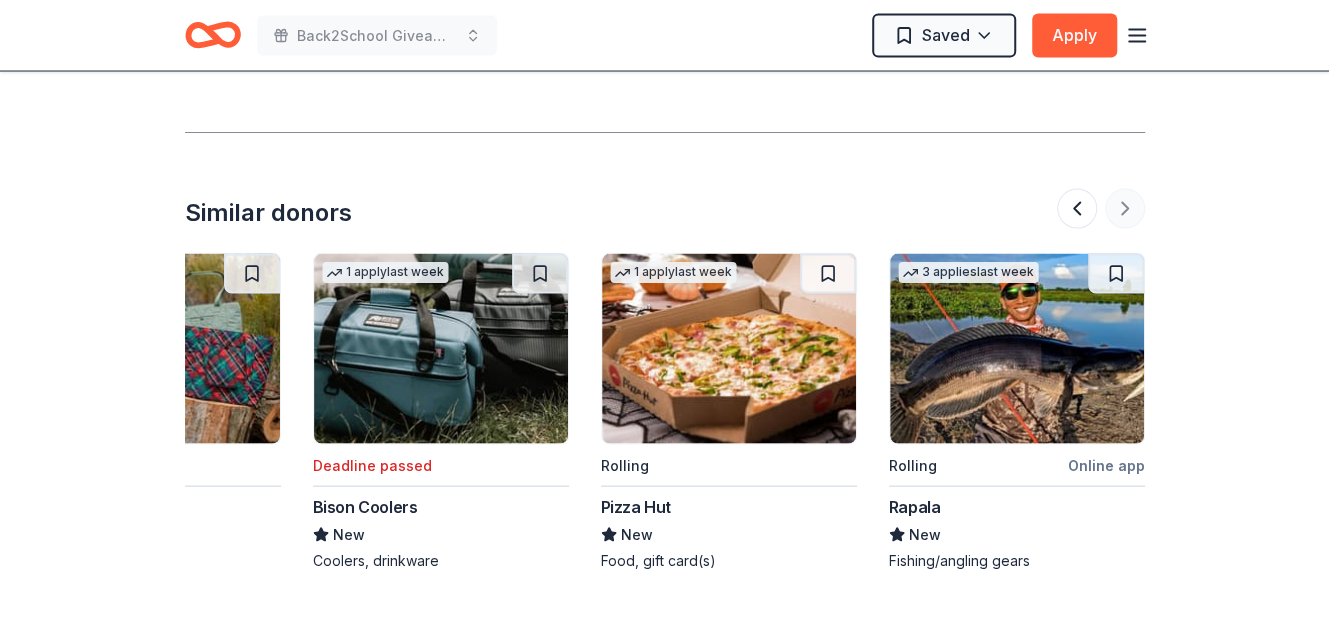 click at bounding box center (1101, 209) 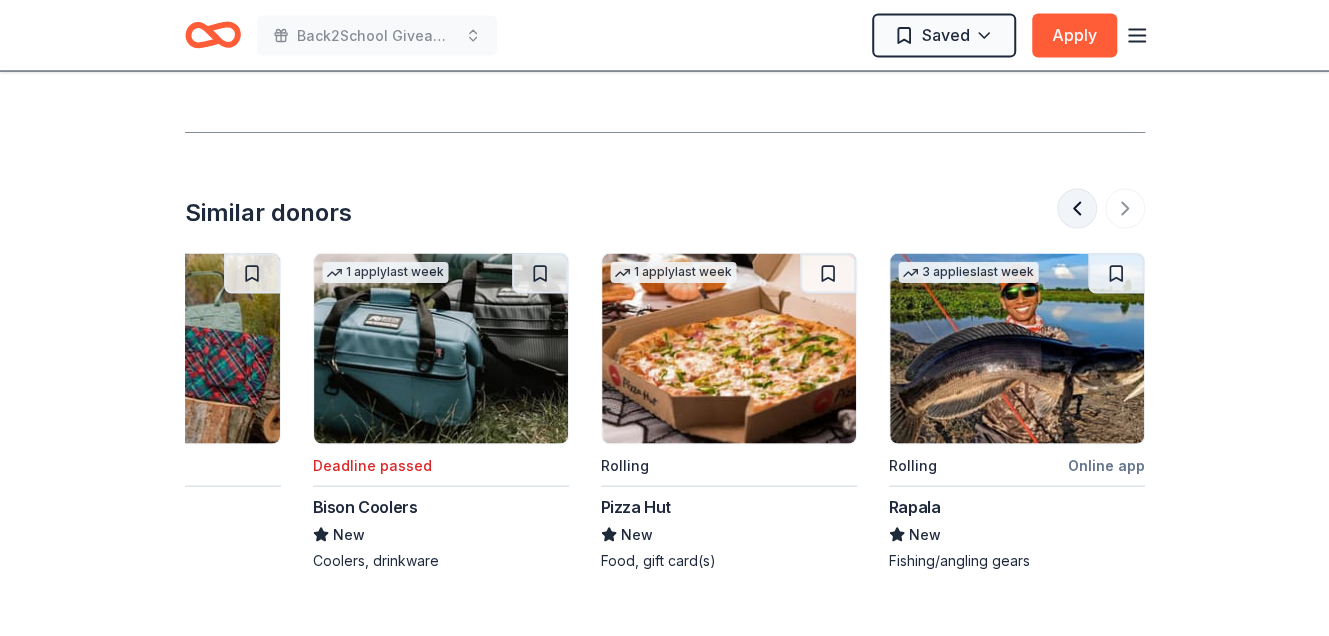 click at bounding box center (1077, 209) 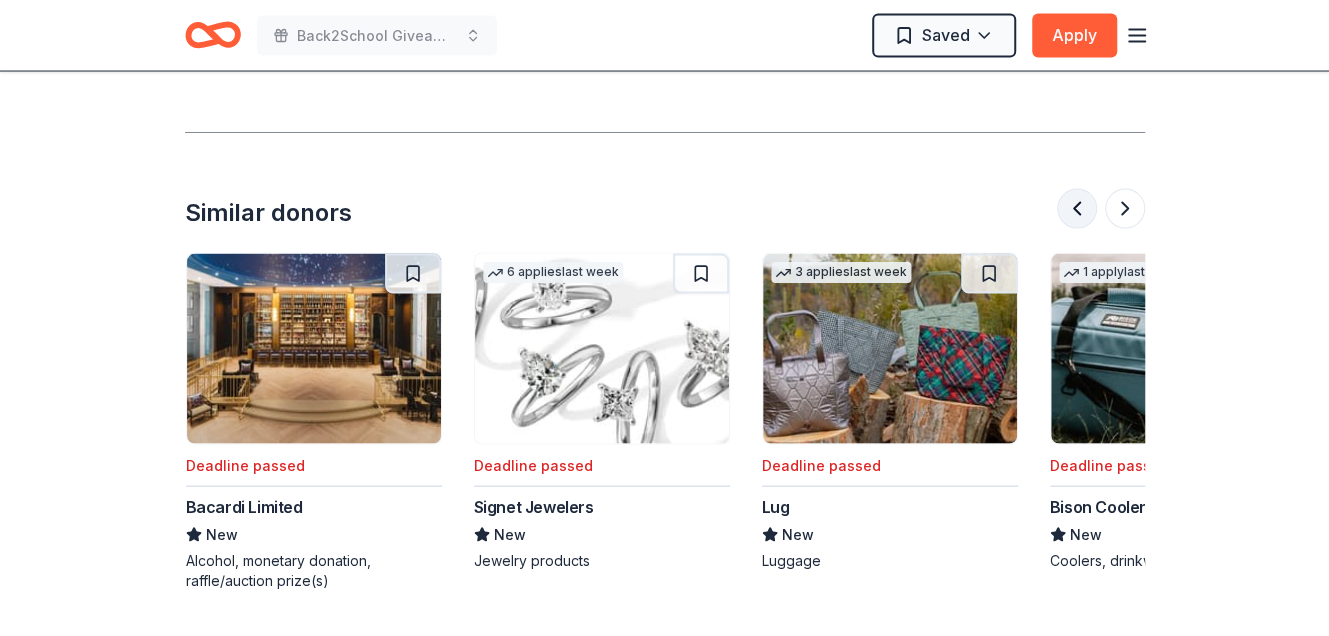 click at bounding box center [1077, 209] 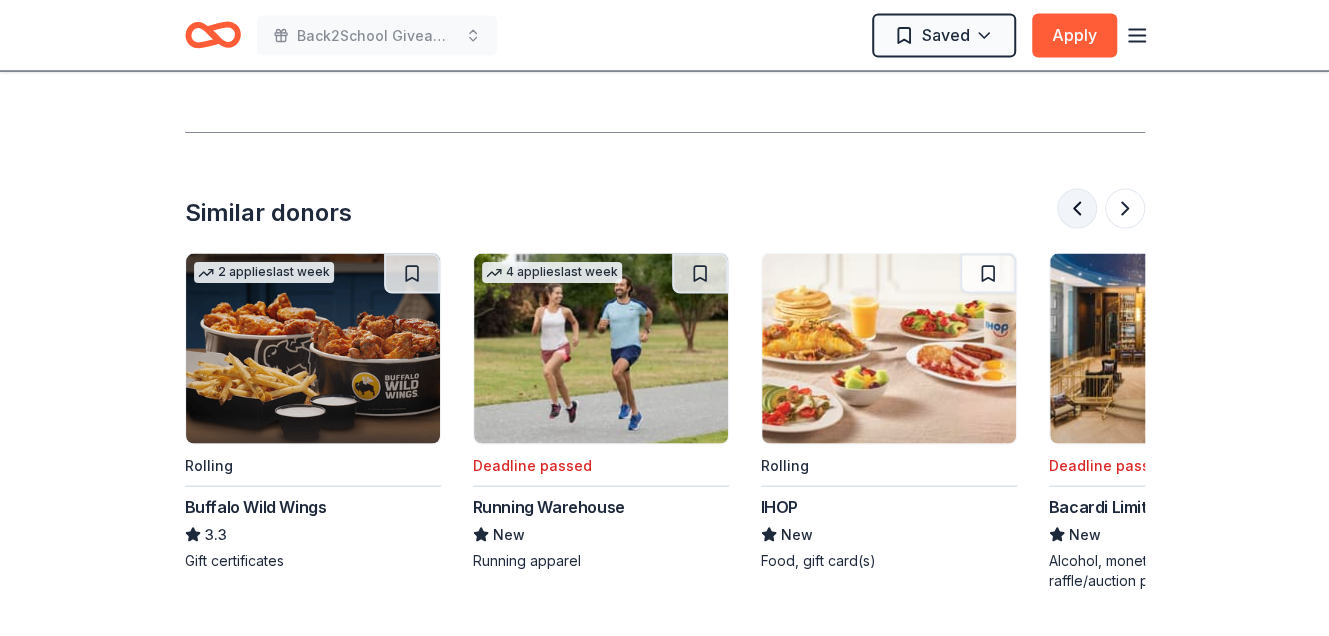 click at bounding box center [1077, 209] 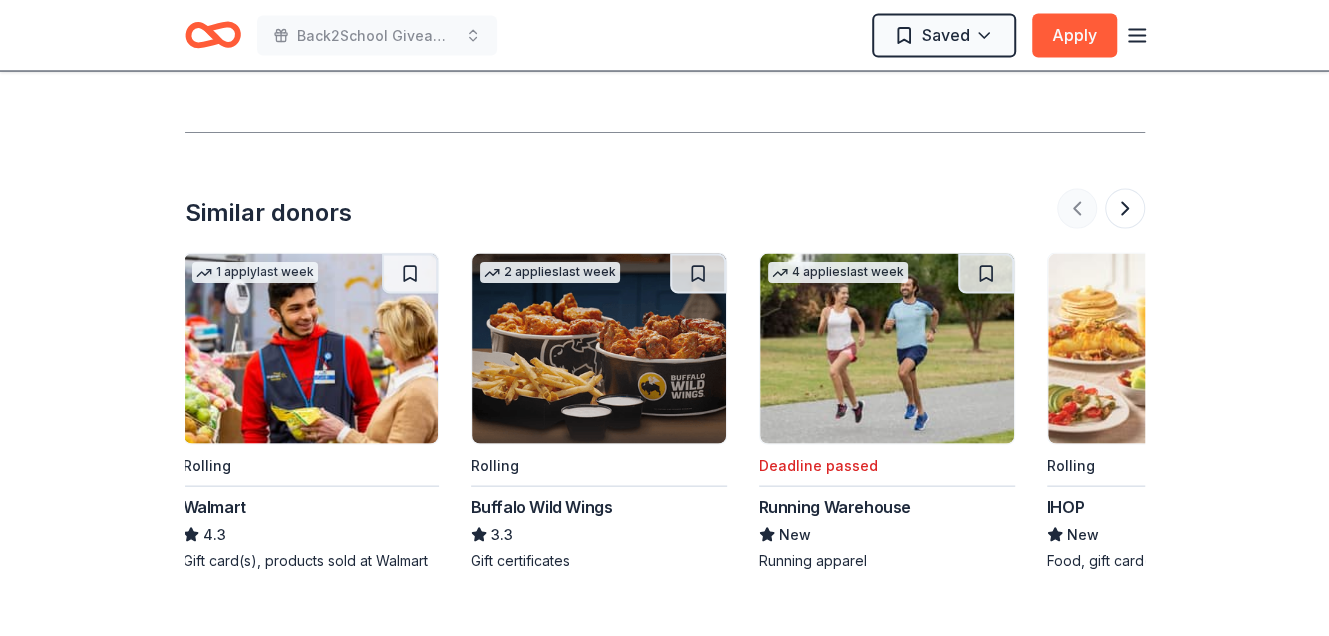 scroll, scrollTop: 0, scrollLeft: 0, axis: both 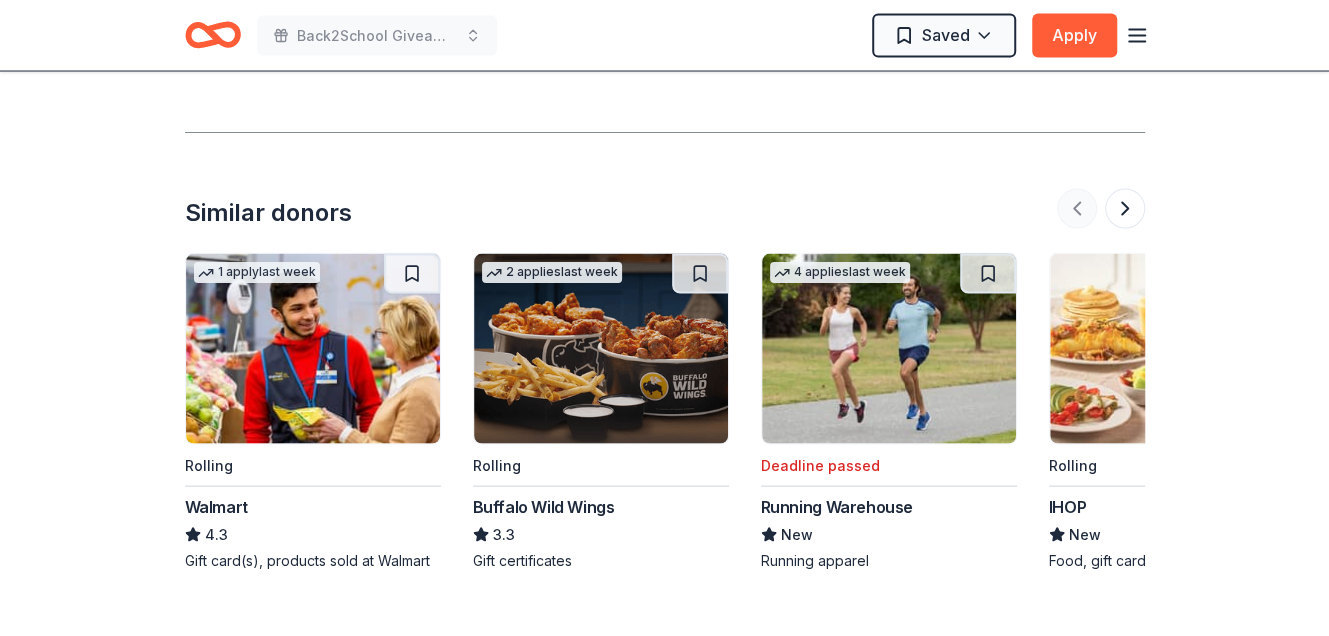 click at bounding box center (1101, 209) 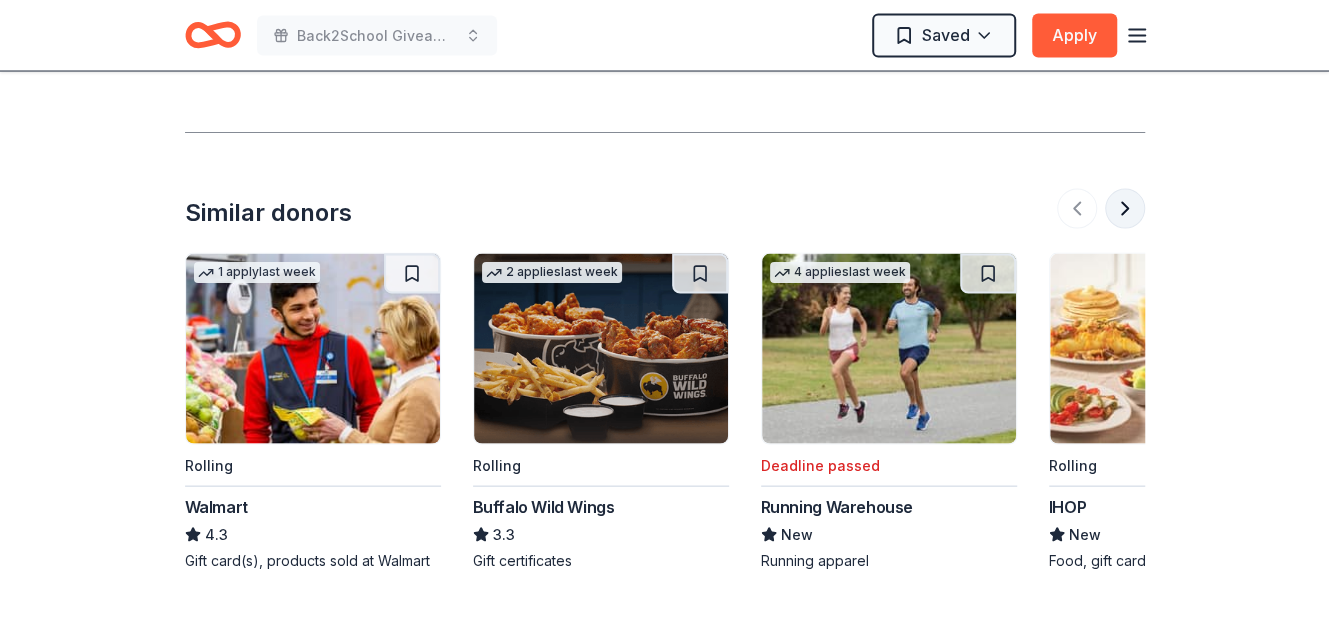 click at bounding box center (1125, 209) 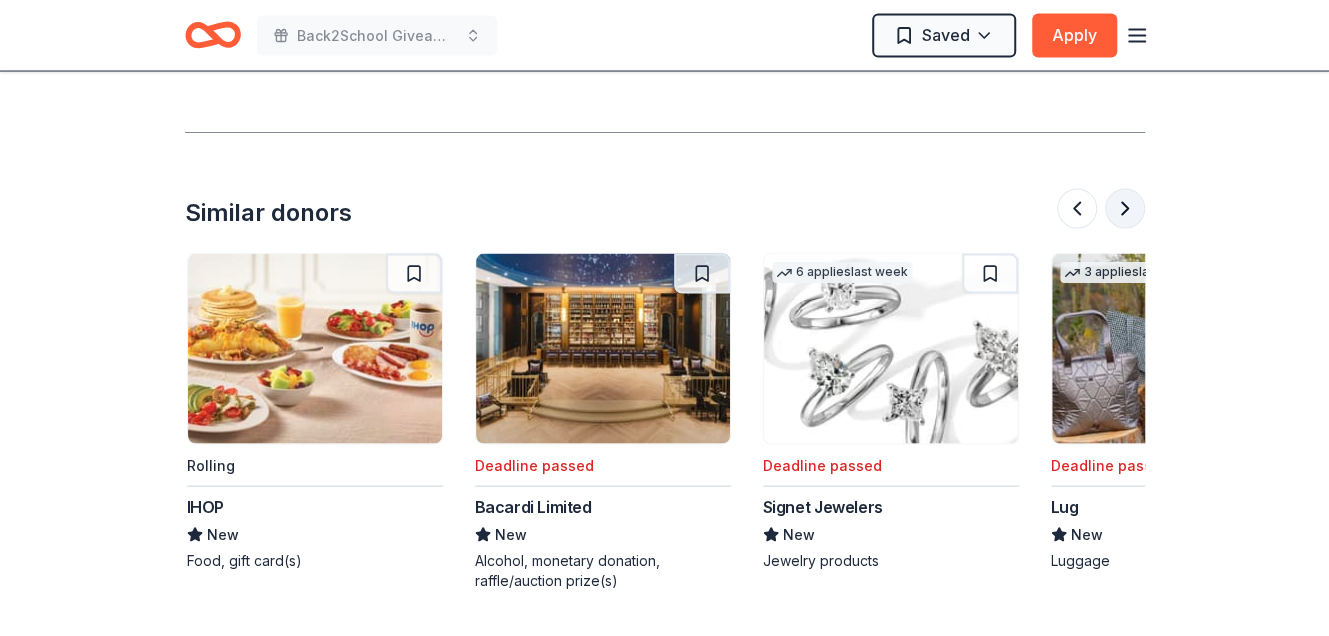 scroll, scrollTop: 0, scrollLeft: 863, axis: horizontal 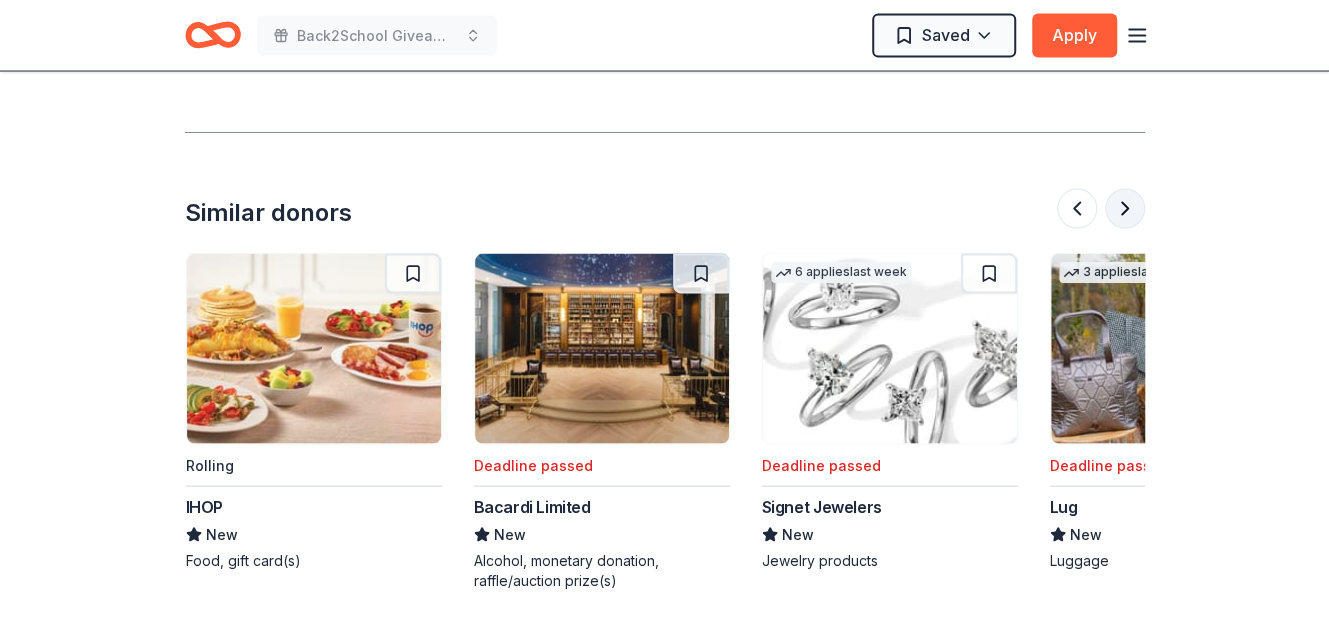 click at bounding box center (1125, 209) 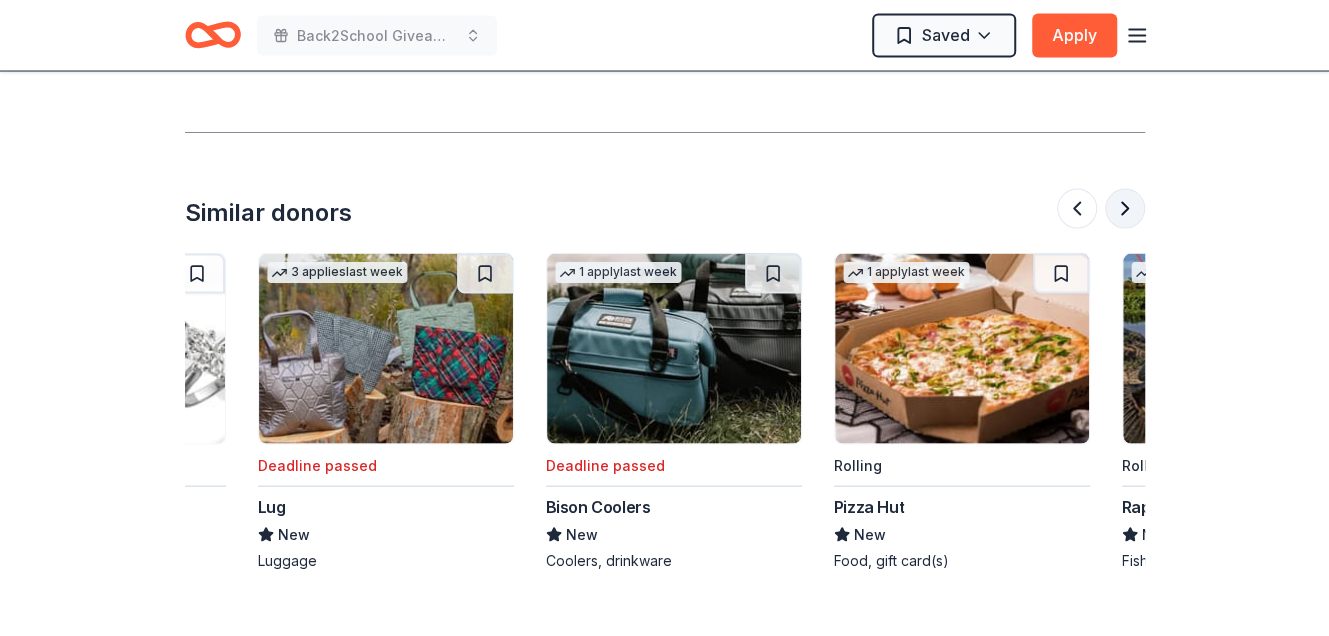 scroll, scrollTop: 0, scrollLeft: 1727, axis: horizontal 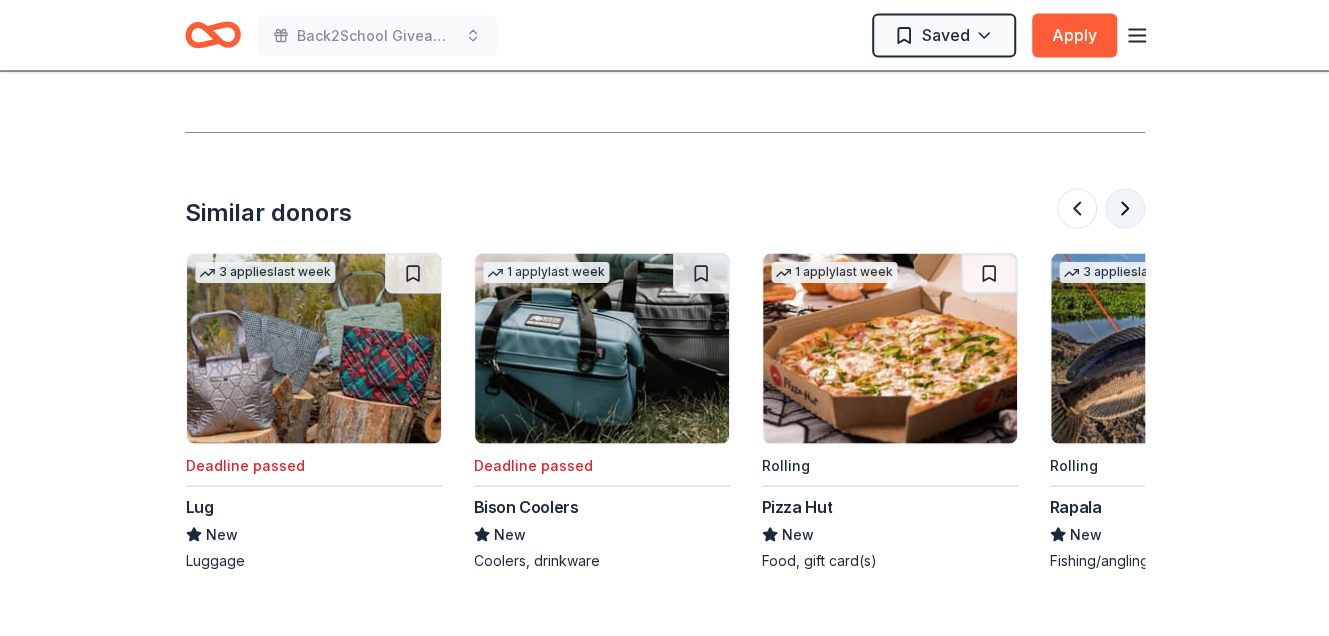 click at bounding box center [1125, 209] 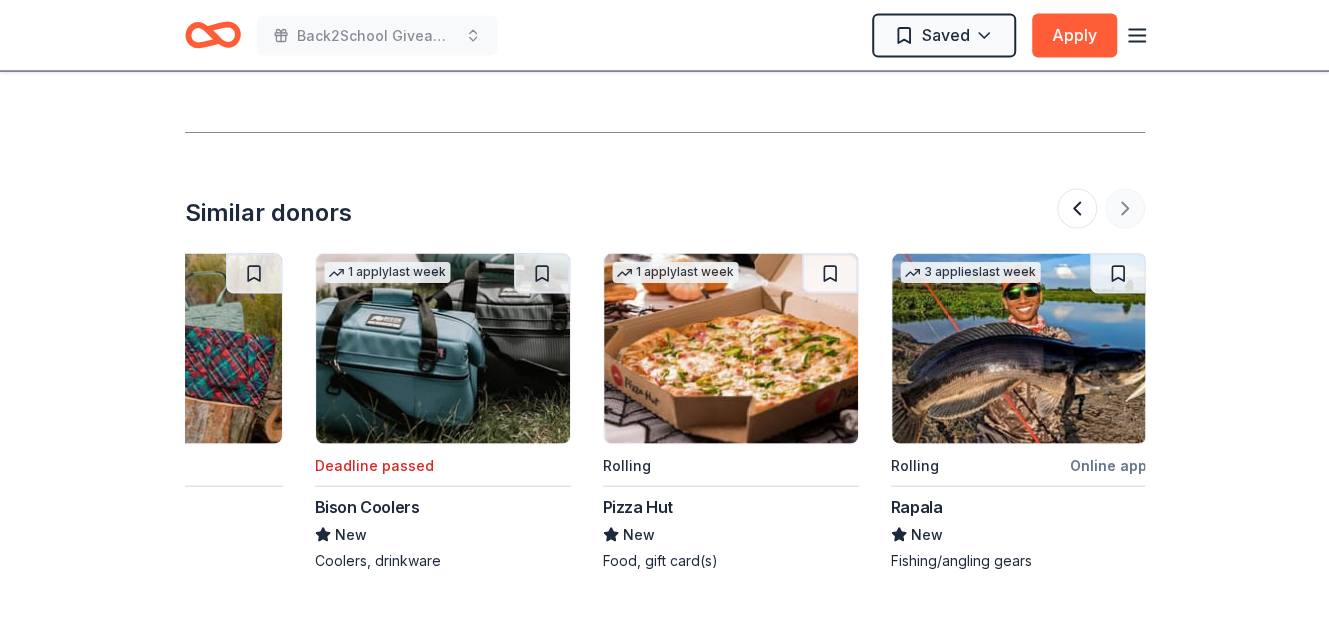 scroll, scrollTop: 0, scrollLeft: 1888, axis: horizontal 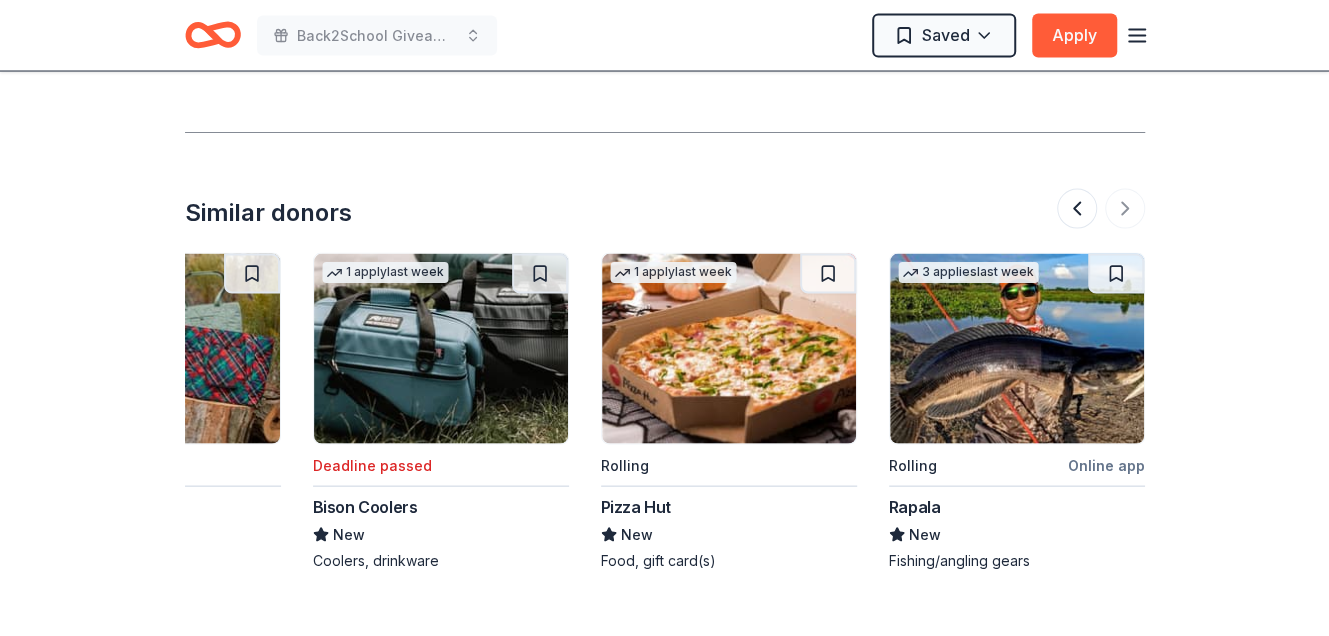 click at bounding box center [1101, 209] 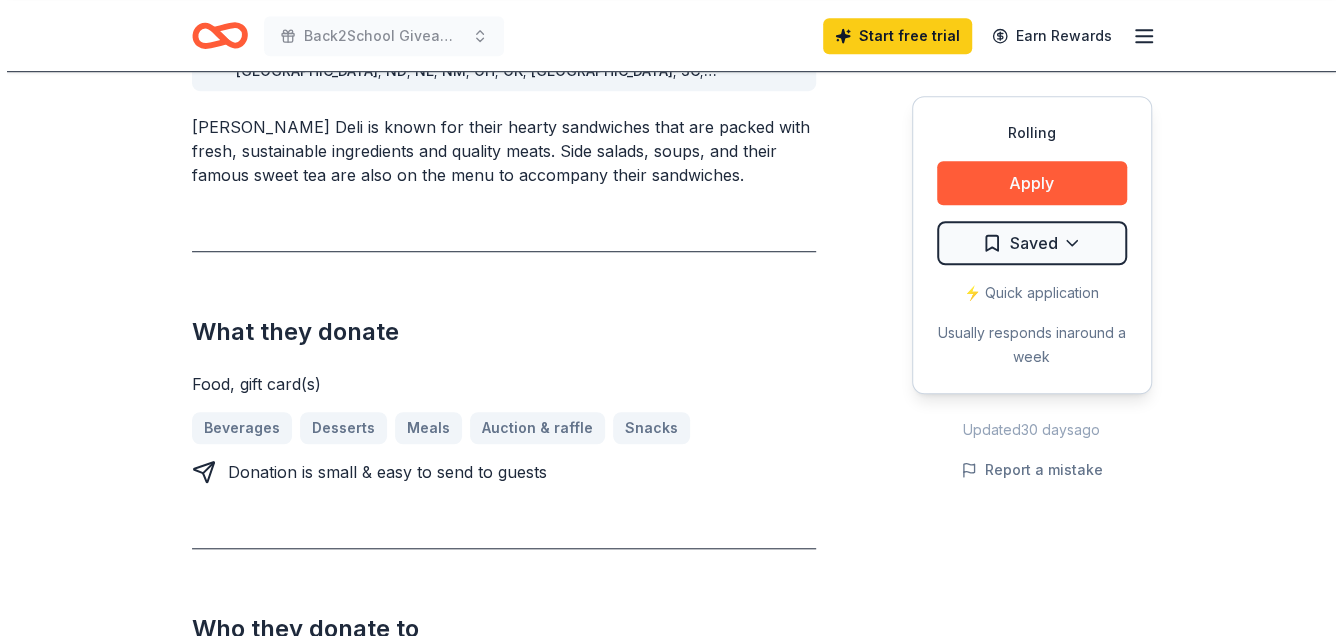 scroll, scrollTop: 650, scrollLeft: 0, axis: vertical 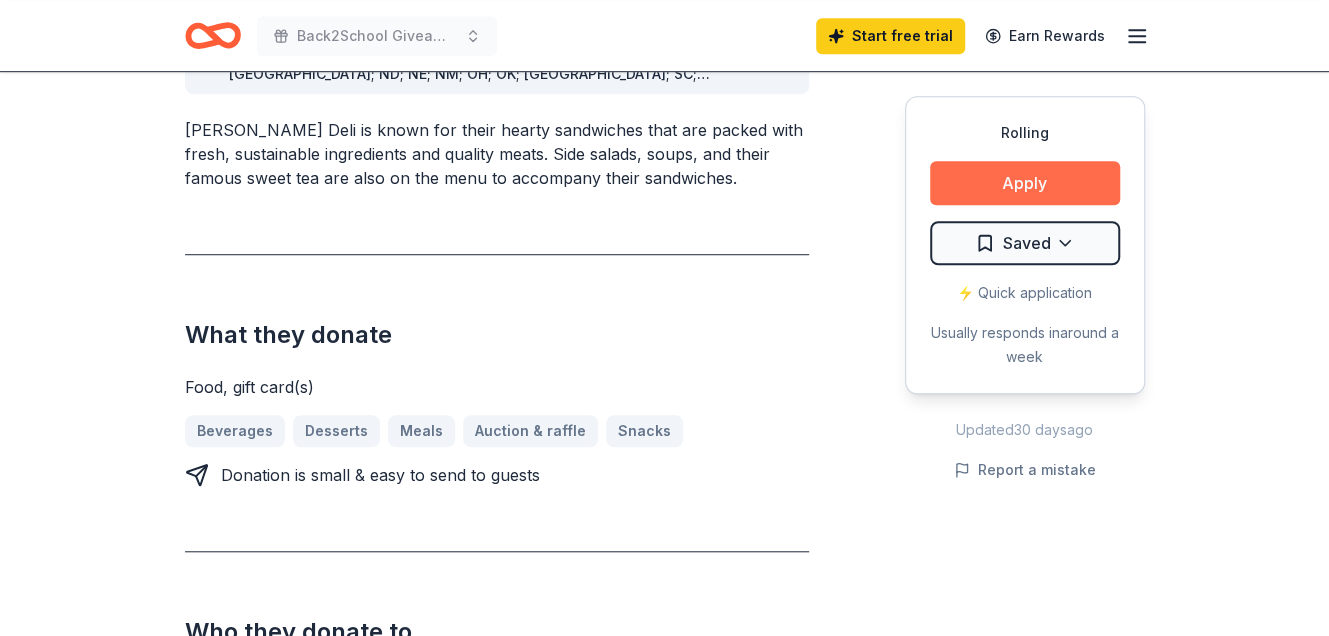 click on "Apply" at bounding box center (1025, 183) 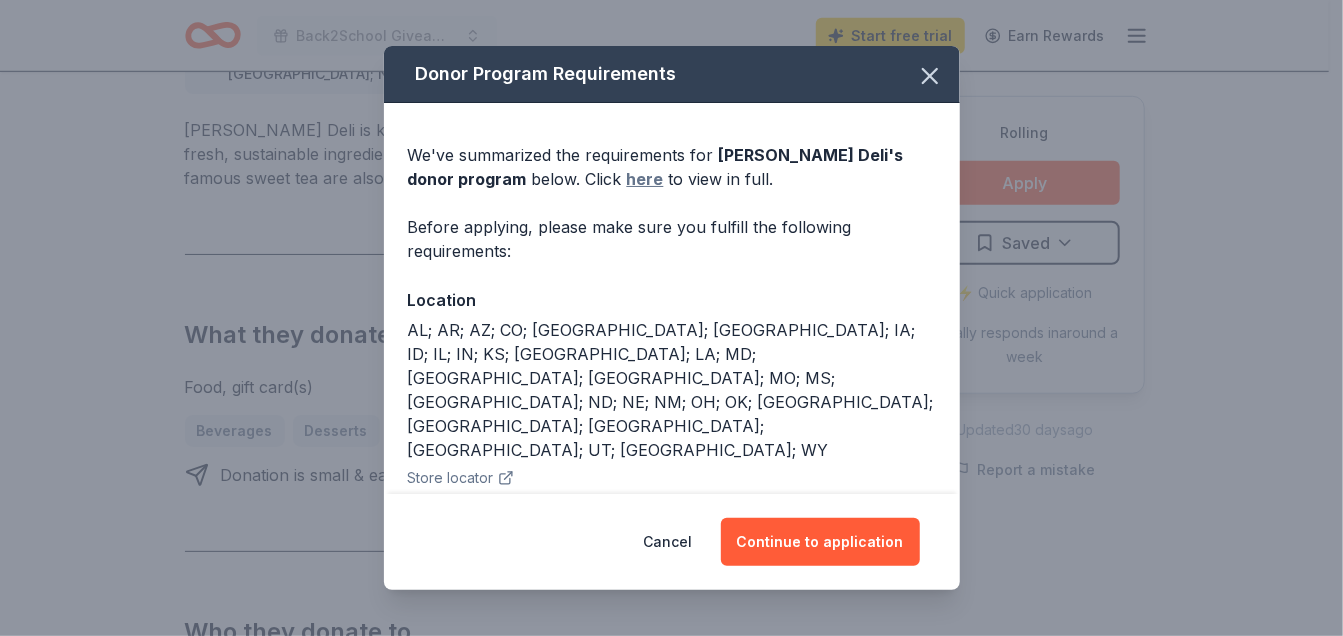 click on "here" at bounding box center [645, 179] 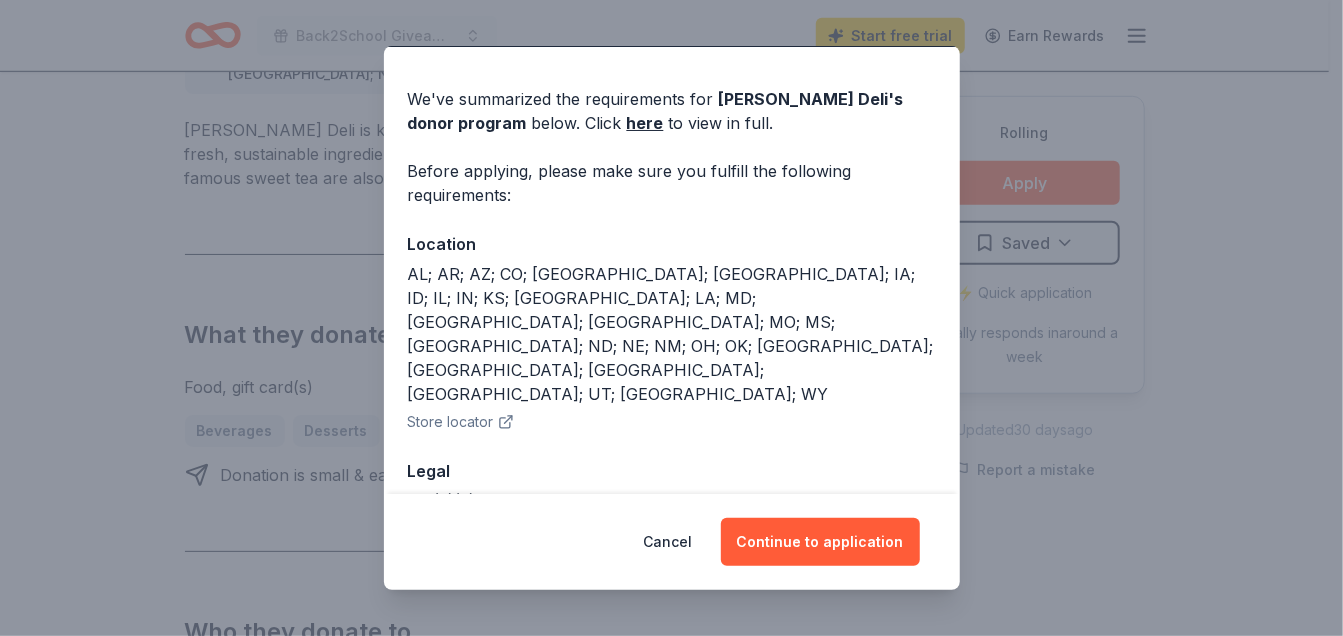 scroll, scrollTop: 83, scrollLeft: 0, axis: vertical 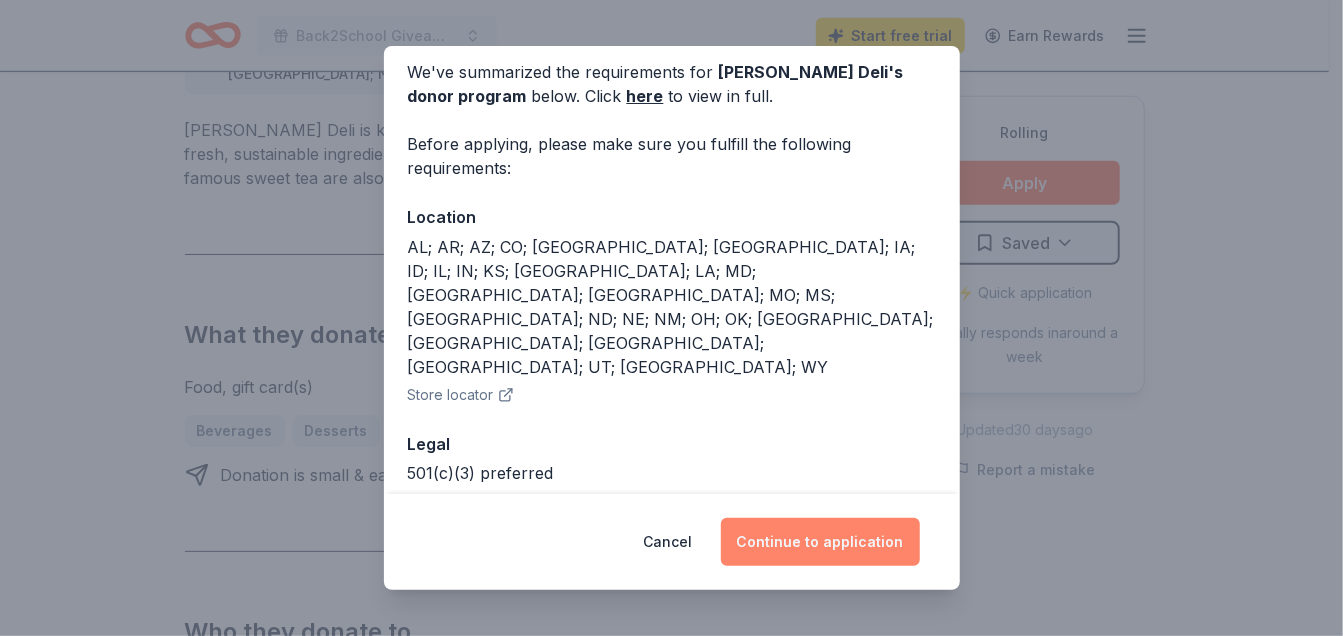 click on "Continue to application" at bounding box center (820, 542) 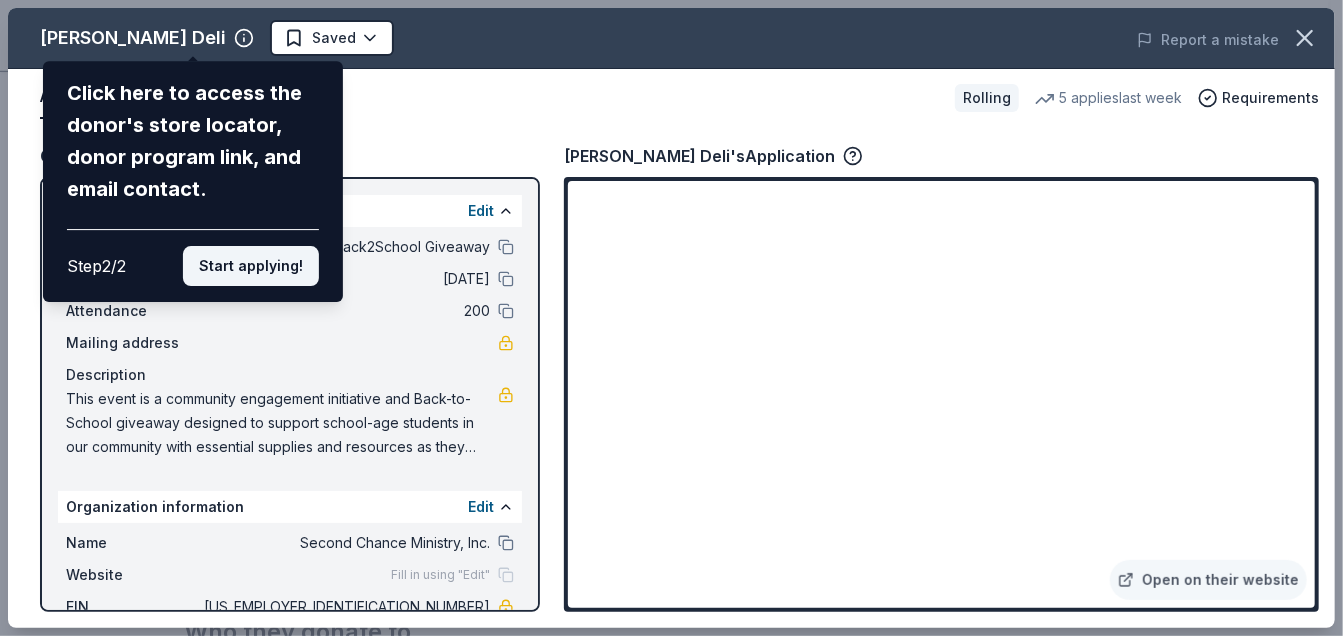 click on "Start applying!" at bounding box center (251, 266) 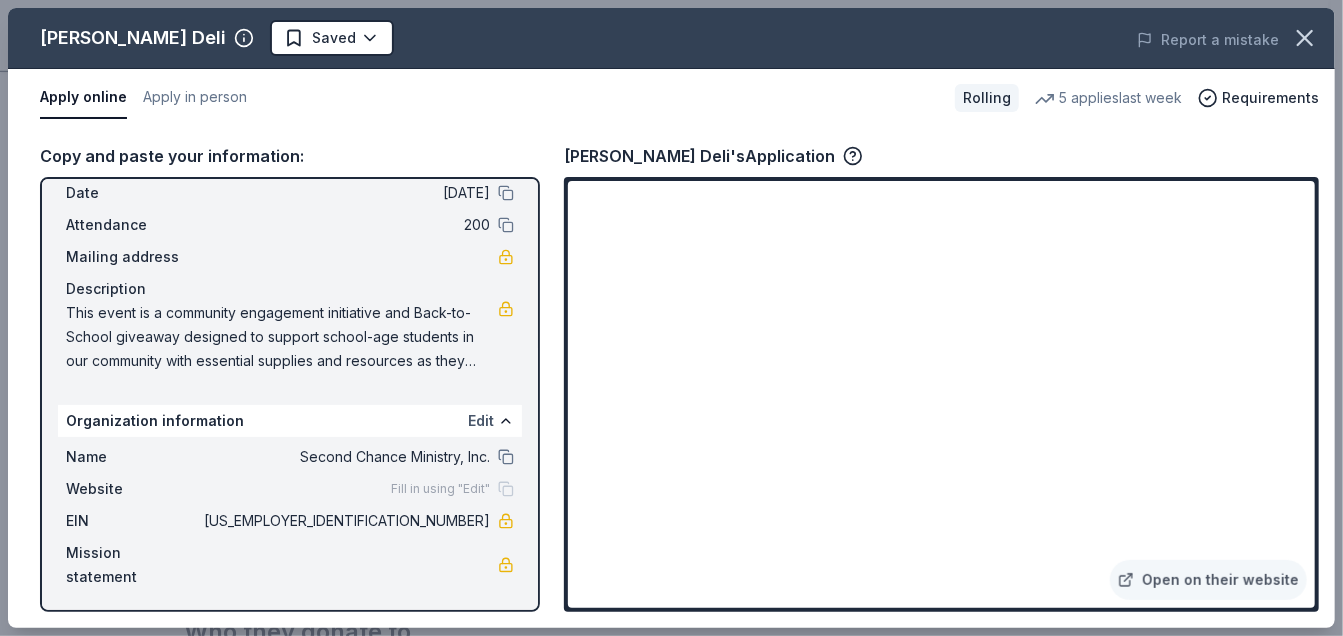 scroll, scrollTop: 87, scrollLeft: 0, axis: vertical 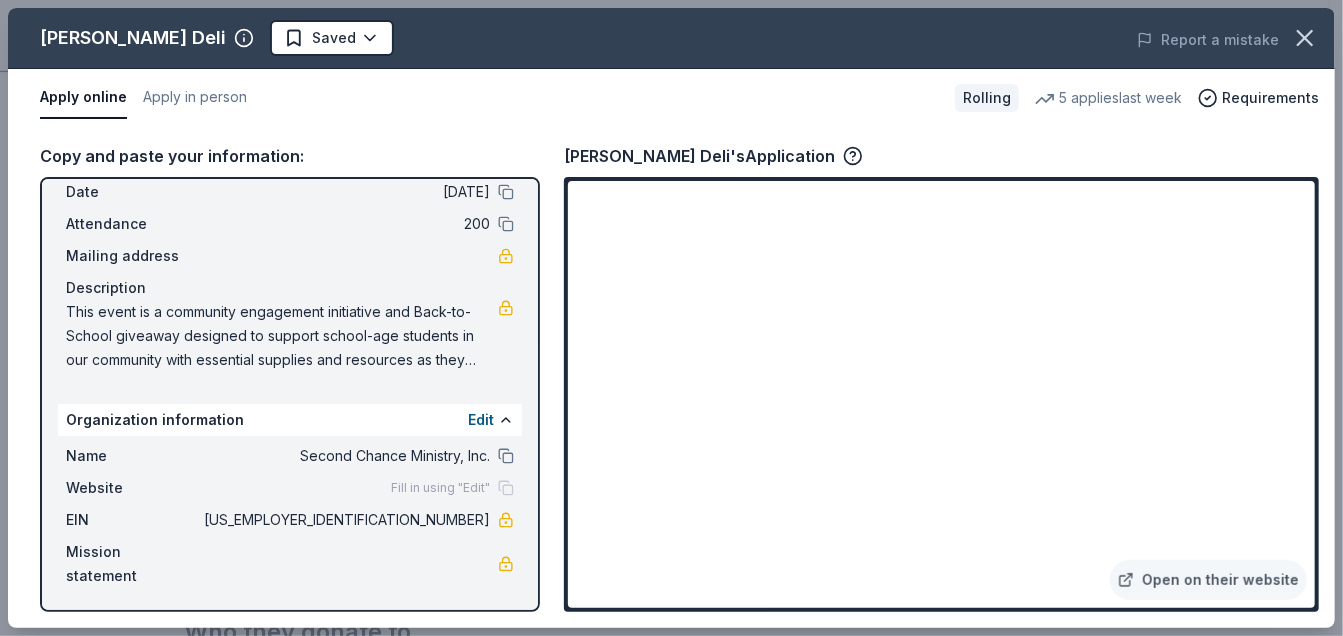 drag, startPoint x: 540, startPoint y: 462, endPoint x: 539, endPoint y: 436, distance: 26.019224 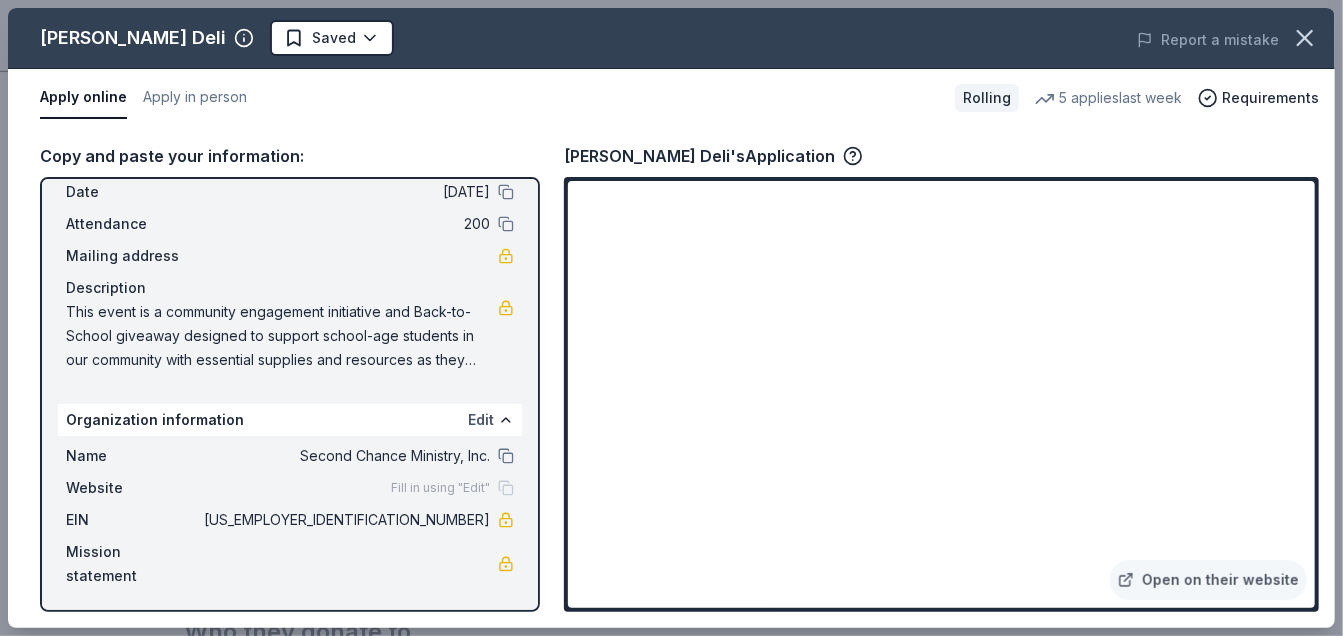 click on "Edit" at bounding box center [481, 420] 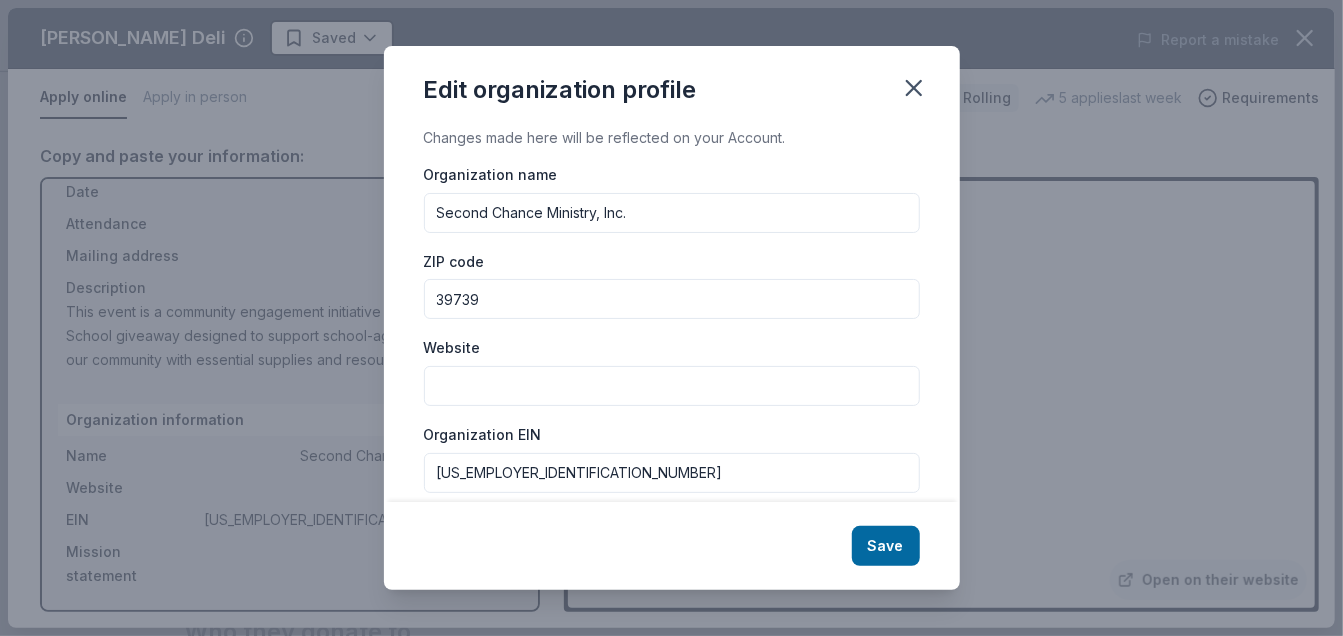 click on "Website" at bounding box center (672, 386) 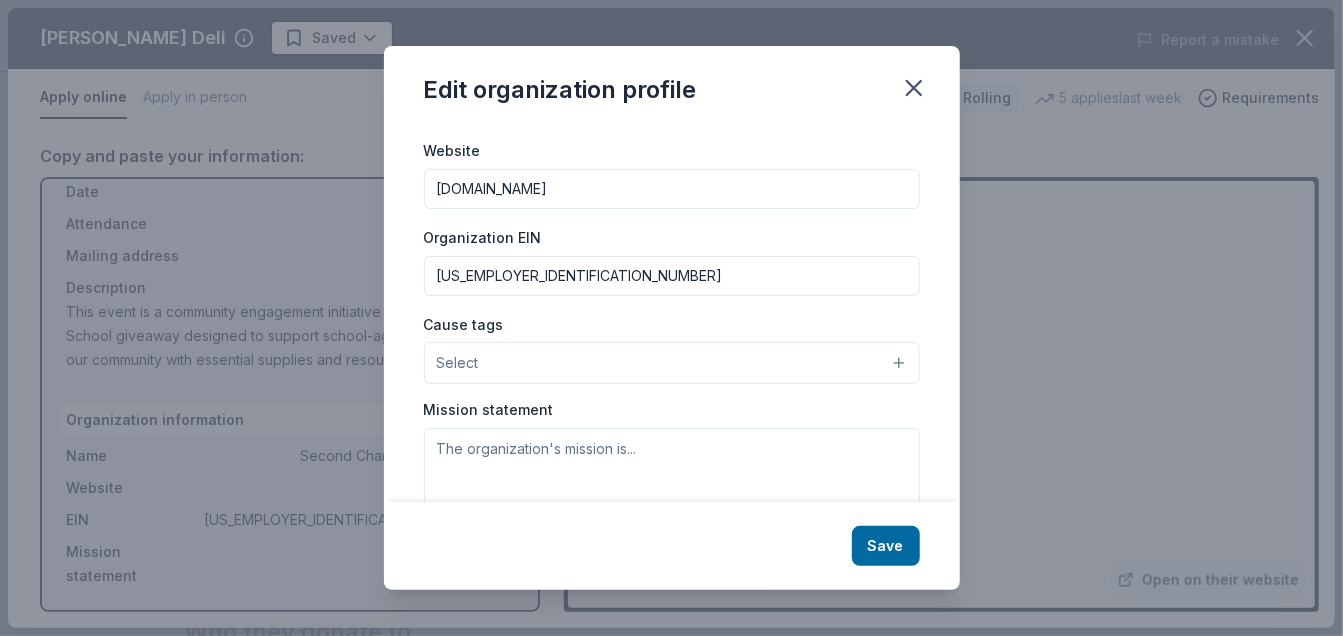 scroll, scrollTop: 200, scrollLeft: 0, axis: vertical 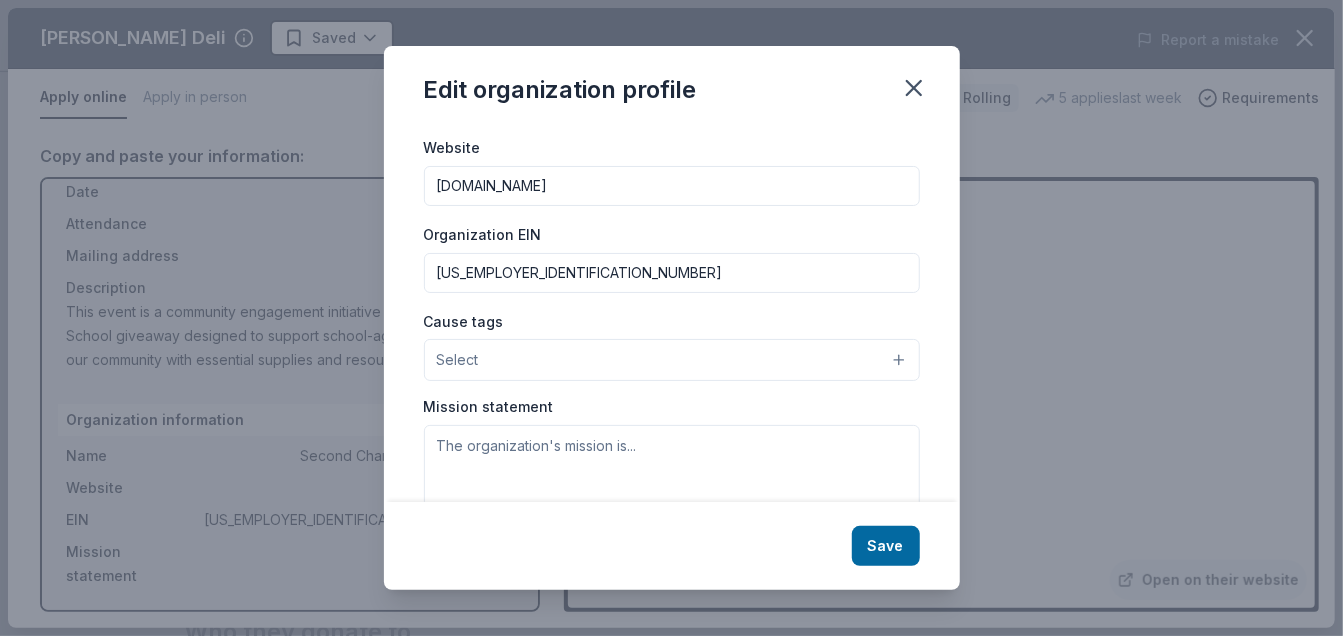 type on "[DOMAIN_NAME]" 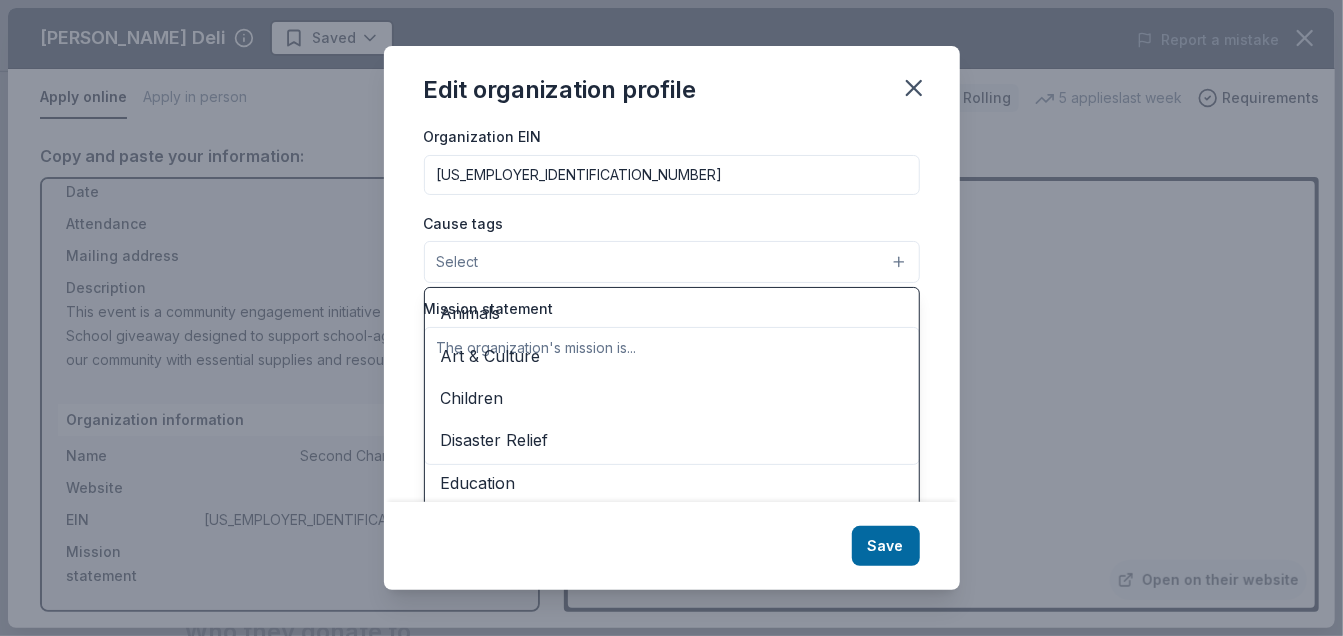 scroll, scrollTop: 321, scrollLeft: 0, axis: vertical 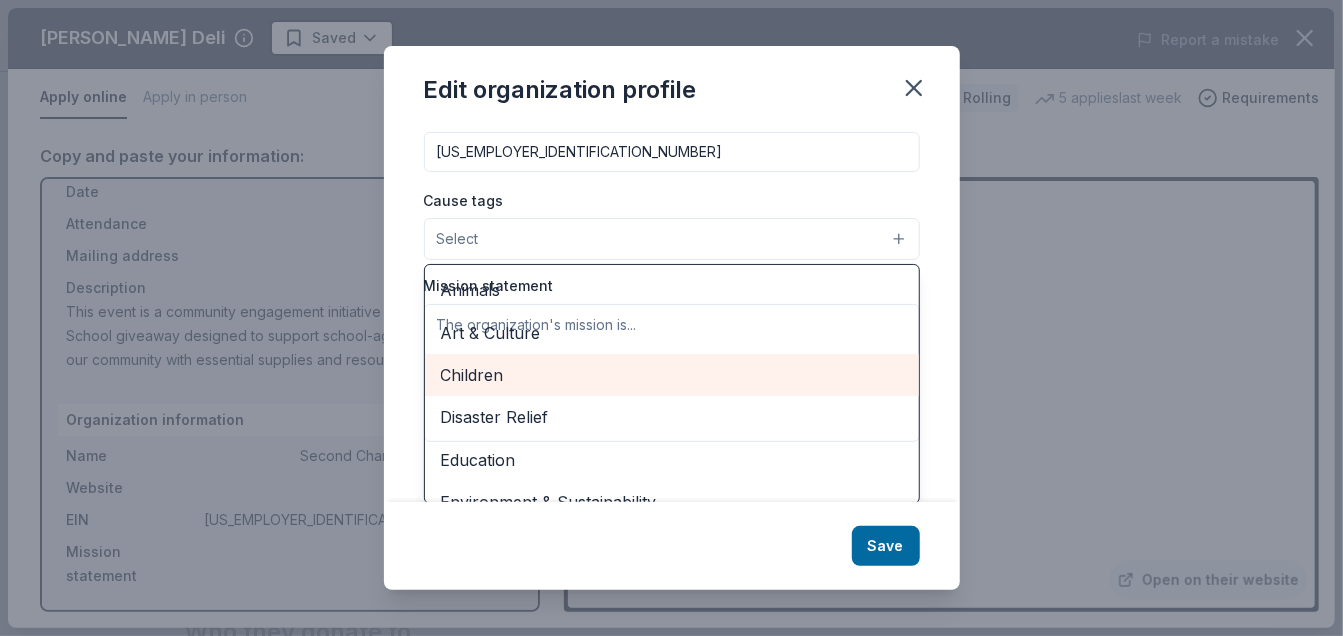 click on "Children" at bounding box center (672, 375) 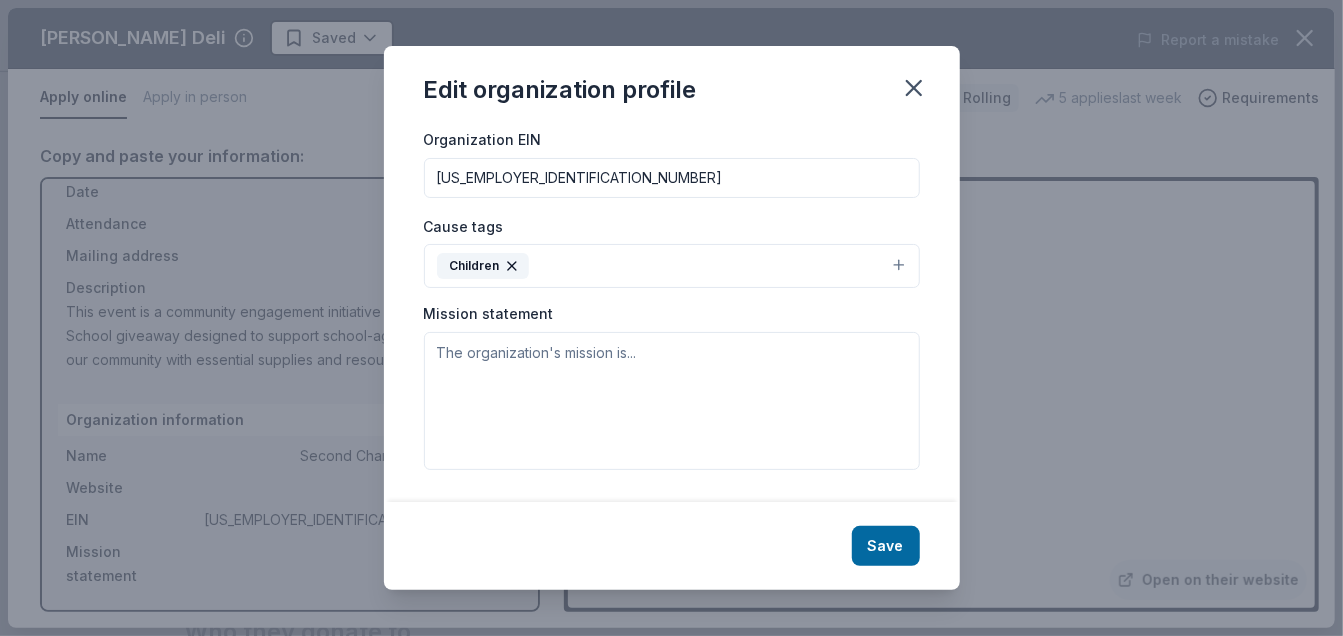 scroll, scrollTop: 292, scrollLeft: 0, axis: vertical 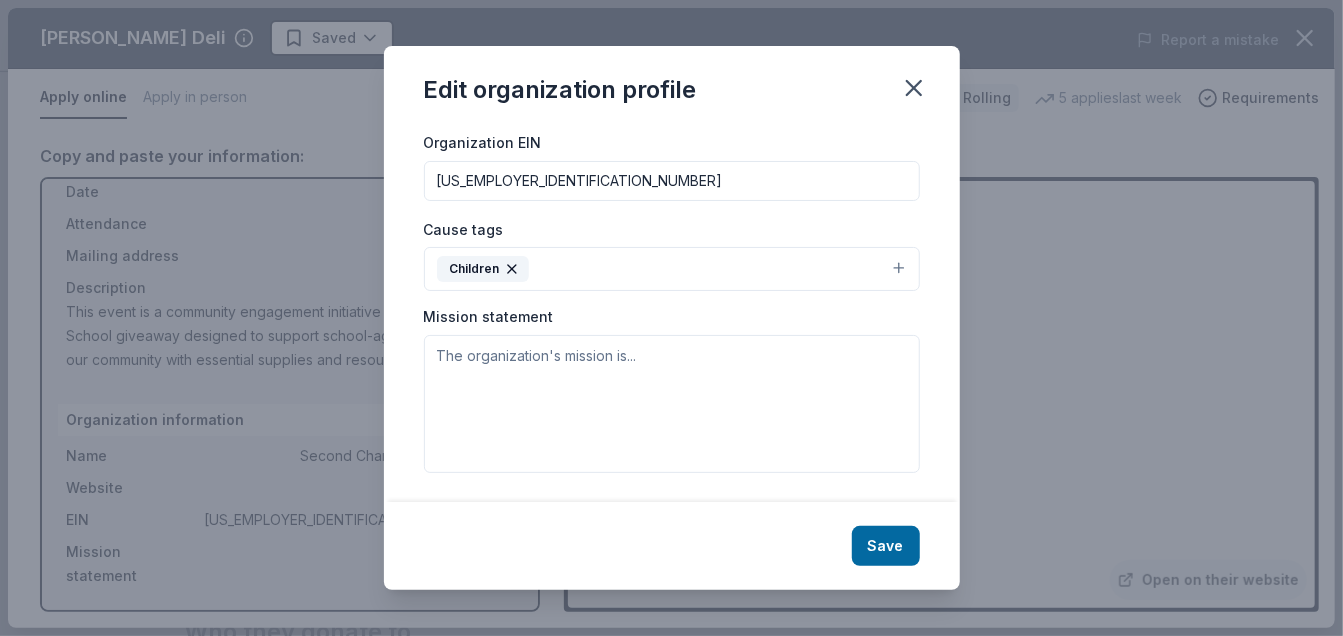 click on "Cause tags Children" at bounding box center (672, 254) 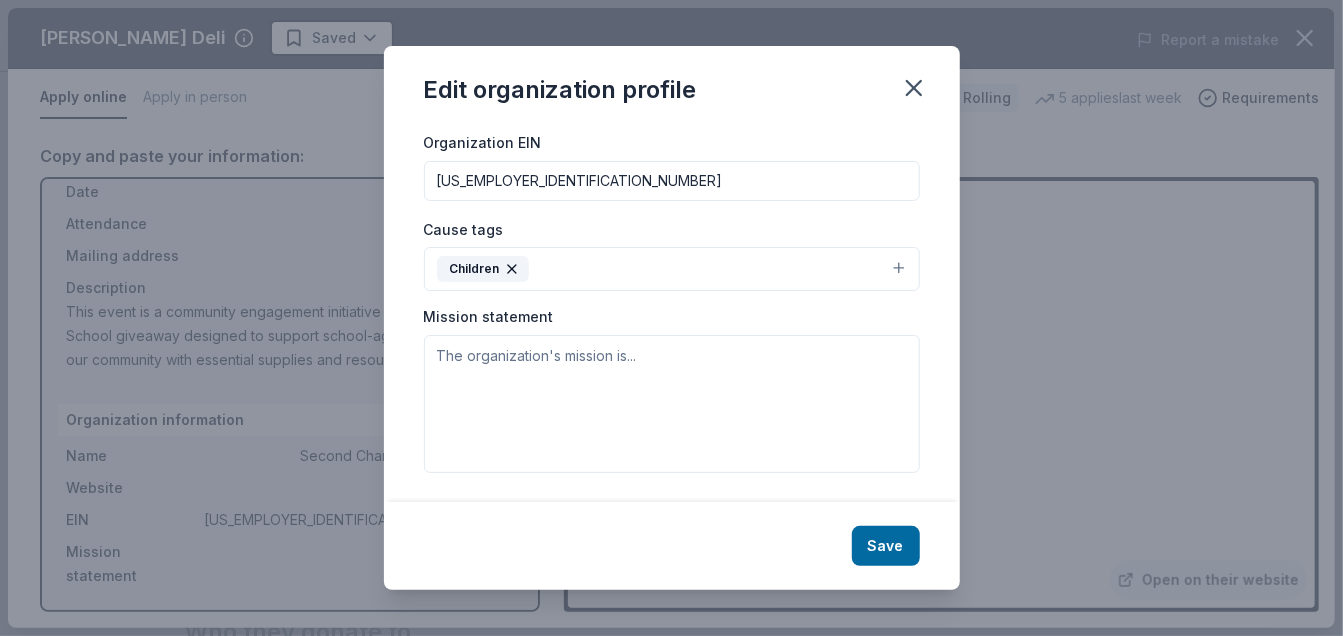 click on "Children" at bounding box center [672, 269] 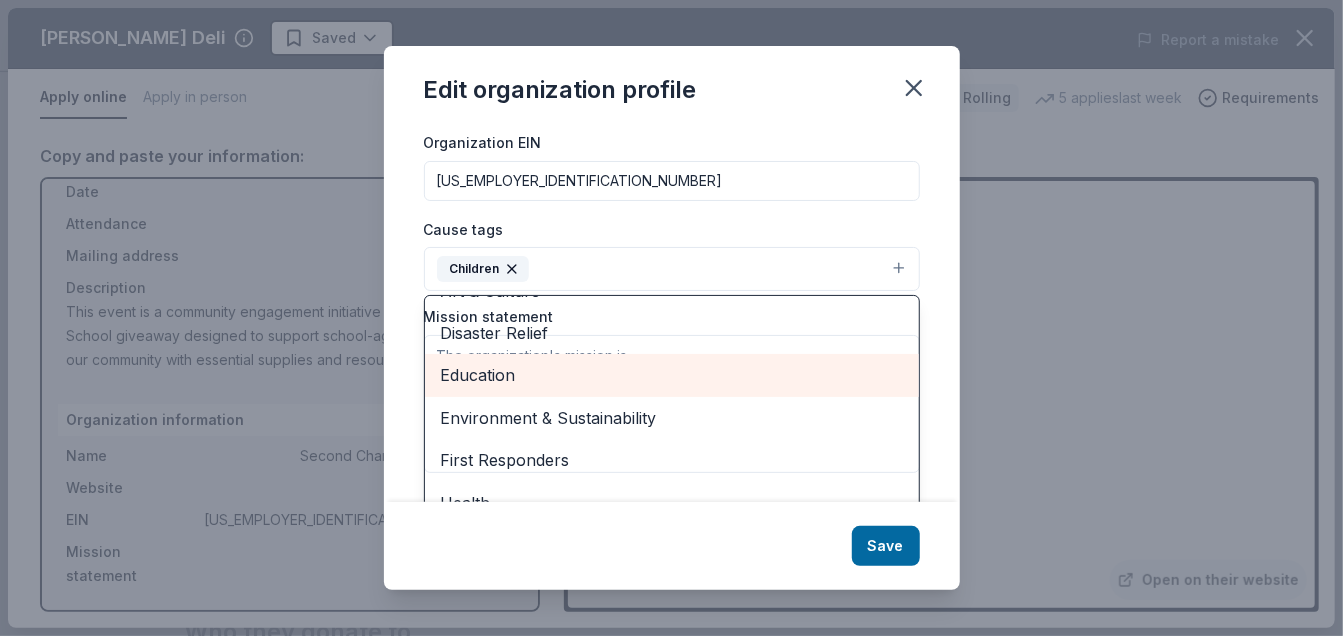 scroll, scrollTop: 100, scrollLeft: 0, axis: vertical 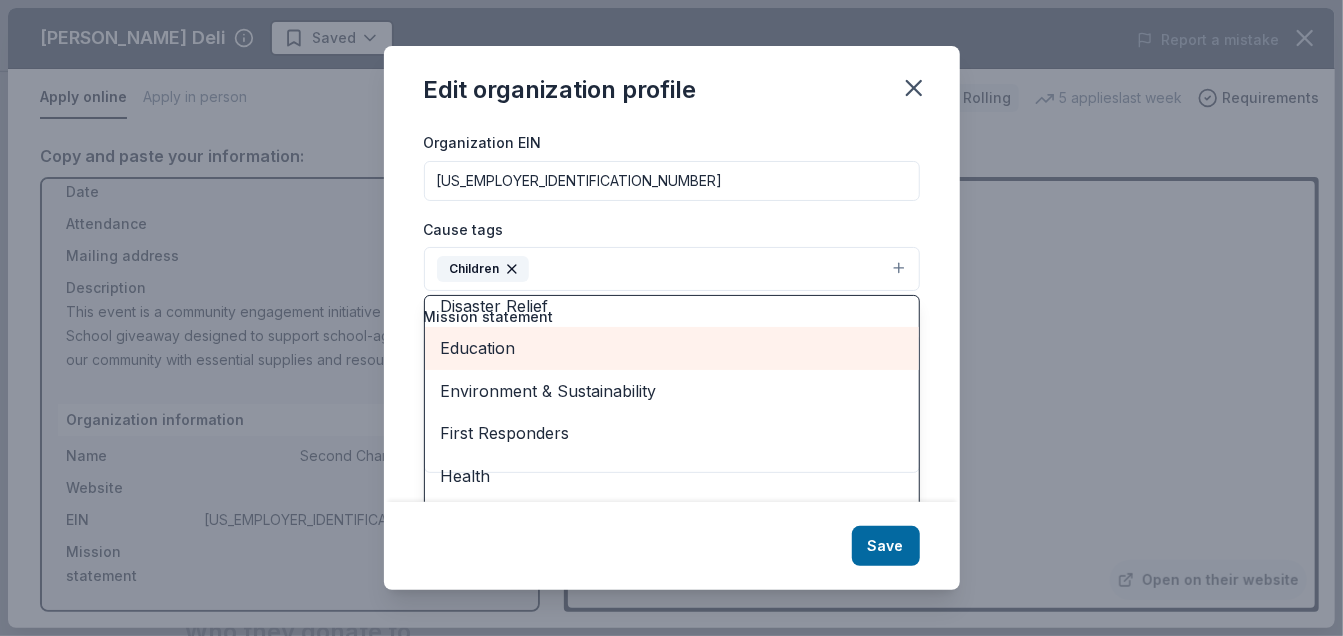 click on "Education" at bounding box center (672, 348) 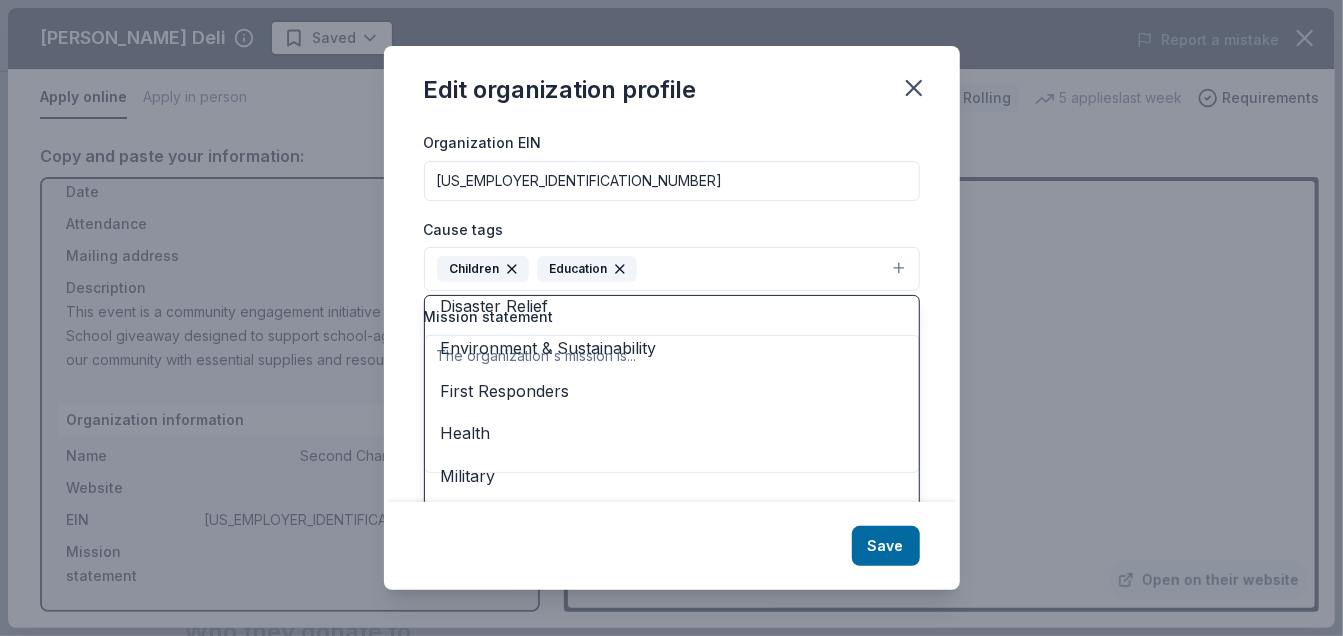 click on "Children Education" at bounding box center [672, 269] 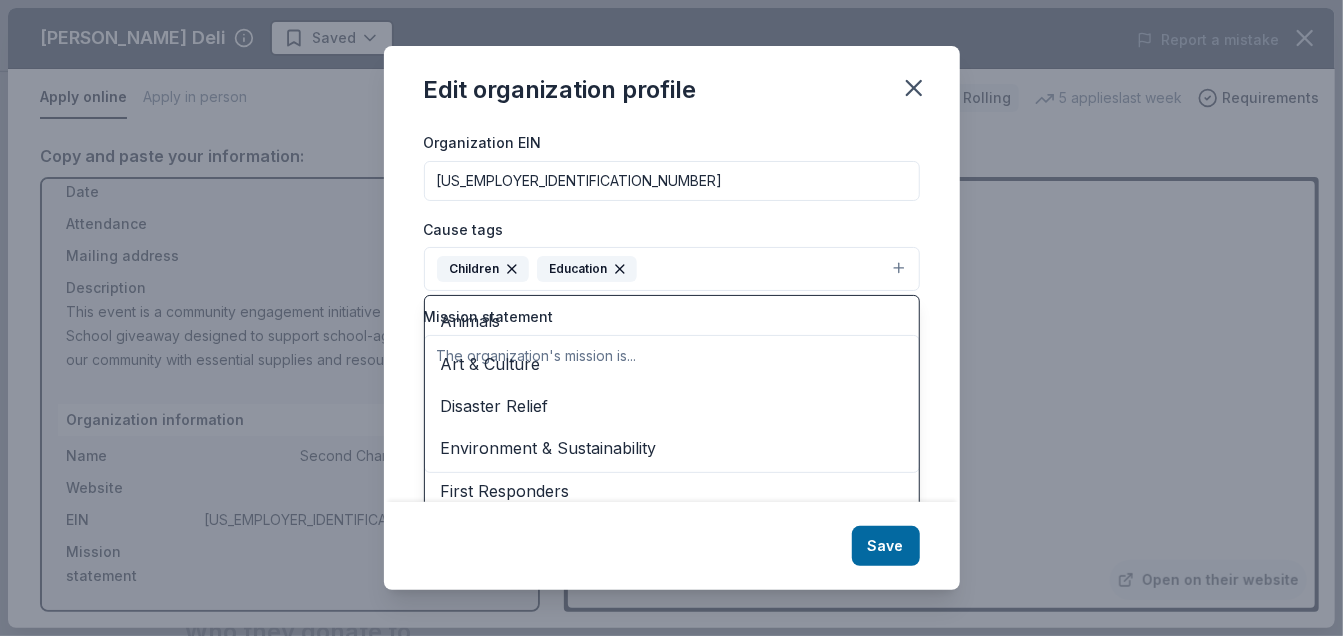 click on "Children Education" at bounding box center [672, 269] 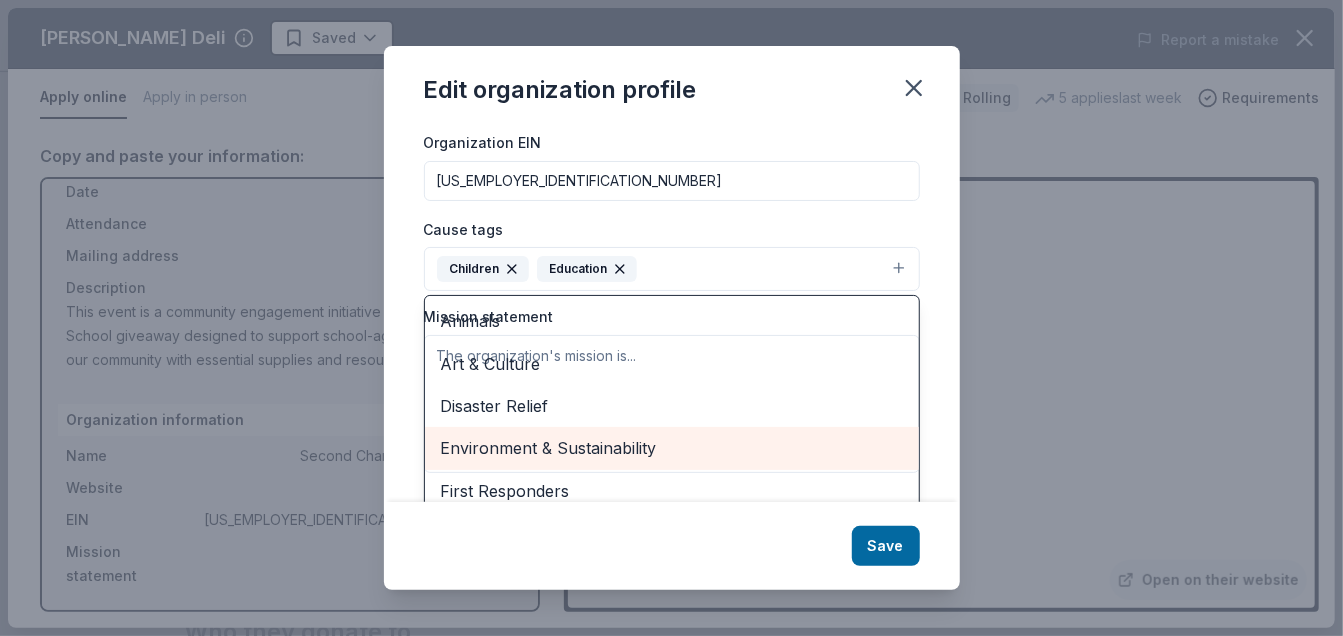 click on "Environment & Sustainability" at bounding box center (672, 448) 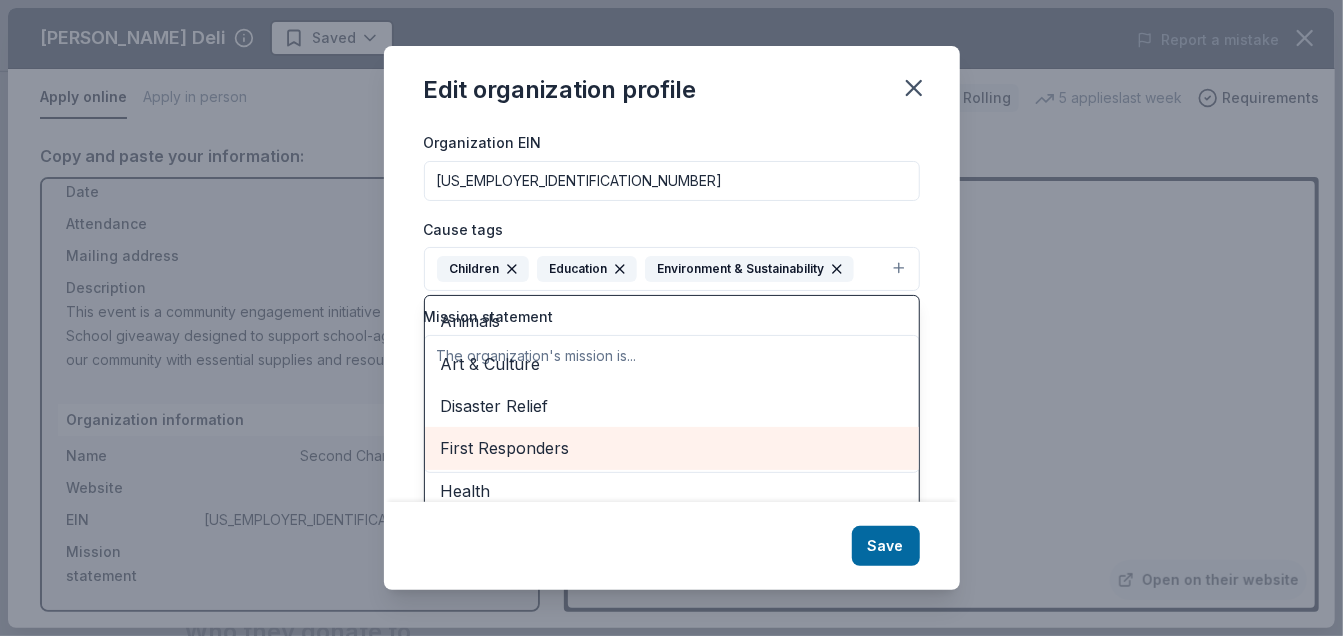 scroll, scrollTop: 100, scrollLeft: 0, axis: vertical 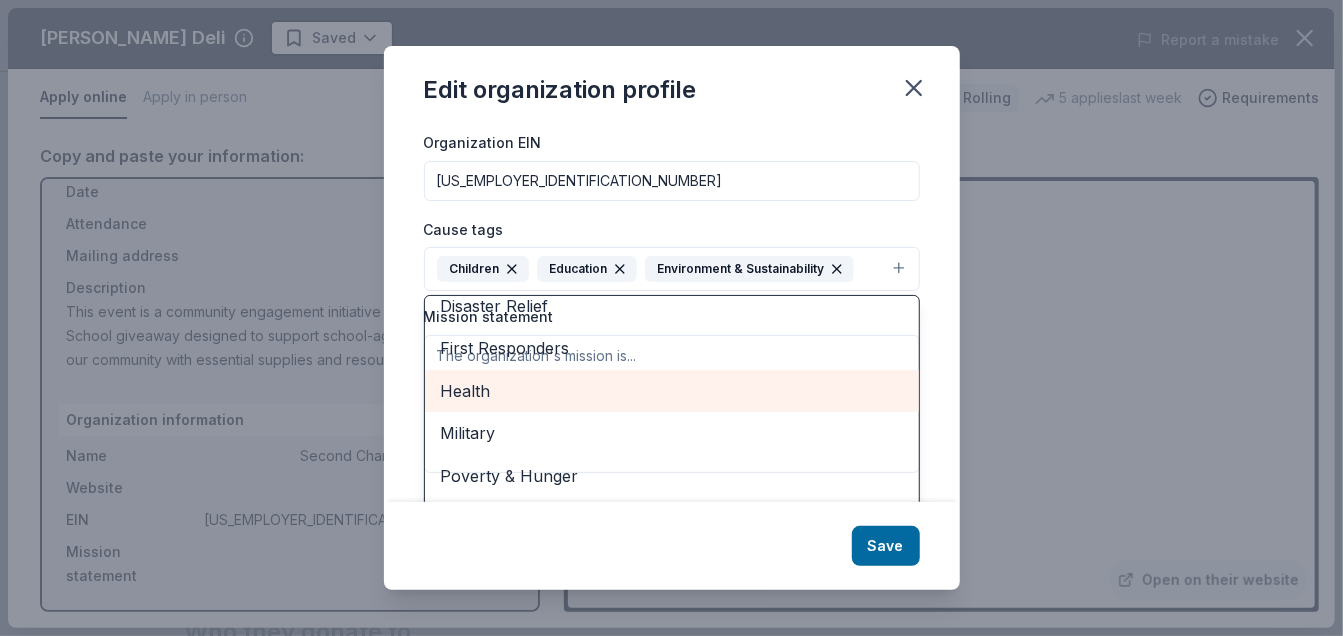 click on "Health" at bounding box center [672, 391] 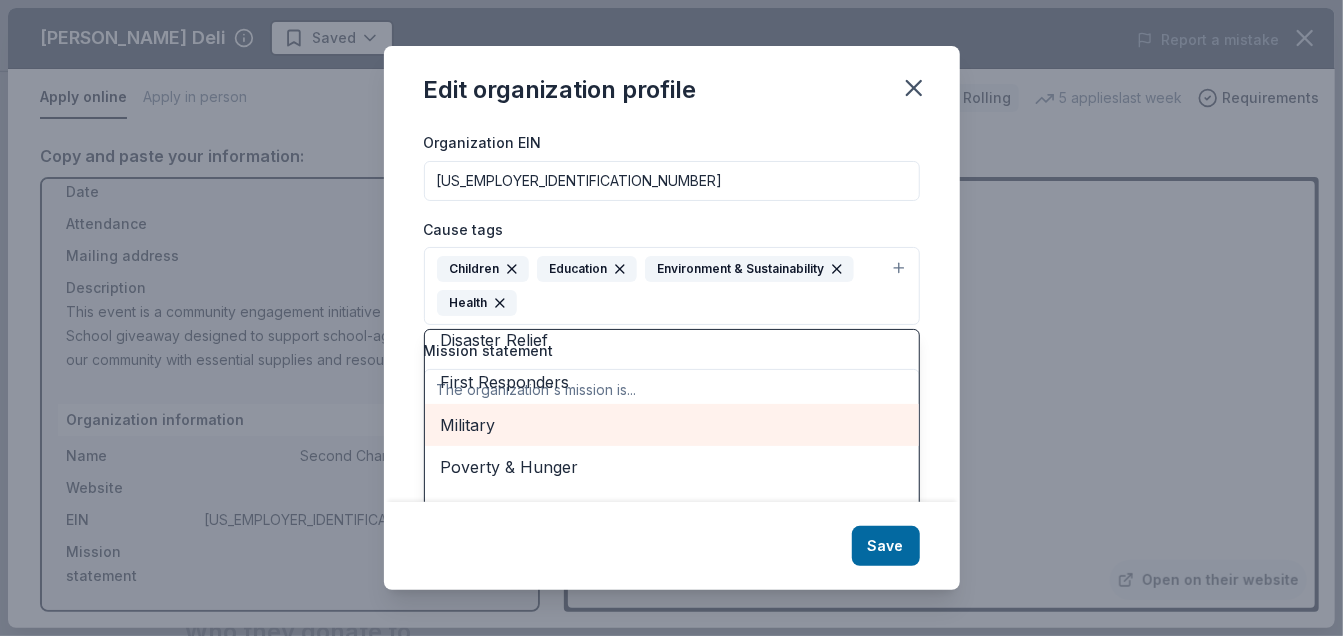 scroll, scrollTop: 108, scrollLeft: 0, axis: vertical 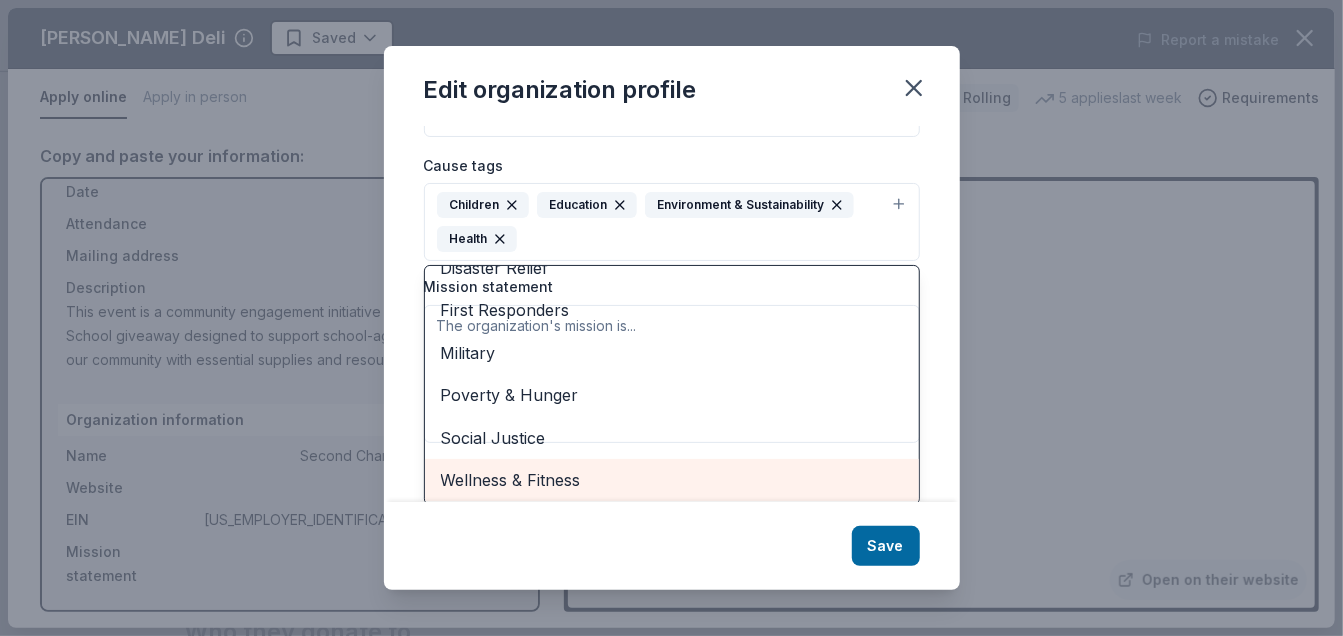 click on "Wellness & Fitness" at bounding box center [672, 480] 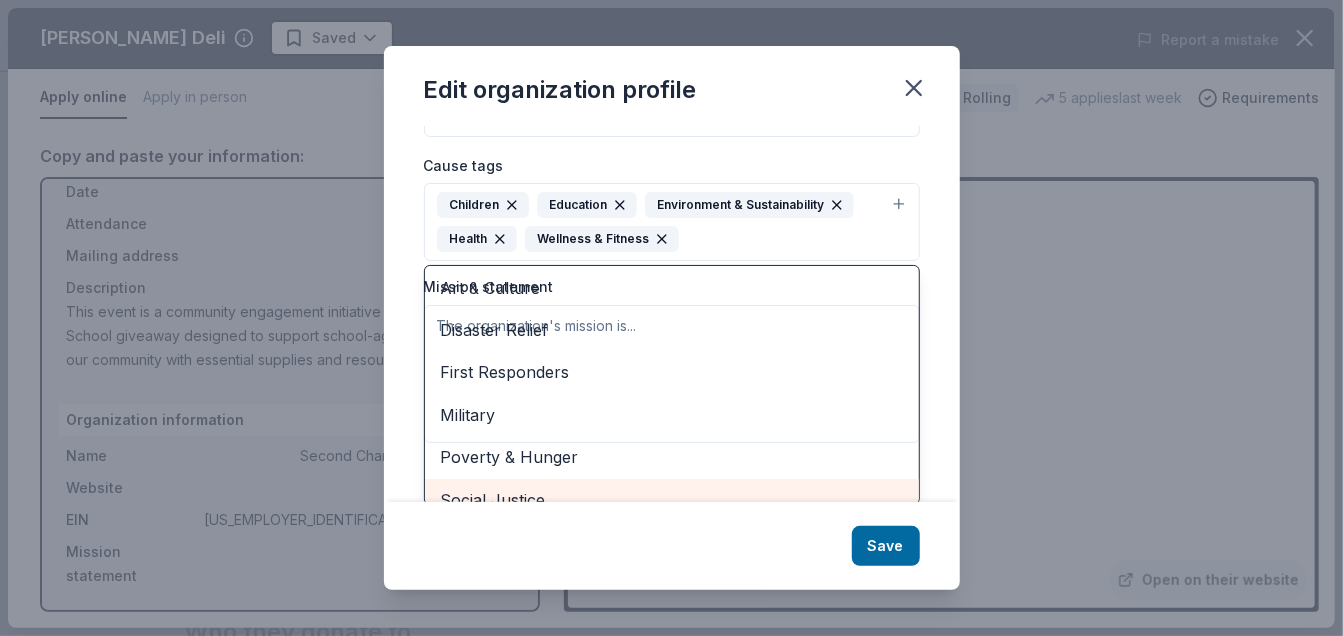 scroll, scrollTop: 66, scrollLeft: 0, axis: vertical 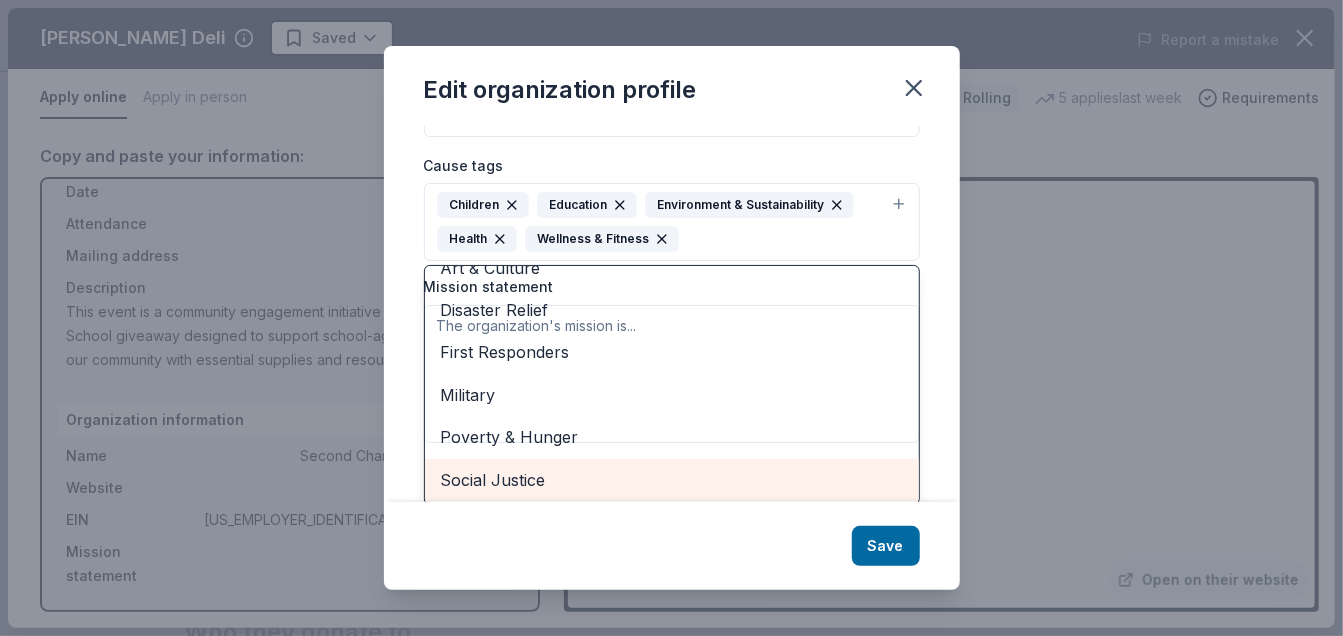 click on "Social Justice" at bounding box center (672, 480) 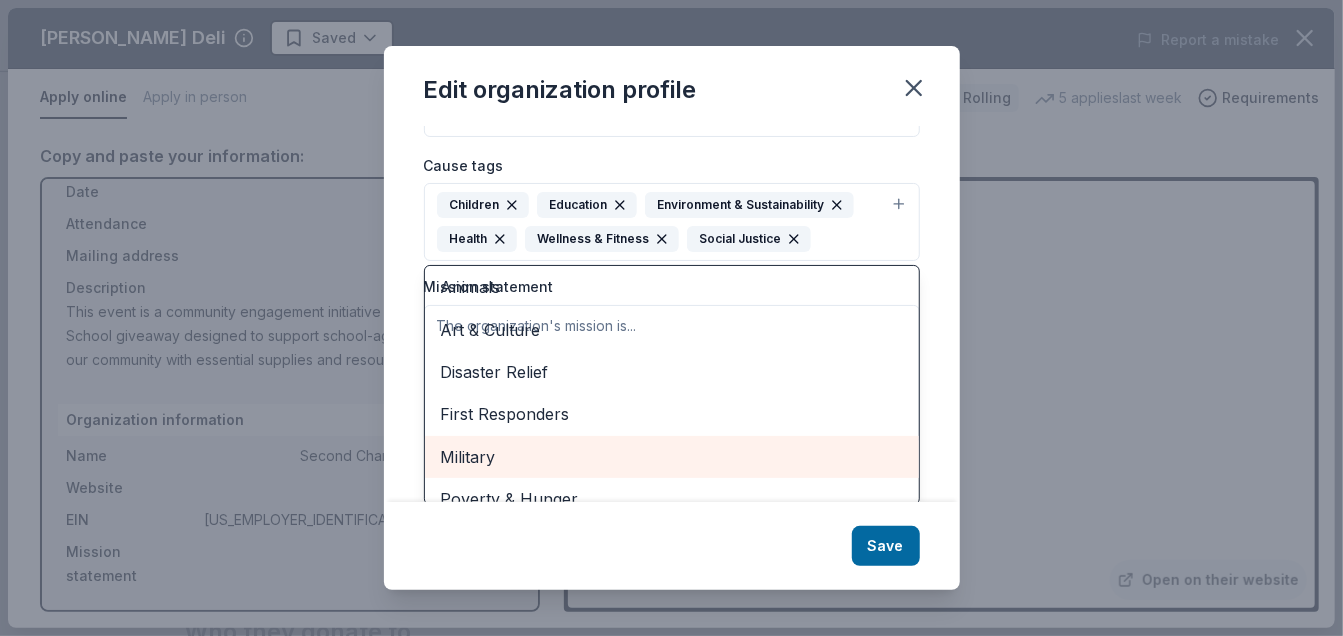 scroll, scrollTop: 0, scrollLeft: 0, axis: both 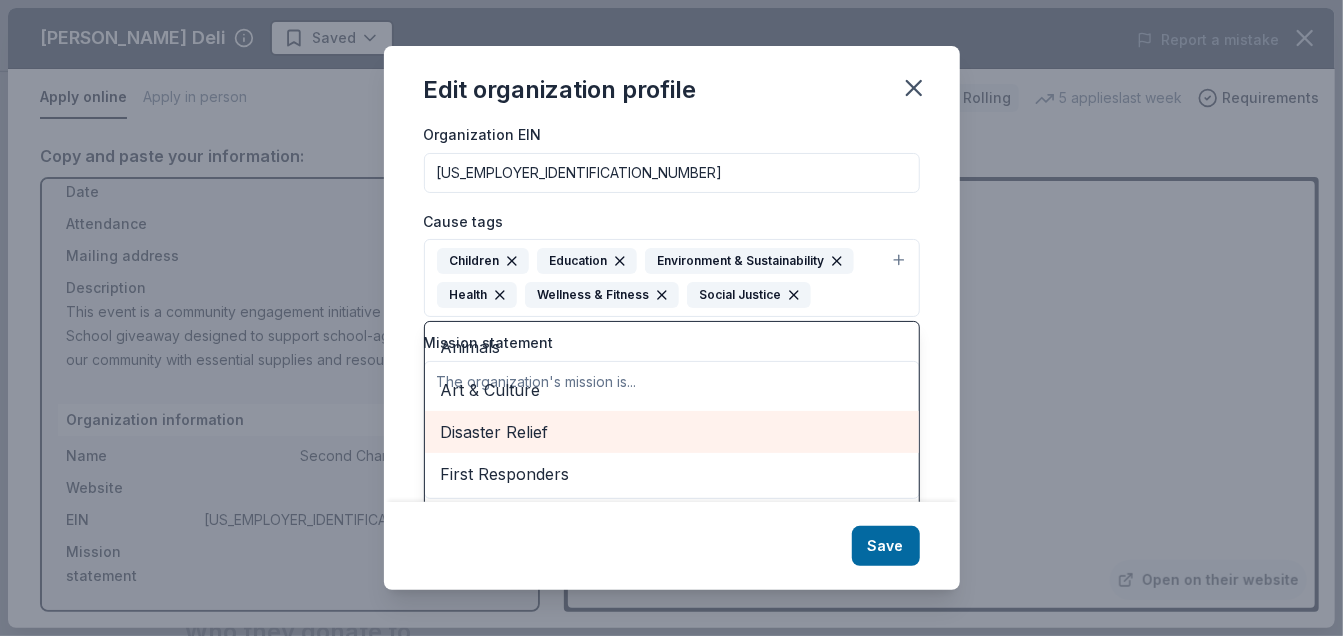 click on "Disaster Relief" at bounding box center [672, 432] 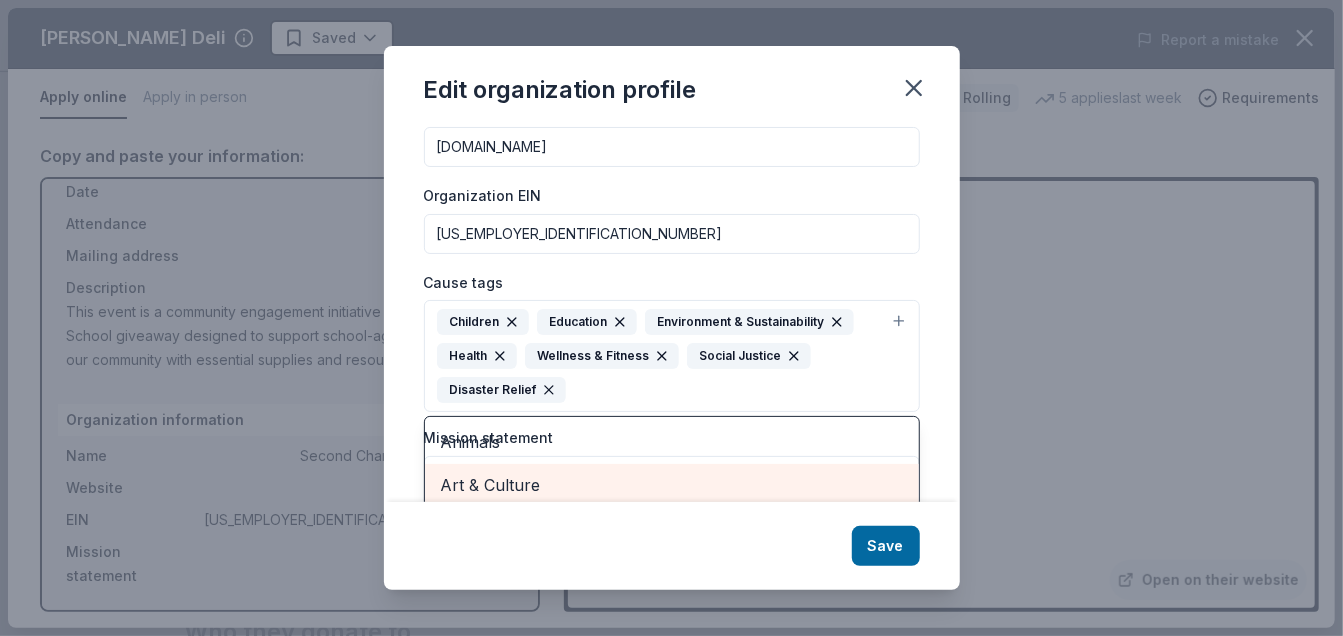 scroll, scrollTop: 271, scrollLeft: 0, axis: vertical 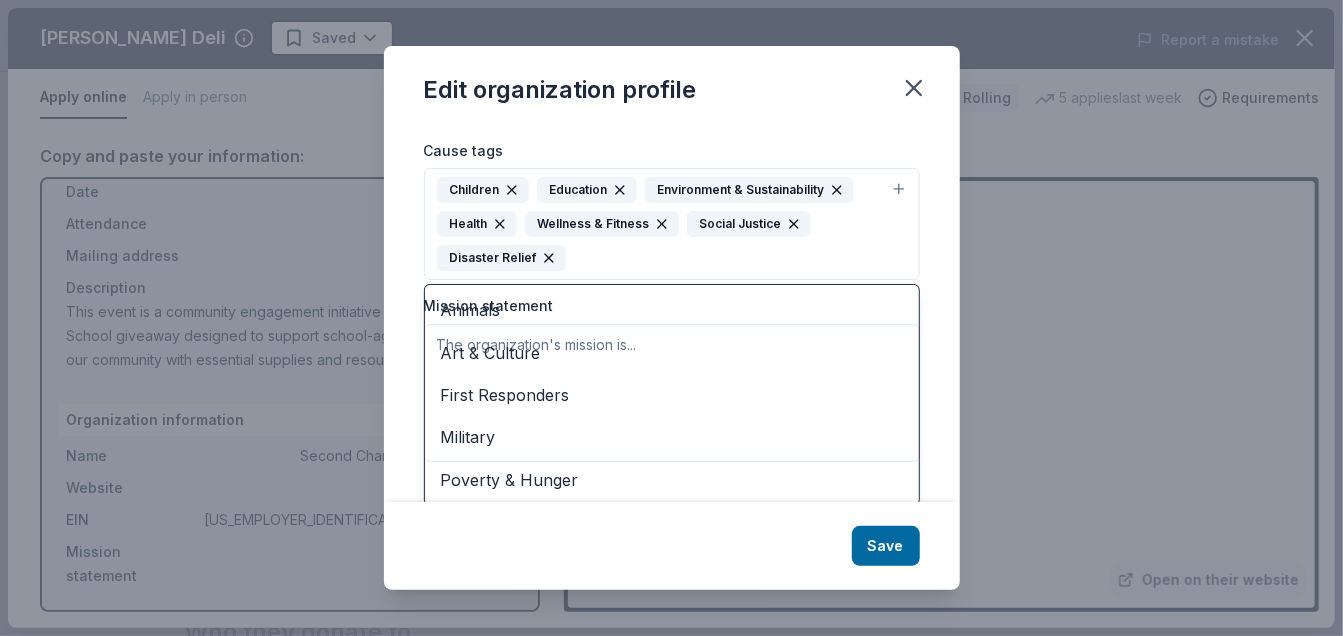 click on "Changes made here will be reflected on your Account. Organization name Second Chance Ministry, Inc. ZIP code 39739 Website [DOMAIN_NAME] Organization EIN [US_EMPLOYER_IDENTIFICATION_NUMBER] Cause tags Children Education Environment & Sustainability Health Wellness & Fitness Social Justice Disaster Relief Animals Art & Culture First Responders Military Poverty & Hunger Mission statement" at bounding box center [672, 314] 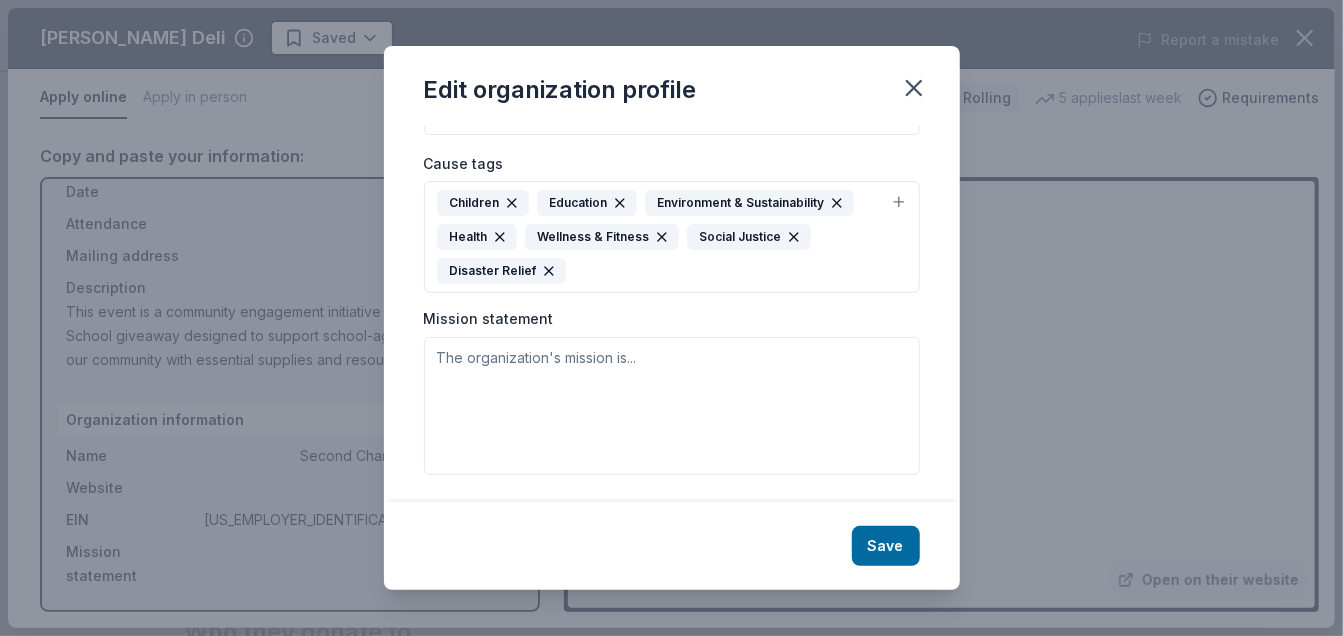scroll, scrollTop: 358, scrollLeft: 0, axis: vertical 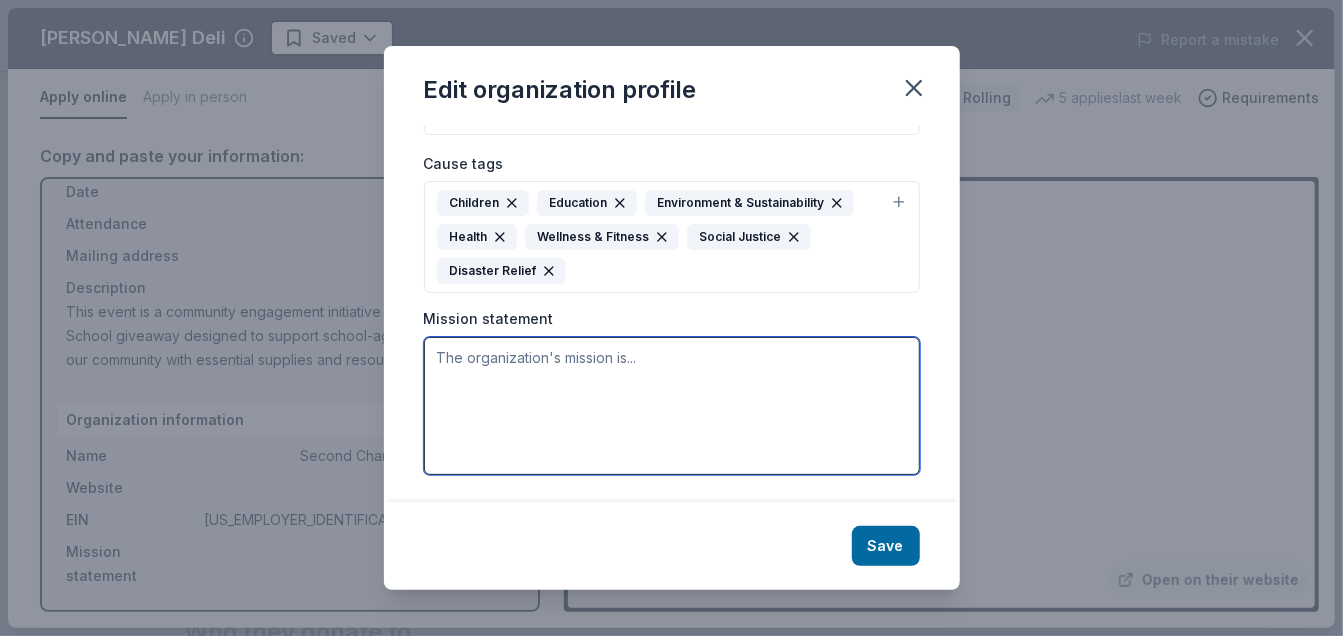click at bounding box center [672, 406] 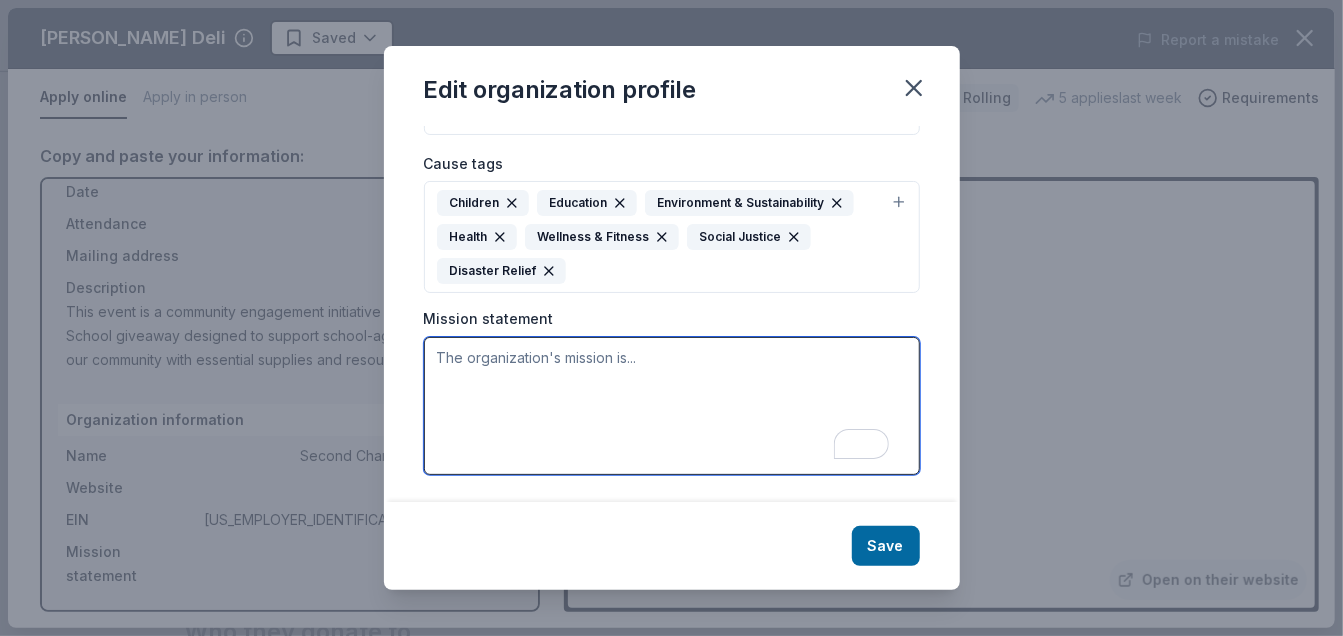 paste on "Our mission is to heal the brokenhearted through outreach ministries, offering spiritual guidance to those in need. We are dedicated to providing positive recreational activities for at-risk youth and developing programs that support and uplift the entire community." 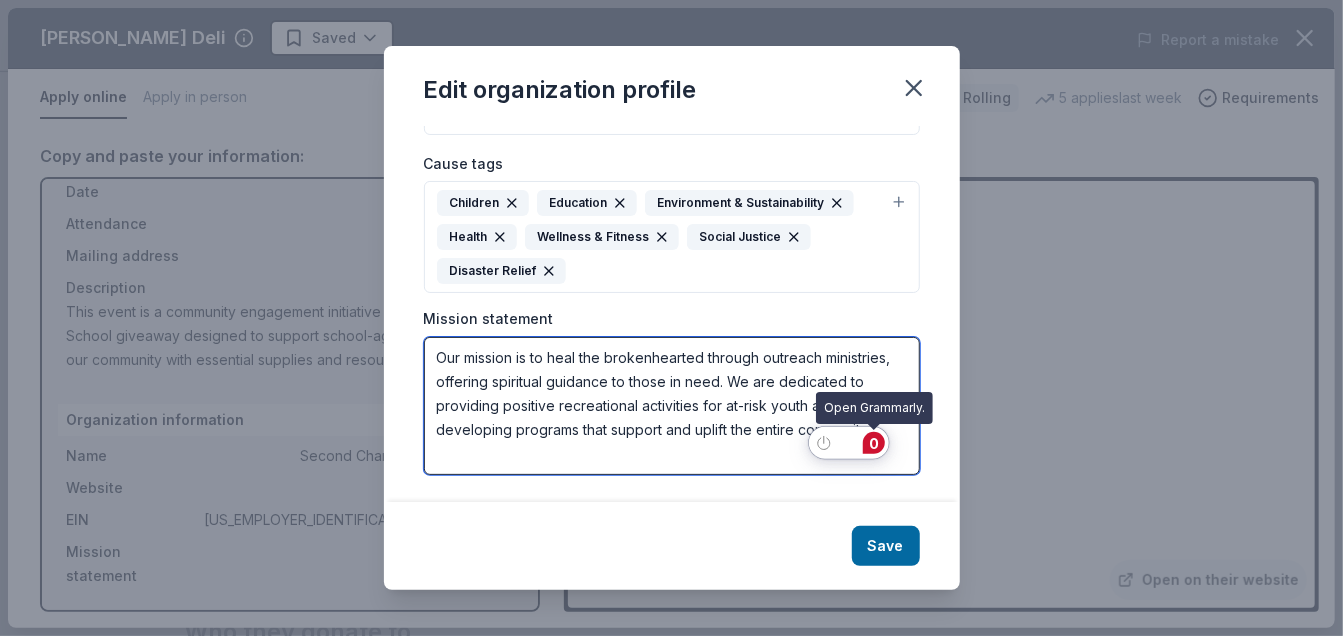 type on "Our mission is to heal the brokenhearted through outreach ministries, offering spiritual guidance to those in need. We are dedicated to providing positive recreational activities for at-risk youth and developing programs that support and uplift the entire community." 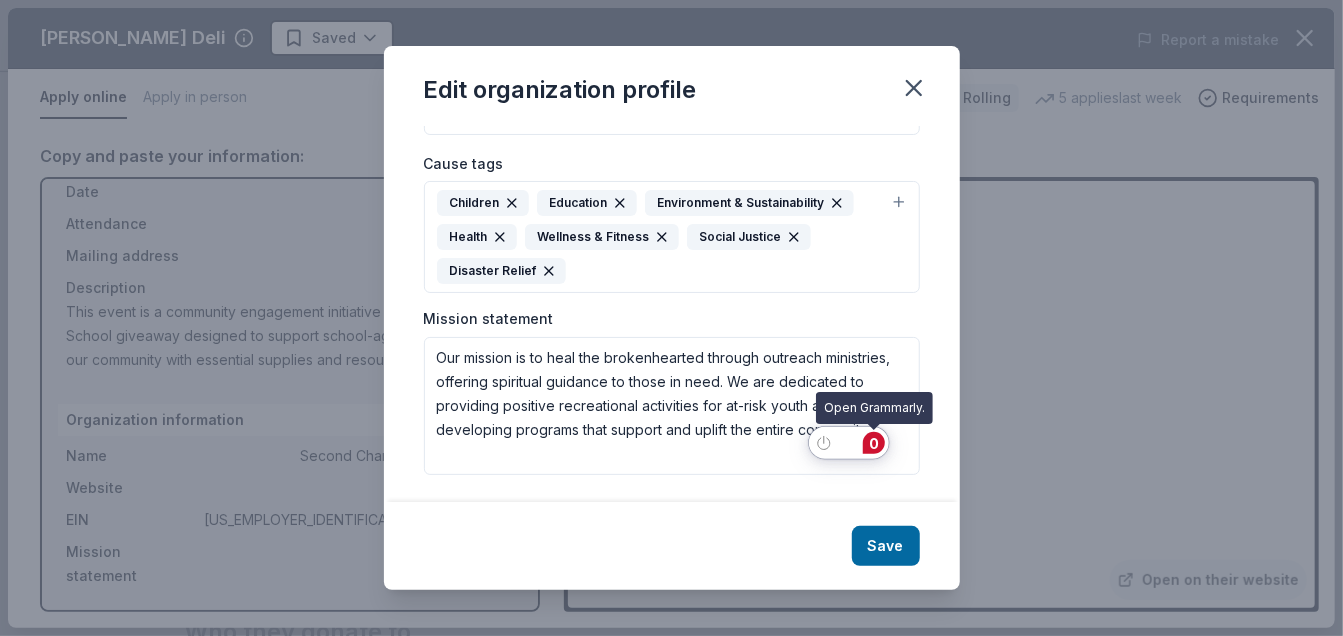 click on "0" 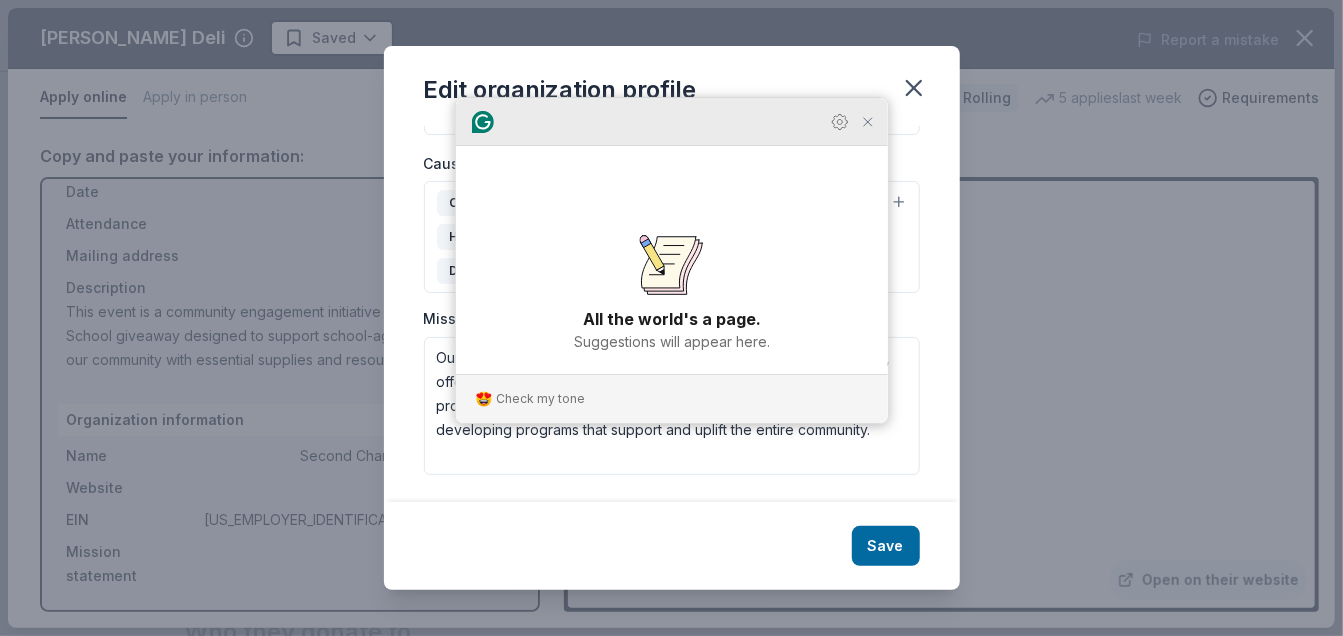 click 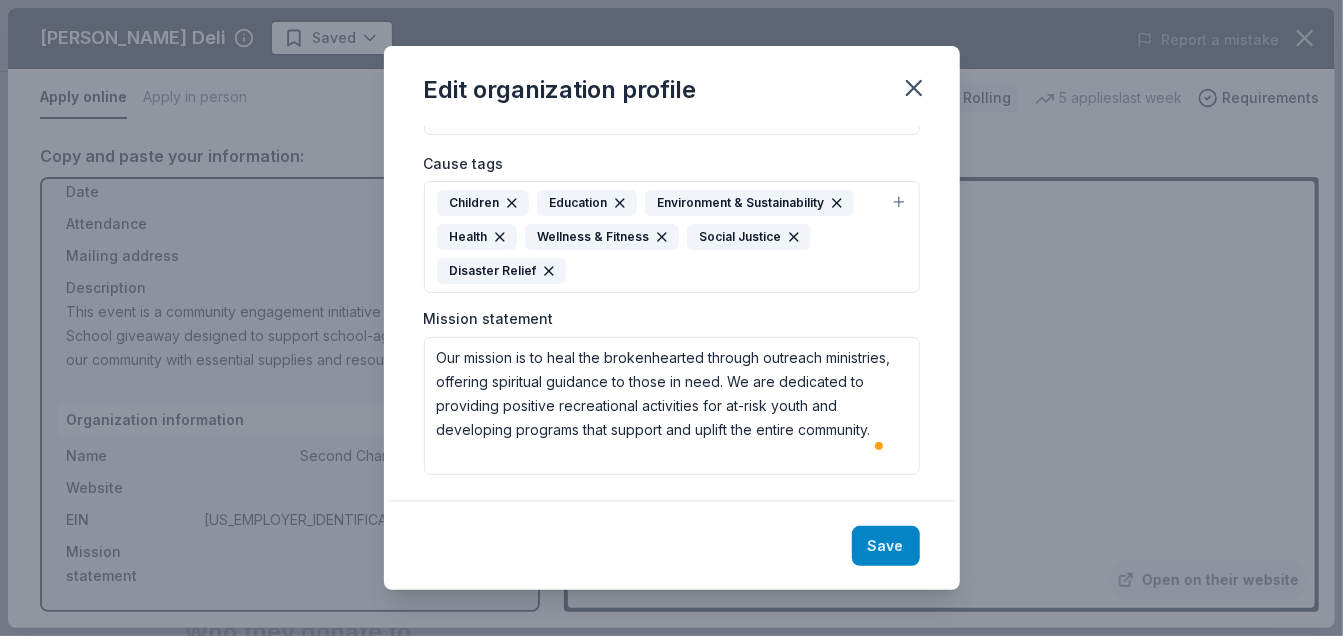 click on "Save" at bounding box center [886, 546] 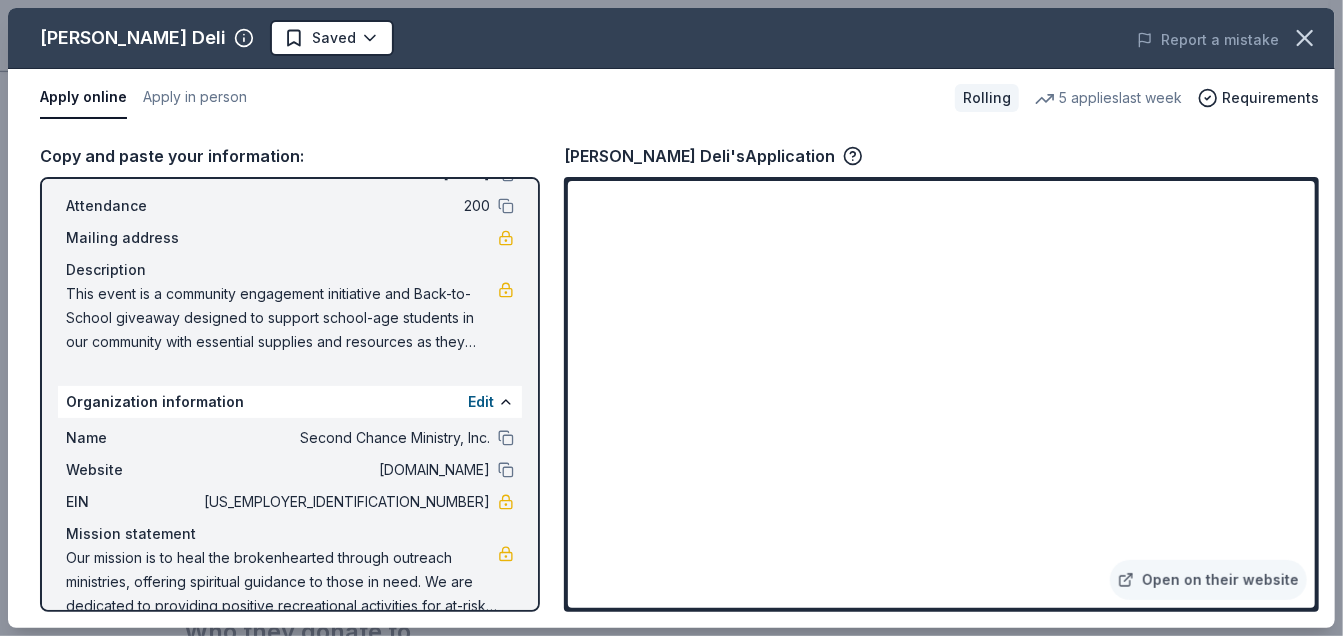 scroll, scrollTop: 134, scrollLeft: 0, axis: vertical 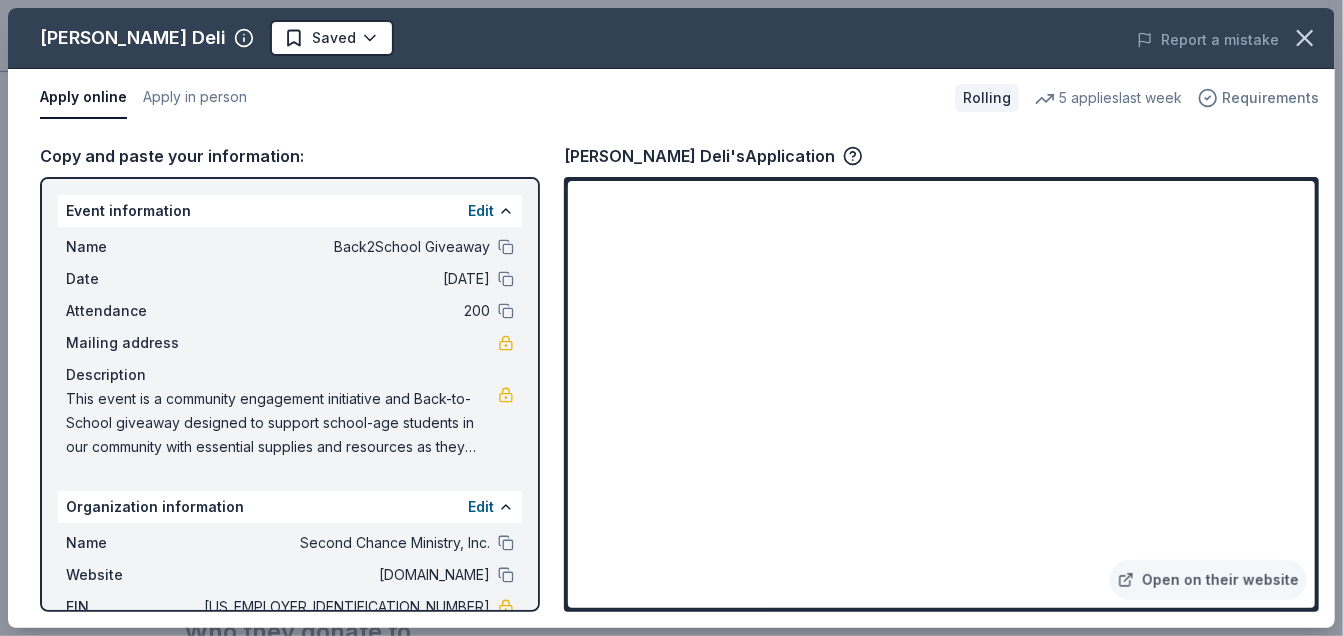 click on "Requirements" at bounding box center (1270, 98) 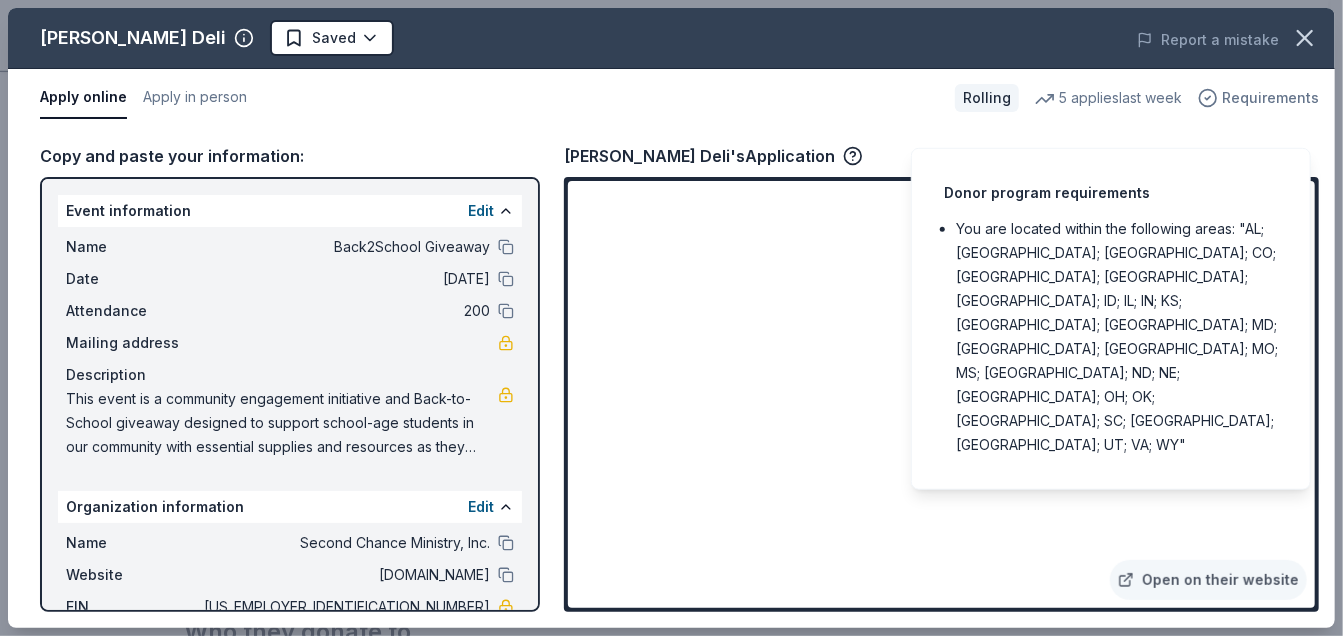 click on "Requirements" at bounding box center [1270, 98] 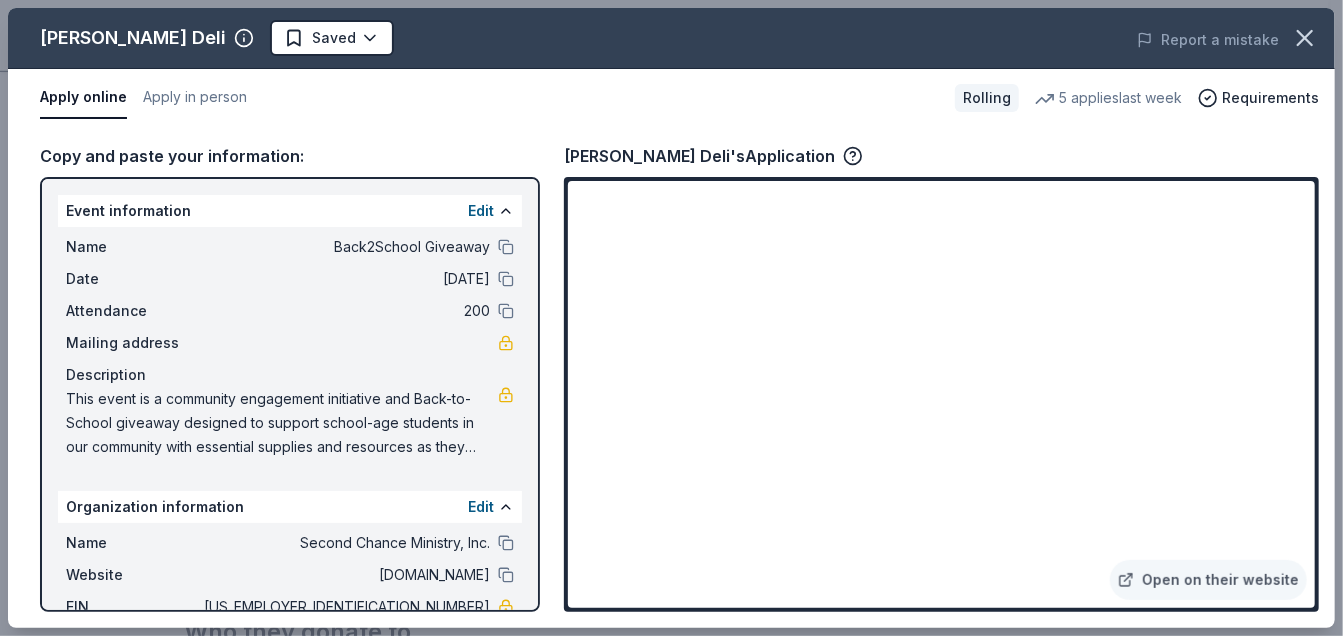 click on "5   applies  last week" at bounding box center [1108, 98] 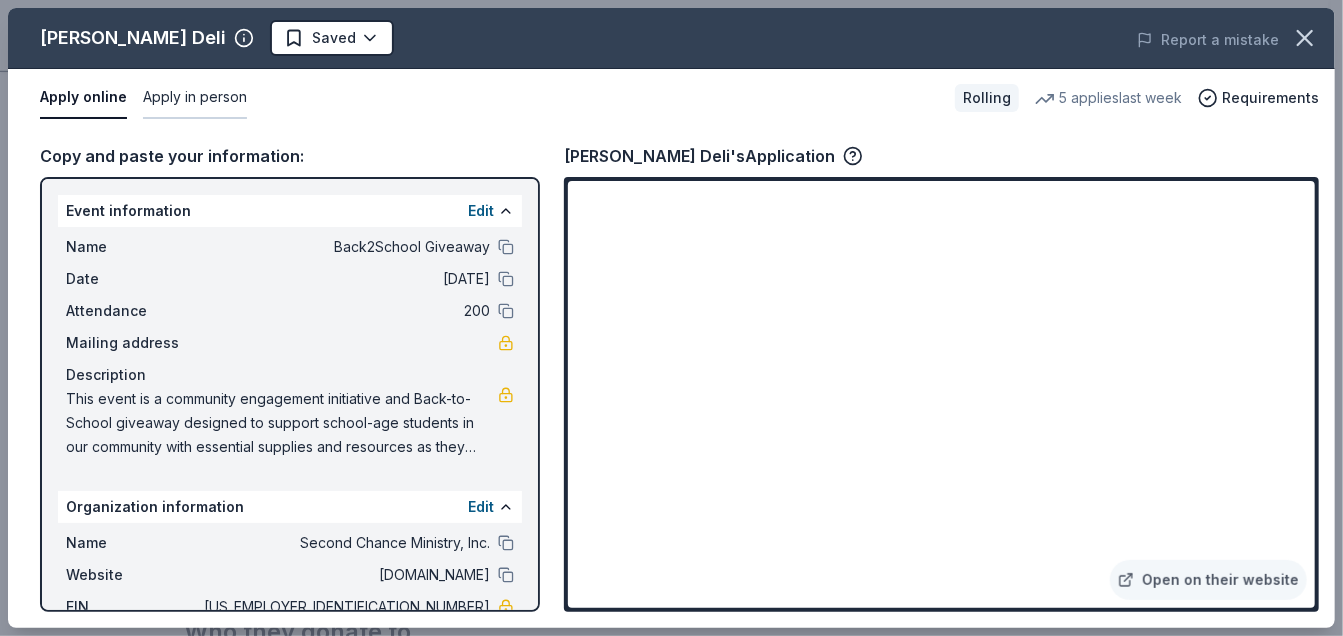 click on "Apply in person" at bounding box center [195, 98] 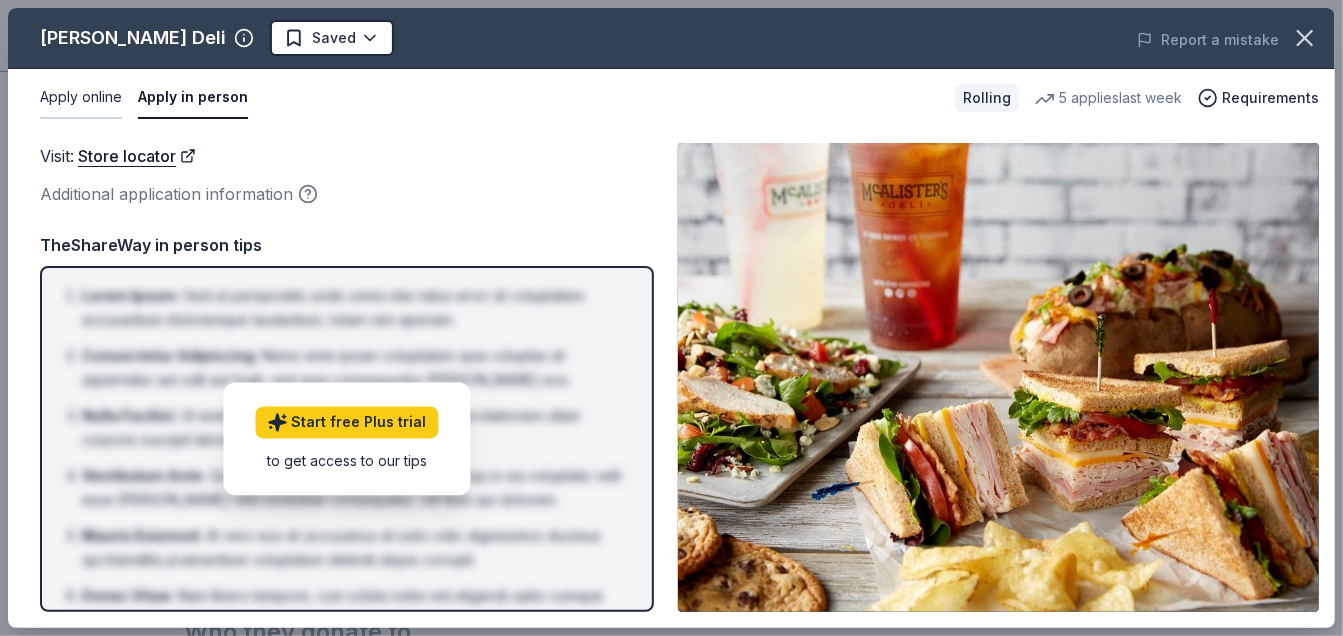 click on "Apply online" at bounding box center (81, 98) 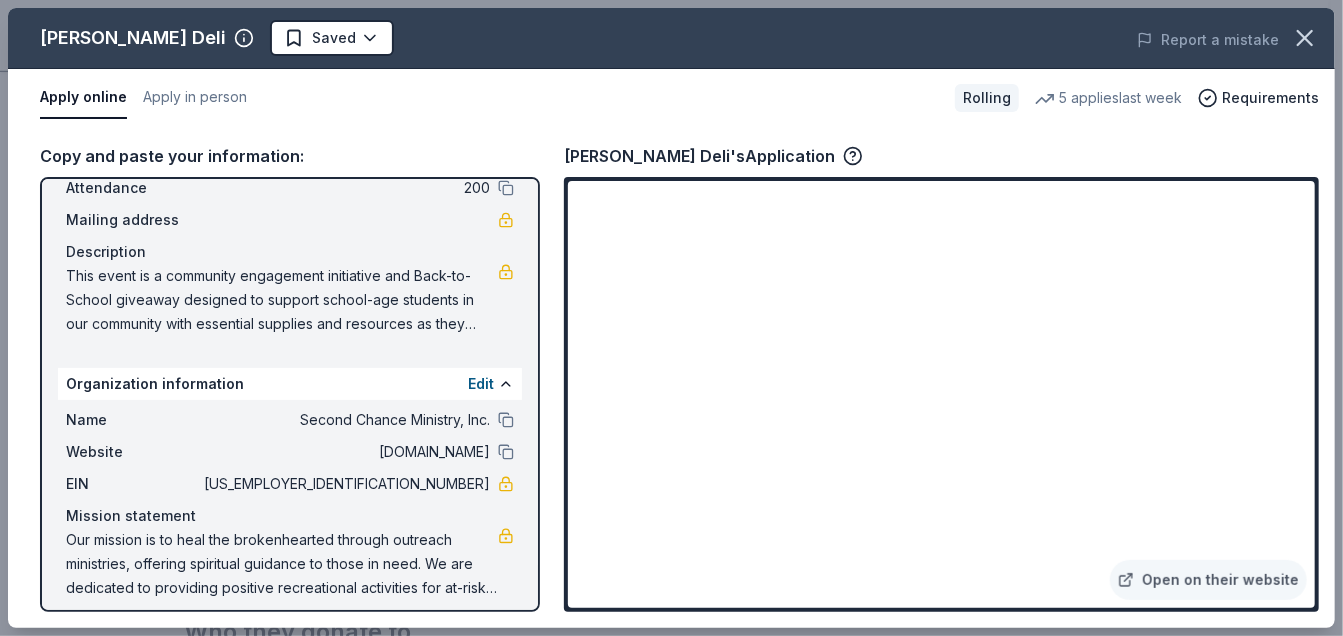 scroll, scrollTop: 134, scrollLeft: 0, axis: vertical 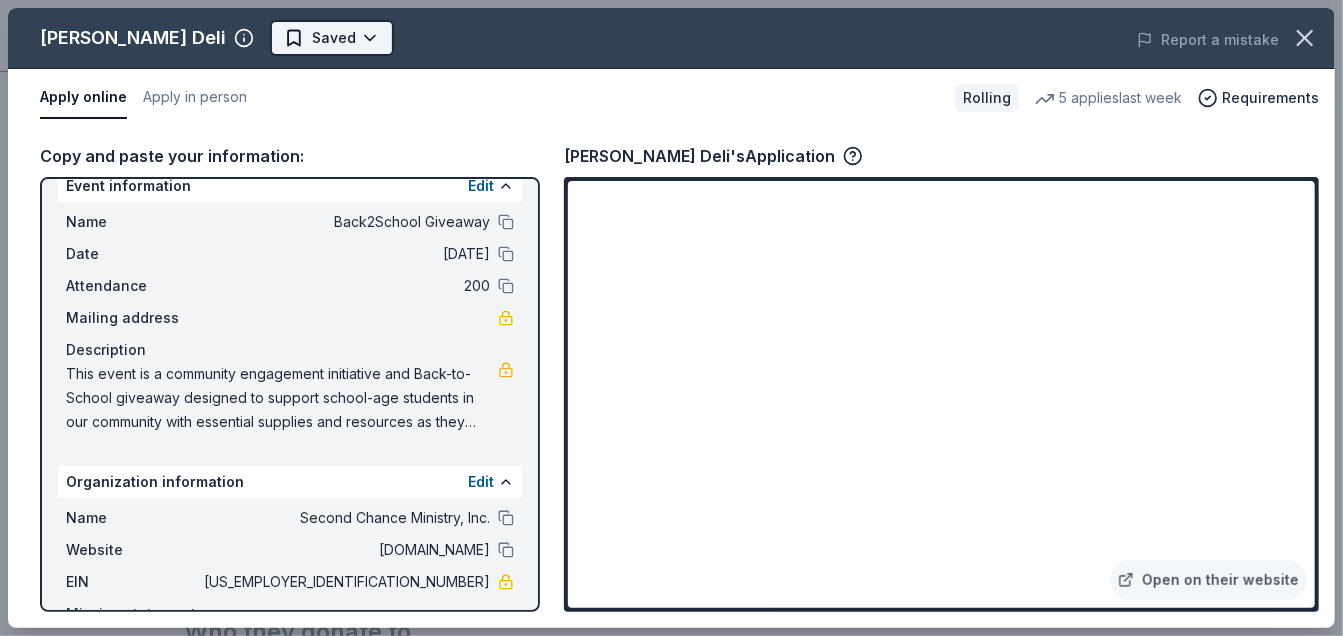 click on "Back2School Giveaway Start free  trial Earn Rewards Rolling Share [PERSON_NAME] Deli New 5   applies  last week approval rate donation value Share Donating in [GEOGRAPHIC_DATA]; AR; AZ; CO; [GEOGRAPHIC_DATA]; [GEOGRAPHIC_DATA]; [GEOGRAPHIC_DATA]; ID; IL; IN; KS; KY; LA; MD; MI; [GEOGRAPHIC_DATA]; MO; MS; [GEOGRAPHIC_DATA]; ND; NE; NM; [GEOGRAPHIC_DATA]; OK; [GEOGRAPHIC_DATA]; [GEOGRAPHIC_DATA]; [GEOGRAPHIC_DATA]; [GEOGRAPHIC_DATA]; [GEOGRAPHIC_DATA]; [GEOGRAPHIC_DATA]; [PERSON_NAME] Deli is known for their hearty sandwiches that are packed with fresh, sustainable ingredients and quality meats. Side salads, soups, and their famous sweet tea are also on the menu to accompany their sandwiches. What they donate Food, gift card(s) Beverages Desserts Meals Auction & raffle Snacks Donation is small & easy to send to guests Who they donate to  Preferred 501(c)(3) preferred Rolling Apply Saved ⚡️ Quick application Usually responds in  around a week Updated  [DATE] Report a mistake approval rate 20 % approved 30 % declined 50 % no response donation value (average) 20% 70% 0% 10% $xx - $xx $xx - $xx $xx - $xx $xx - $xx Start free Pro trial to view approval rates and average donation values New 1   4.3" at bounding box center [664, -332] 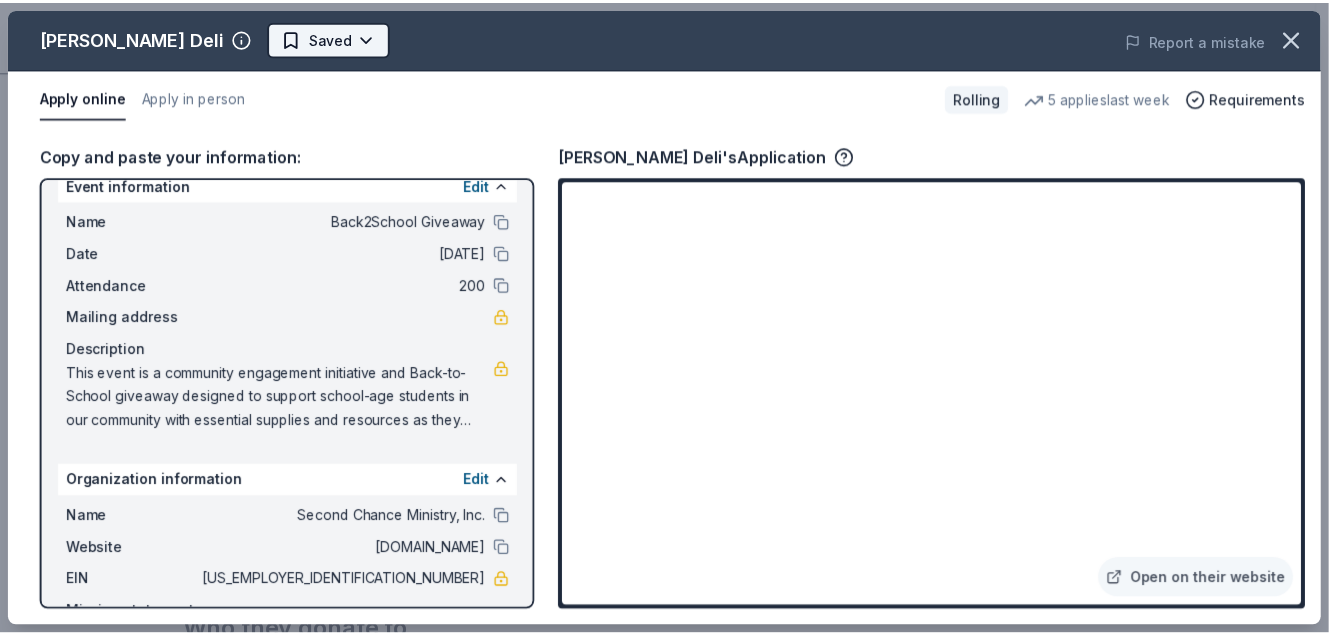 scroll, scrollTop: 0, scrollLeft: 0, axis: both 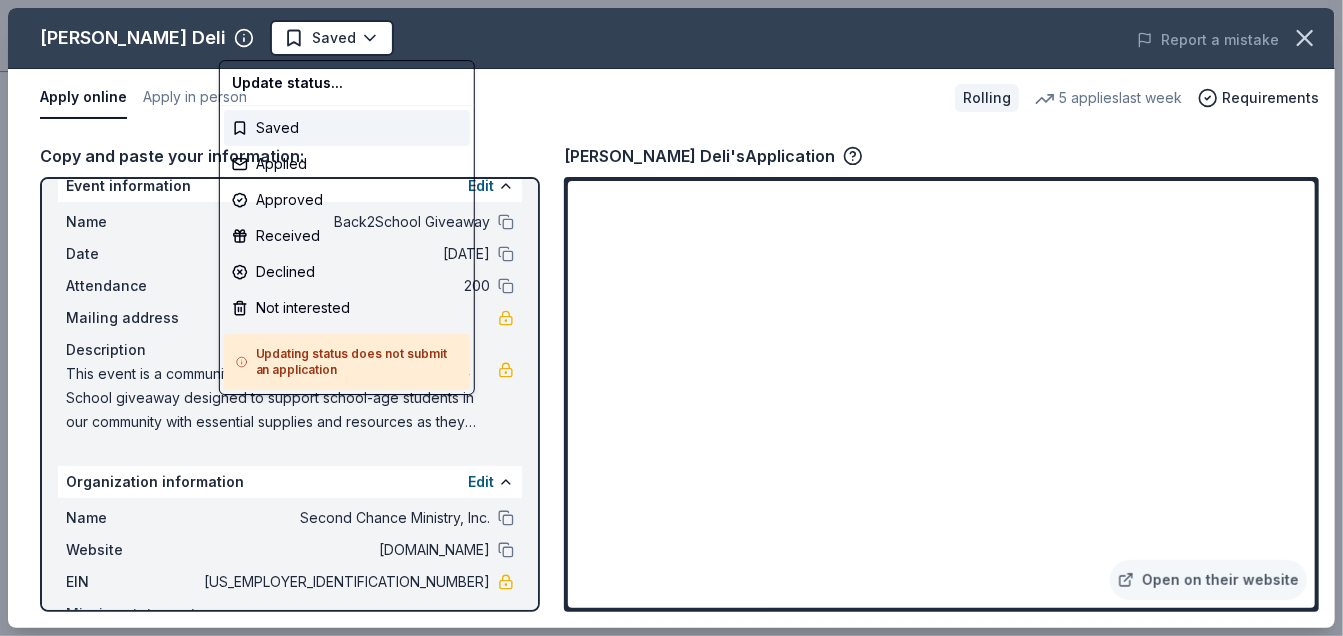 click on "Back2School Giveaway Saved Apply Rolling Share [PERSON_NAME] Deli New 5   applies  last week approval rate donation value Share Donating in AL; [GEOGRAPHIC_DATA]; AZ; CO; [GEOGRAPHIC_DATA]; [GEOGRAPHIC_DATA]; [GEOGRAPHIC_DATA]; ID; IL; IN; KS; KY; LA; MD; MI; [GEOGRAPHIC_DATA]; [GEOGRAPHIC_DATA]; MS; [GEOGRAPHIC_DATA]; ND; NE; NM; [GEOGRAPHIC_DATA]; [GEOGRAPHIC_DATA]; [GEOGRAPHIC_DATA]; [GEOGRAPHIC_DATA]; [GEOGRAPHIC_DATA]; [GEOGRAPHIC_DATA]; [GEOGRAPHIC_DATA]; [GEOGRAPHIC_DATA]; WY [PERSON_NAME] Deli is known for their hearty sandwiches that are packed with fresh, sustainable ingredients and quality meats. Side salads, soups, and their famous sweet tea are also on the menu to accompany their sandwiches. What they donate Food, gift card(s) Beverages Desserts Meals Auction & raffle Snacks Donation is small & easy to send to guests Who they donate to  Preferred 501(c)(3) preferred Rolling Apply Saved ⚡️ Quick application Usually responds in  around a week Updated  [DATE] Report a mistake approval rate 20 % approved 30 % declined 50 % no response donation value (average) 20% 70% 0% 10% $xx - $xx $xx - $xx $xx - $xx $xx - $xx Start free Pro trial to view approval rates and average donation values New Leave a review 1   apply 2" at bounding box center (671, 318) 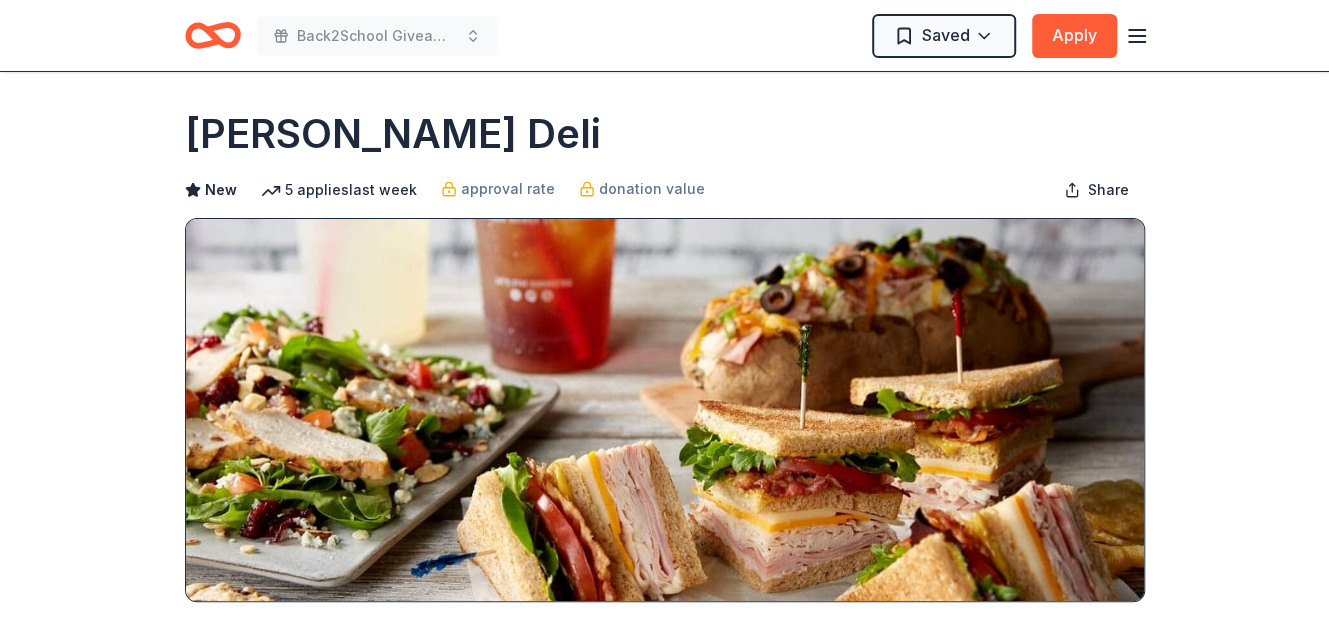 scroll, scrollTop: 0, scrollLeft: 0, axis: both 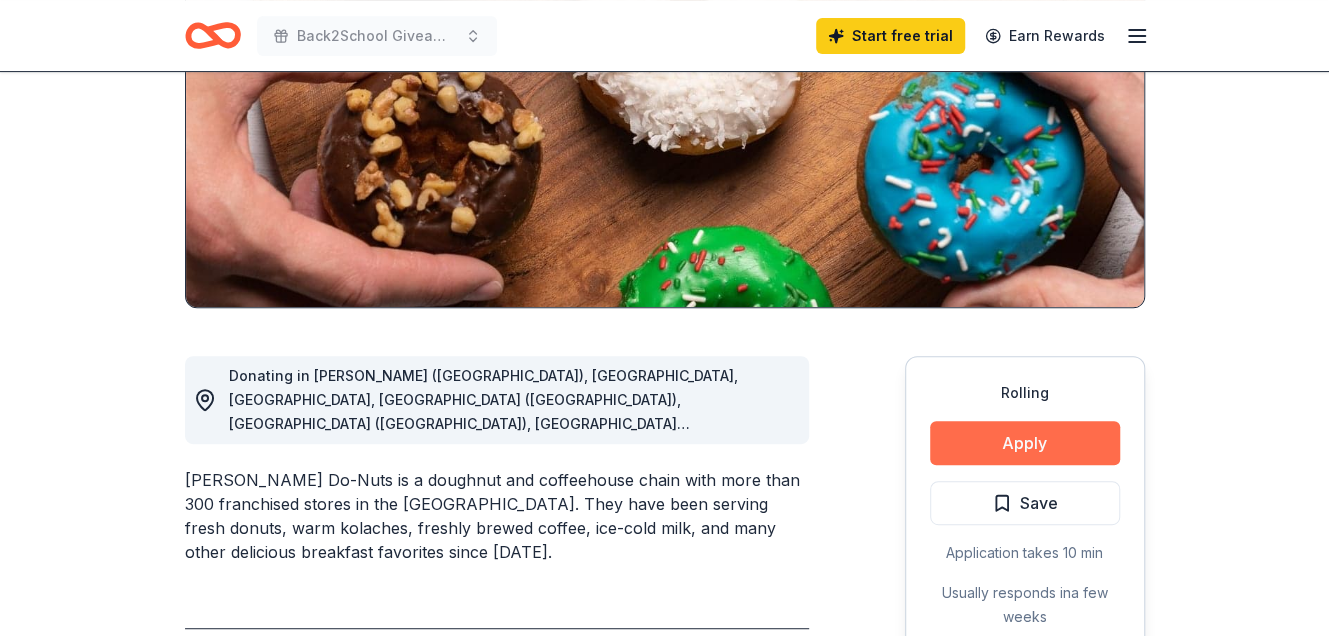 click on "Apply" at bounding box center [1025, 443] 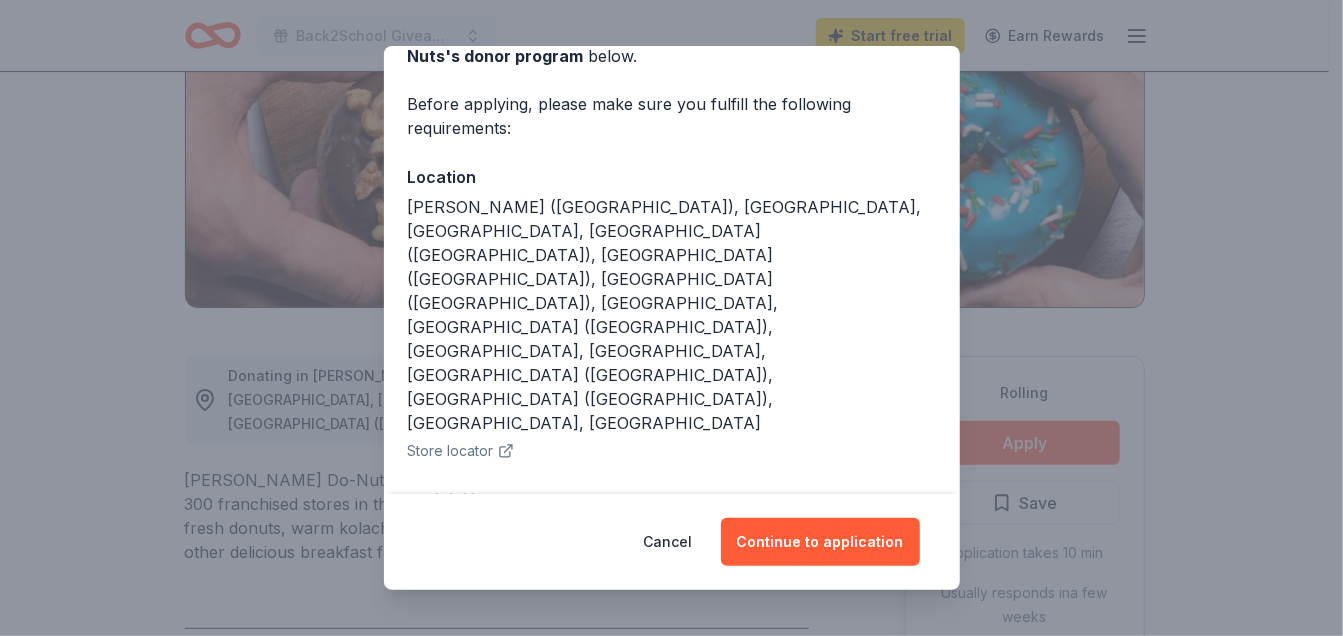 scroll, scrollTop: 132, scrollLeft: 0, axis: vertical 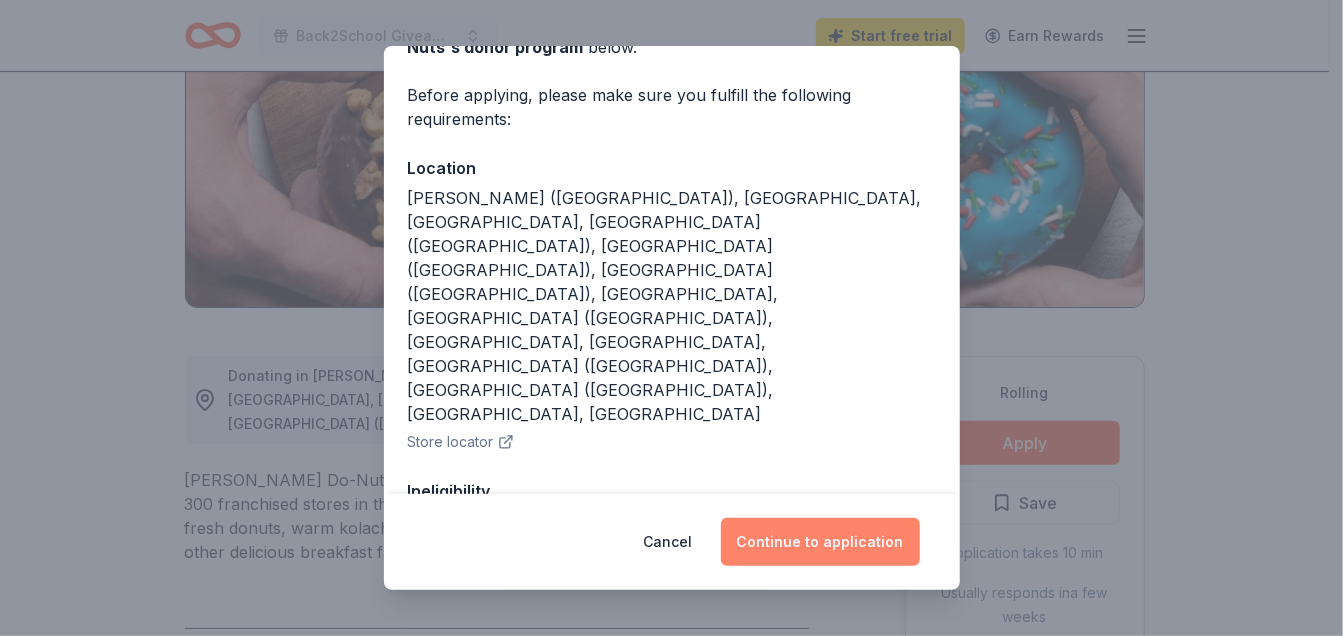 click on "Continue to application" at bounding box center (820, 542) 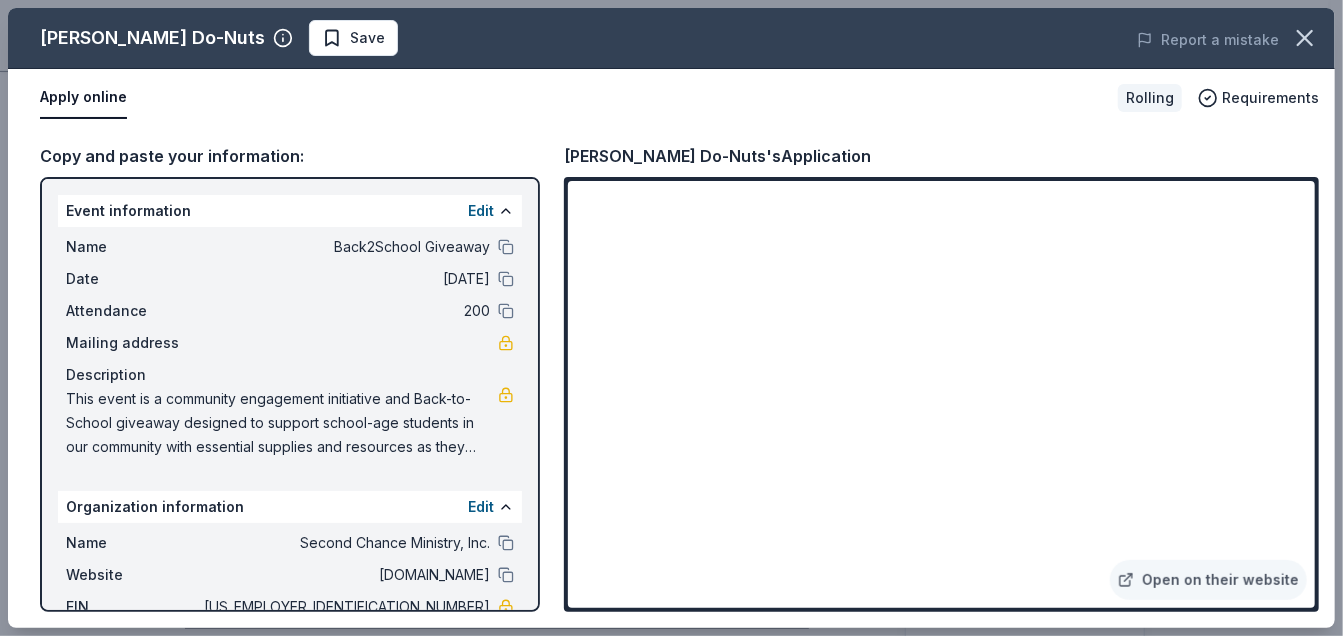 drag, startPoint x: 65, startPoint y: 391, endPoint x: 87, endPoint y: 408, distance: 27.802877 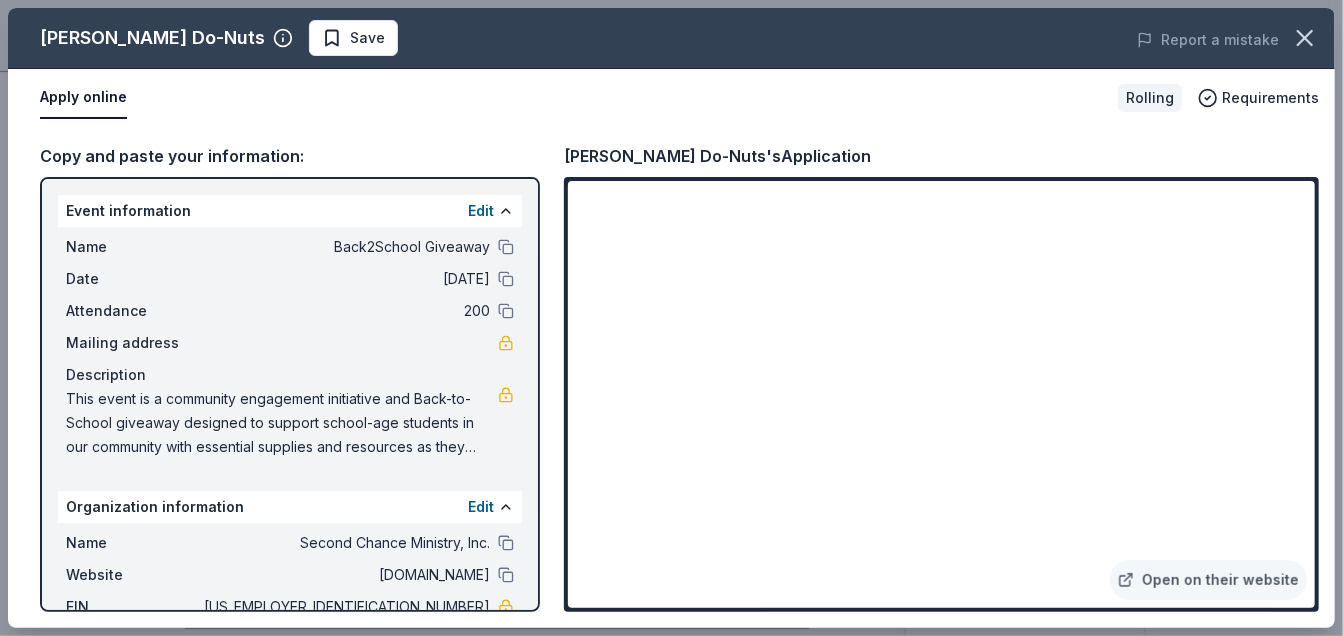 click on "This event is a community engagement initiative and Back-to-School giveaway designed to support school-age students in our community with essential supplies and resources as they prepare for the upcoming school year." at bounding box center (282, 423) 